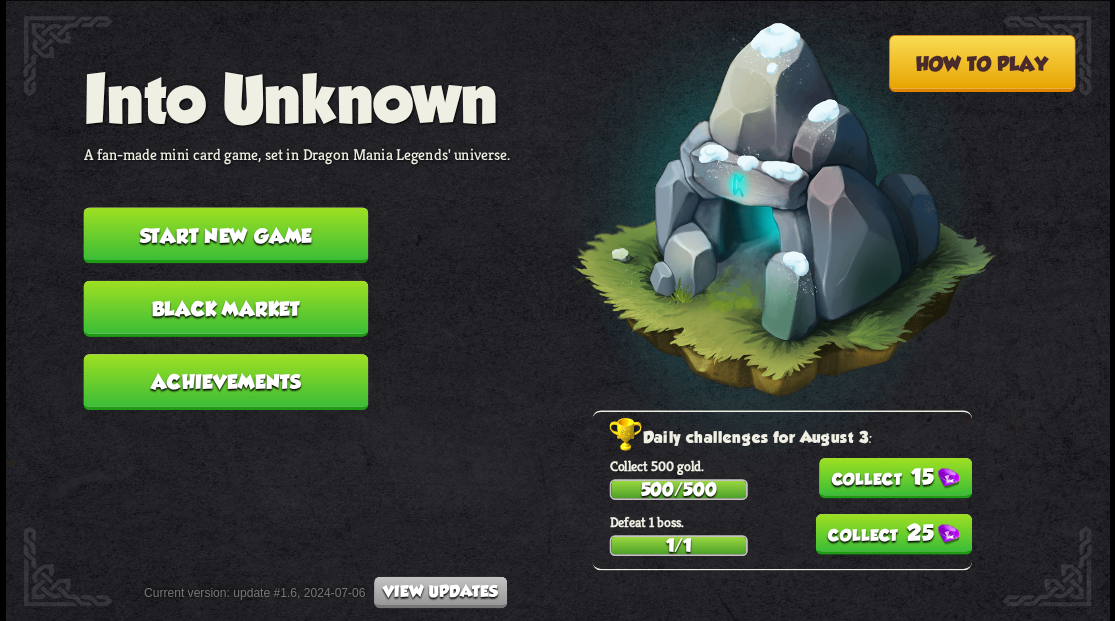scroll, scrollTop: 0, scrollLeft: 0, axis: both 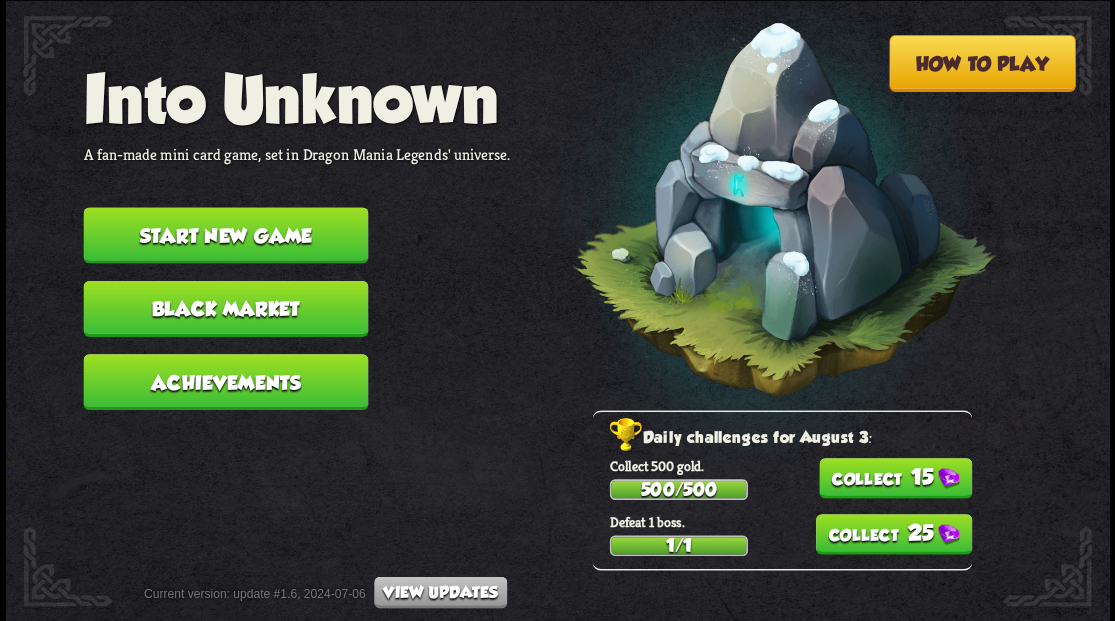 click on "Start new game" at bounding box center [225, 235] 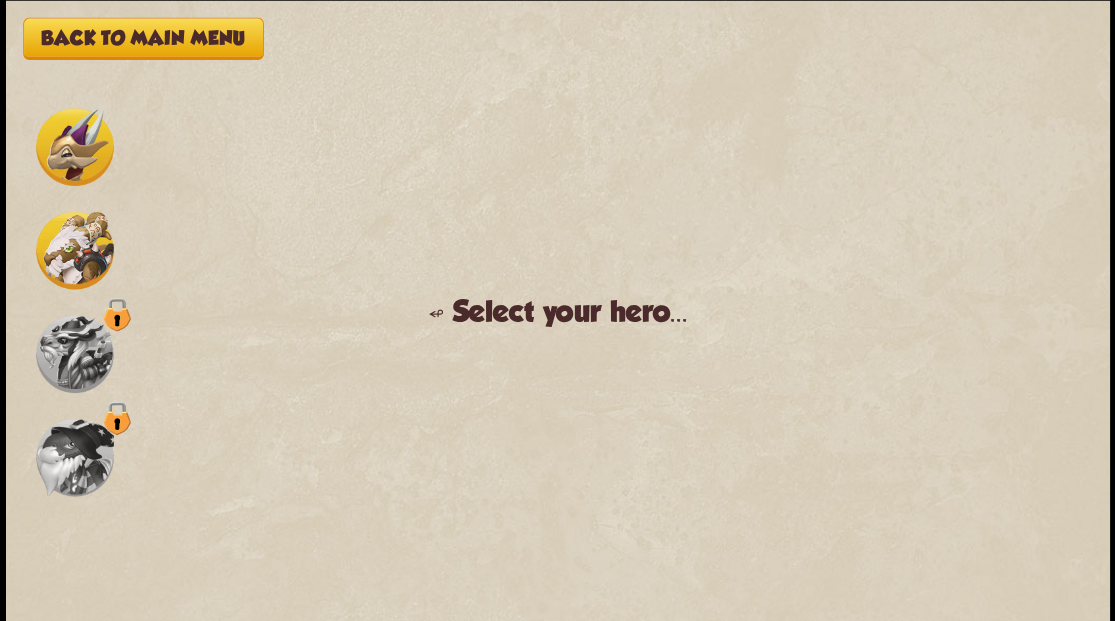 click at bounding box center [75, 147] 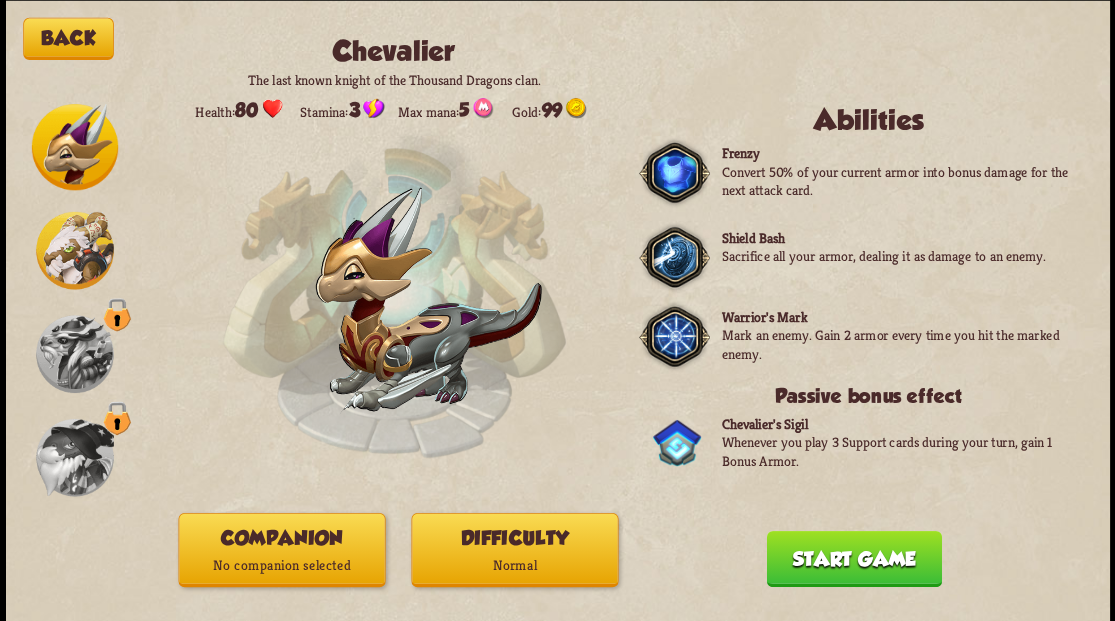 click on "No companion selected" at bounding box center (281, 565) 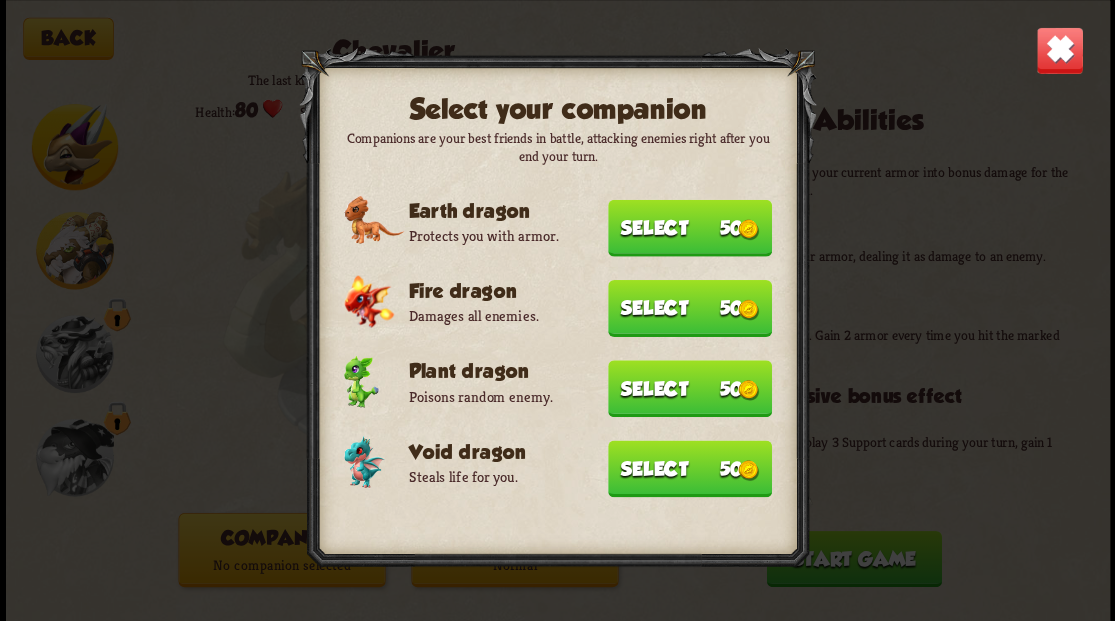 click on "Select
50" at bounding box center (690, 468) 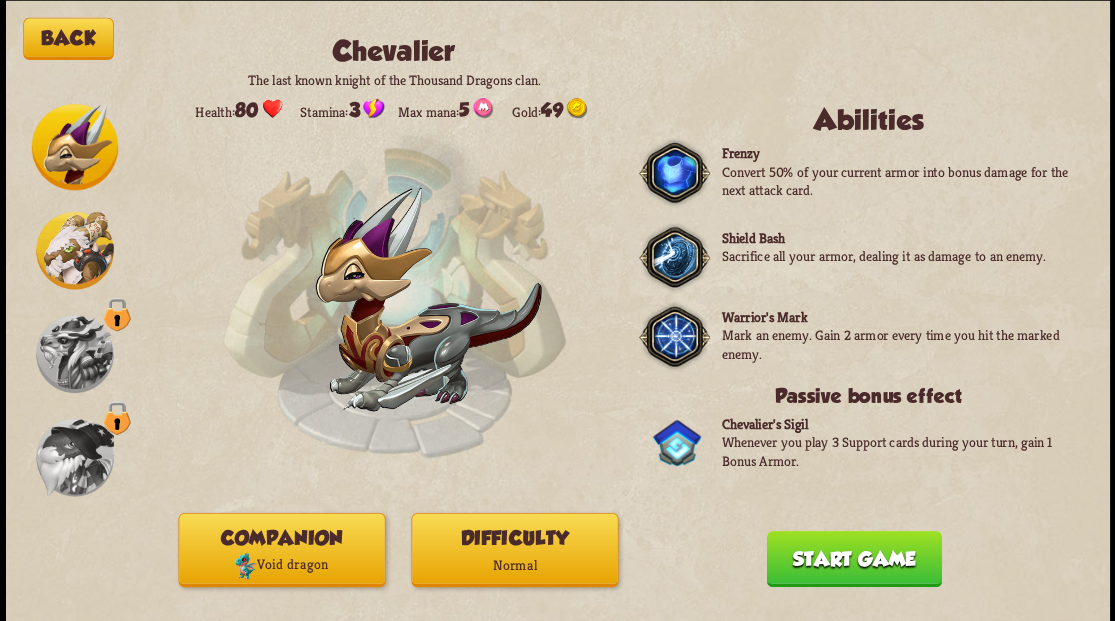click on "Normal" at bounding box center (514, 565) 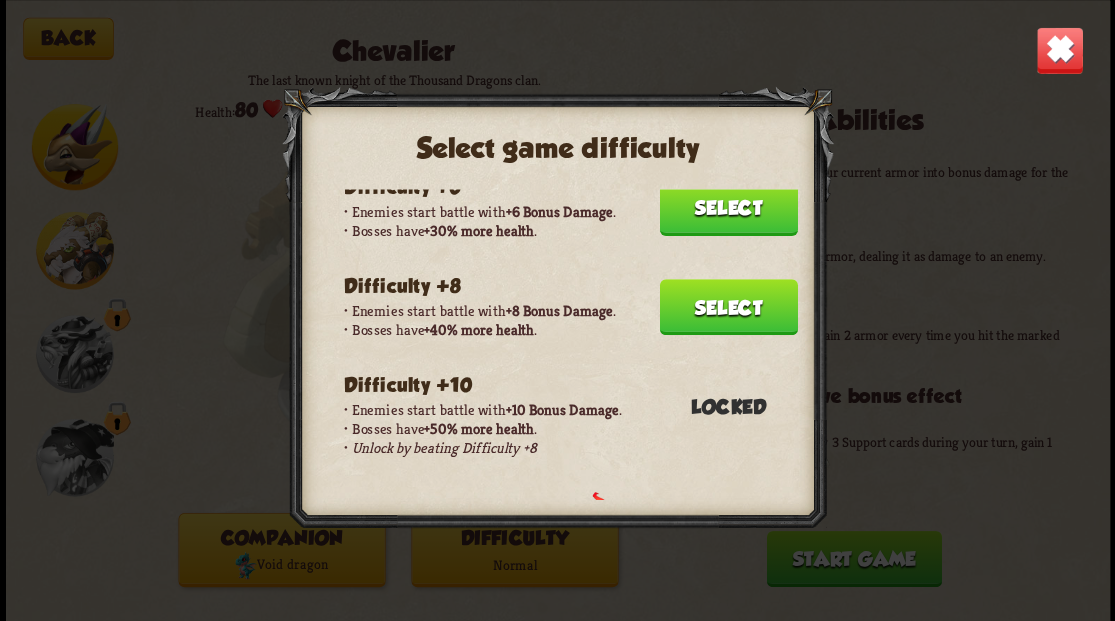 scroll, scrollTop: 333, scrollLeft: 0, axis: vertical 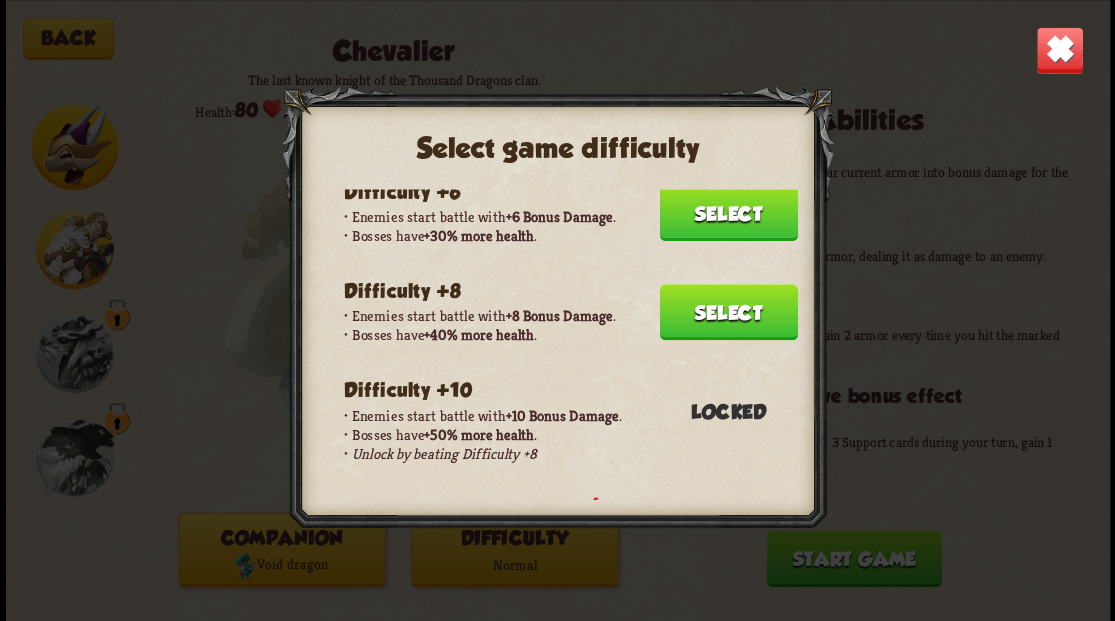 click on "Select" at bounding box center (728, 312) 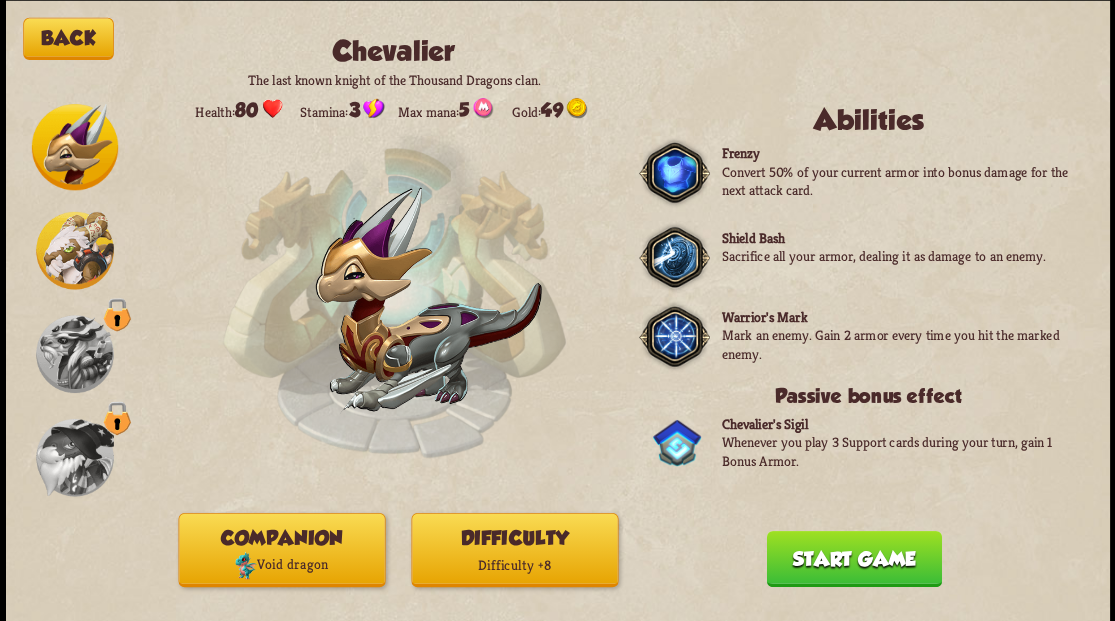 click on "Start game" at bounding box center [853, 558] 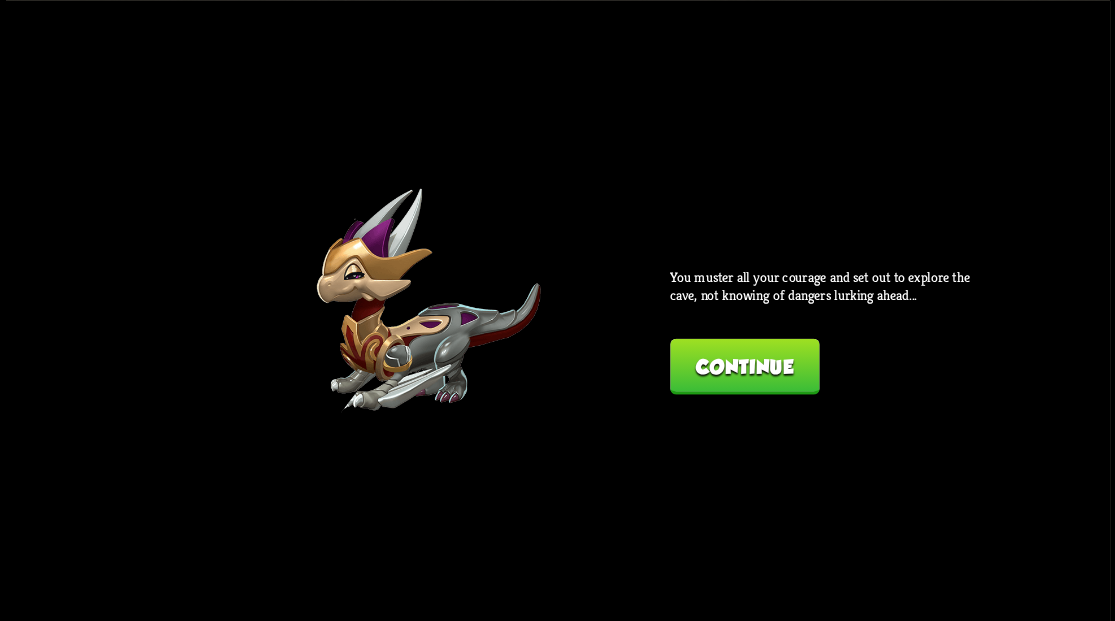 click on "Continue" at bounding box center [744, 366] 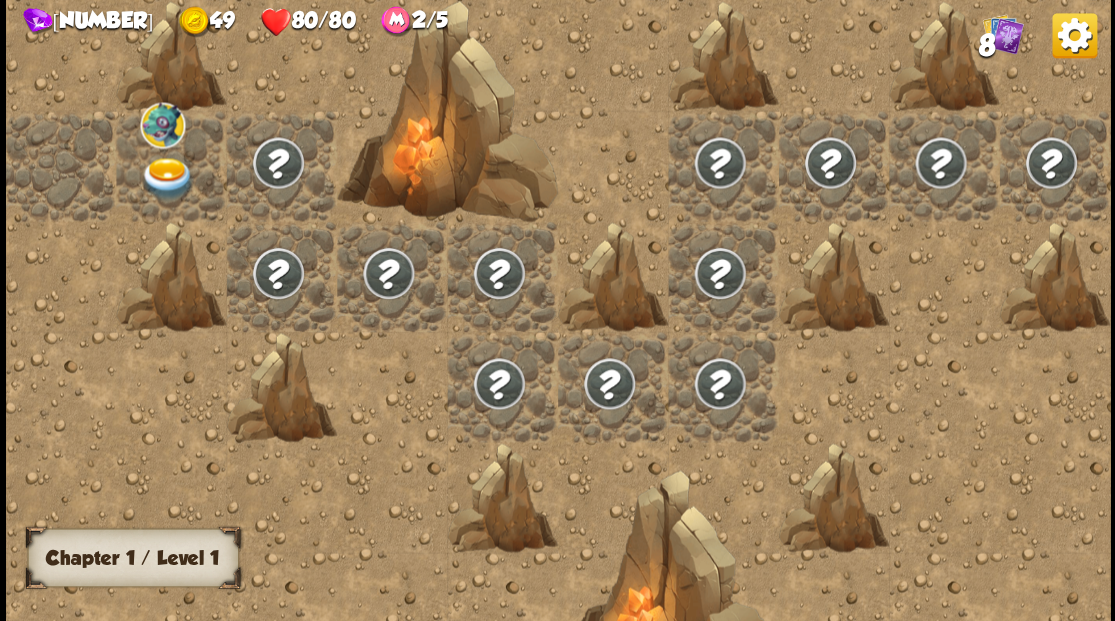 click at bounding box center (61, 165) 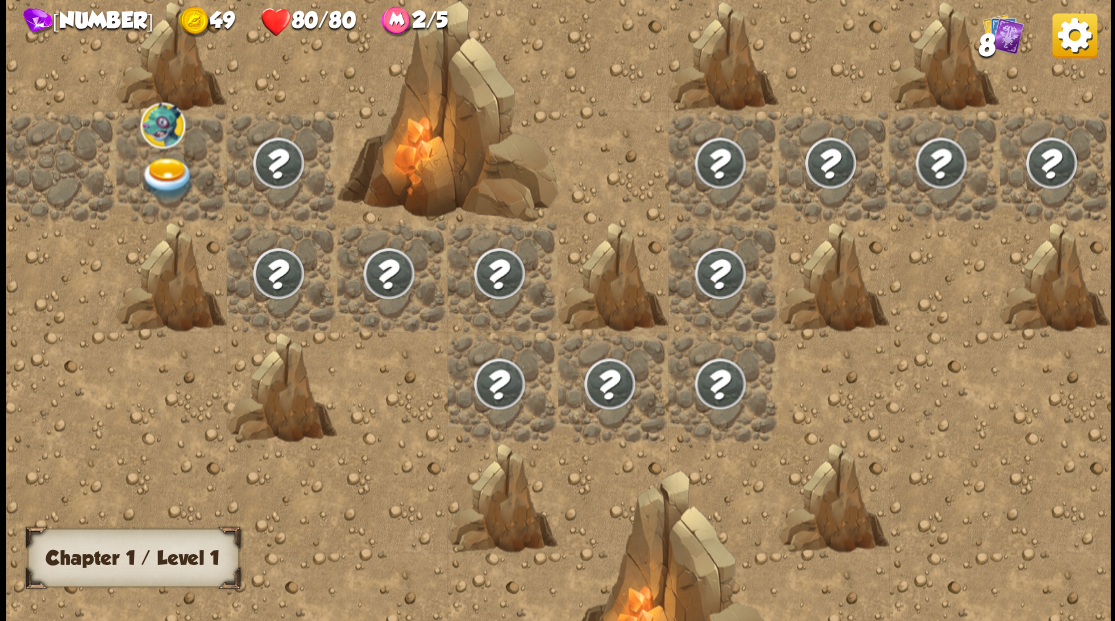click at bounding box center [167, 178] 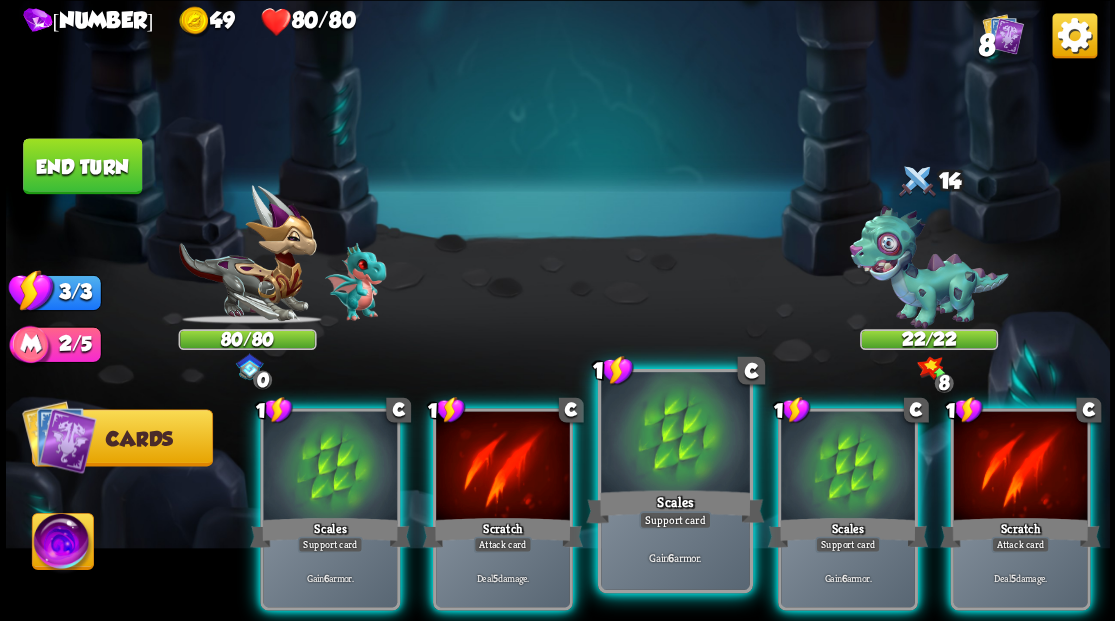 click at bounding box center [675, 434] 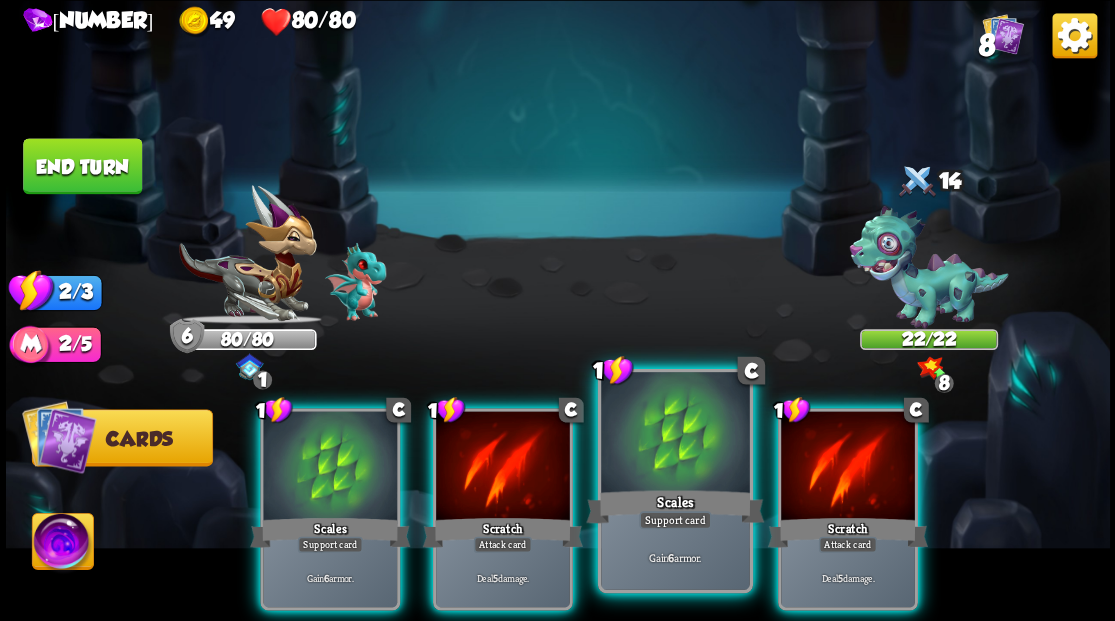 click at bounding box center (675, 434) 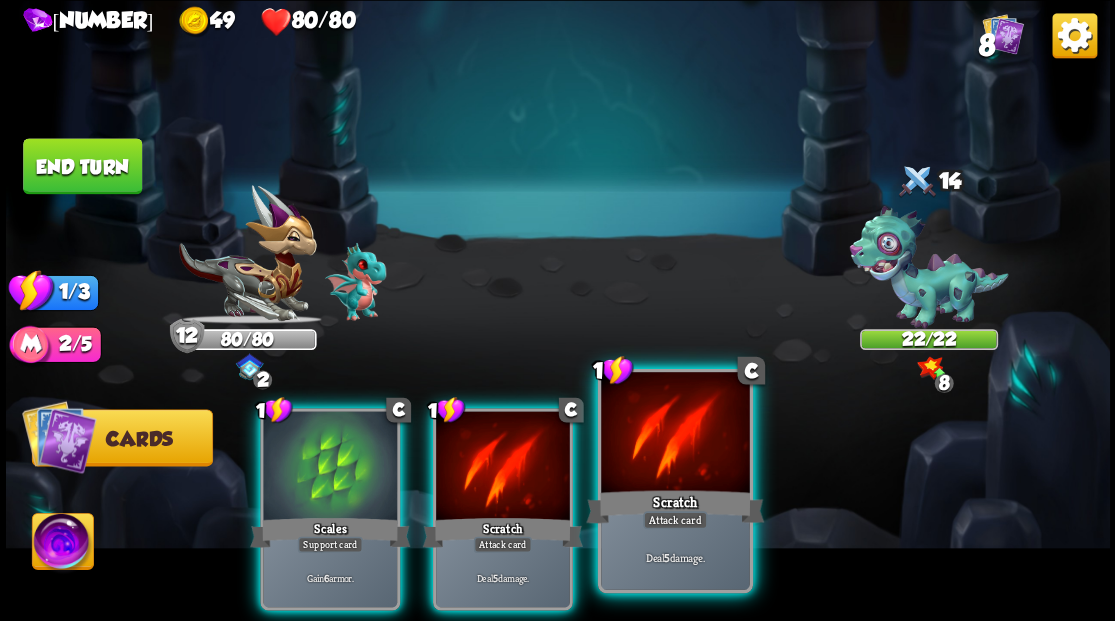 click at bounding box center [675, 434] 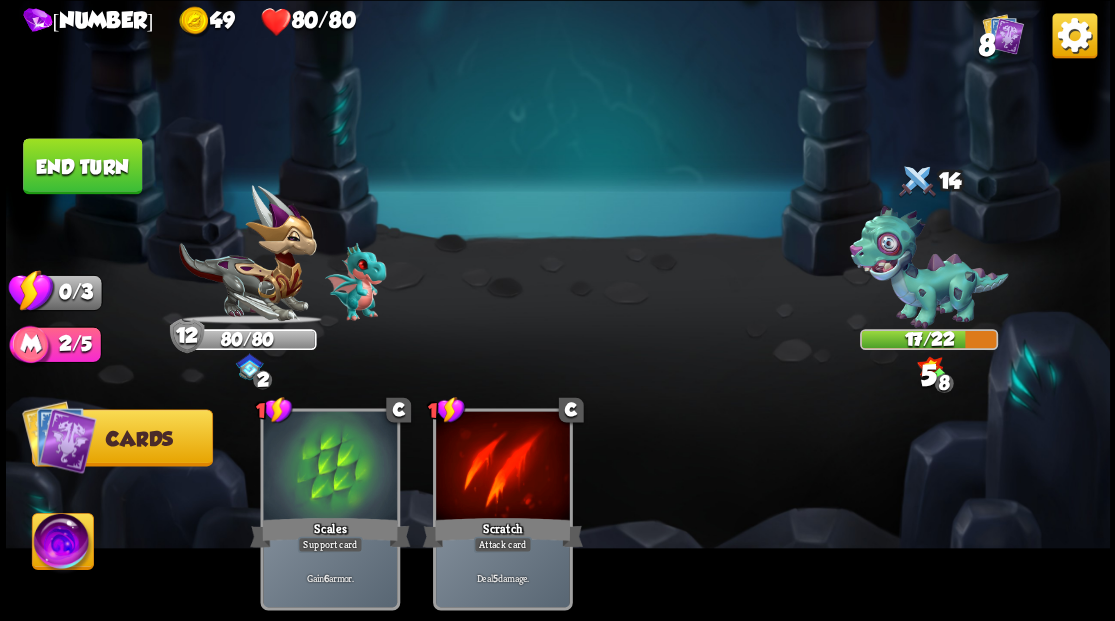 click on "End turn" at bounding box center (82, 166) 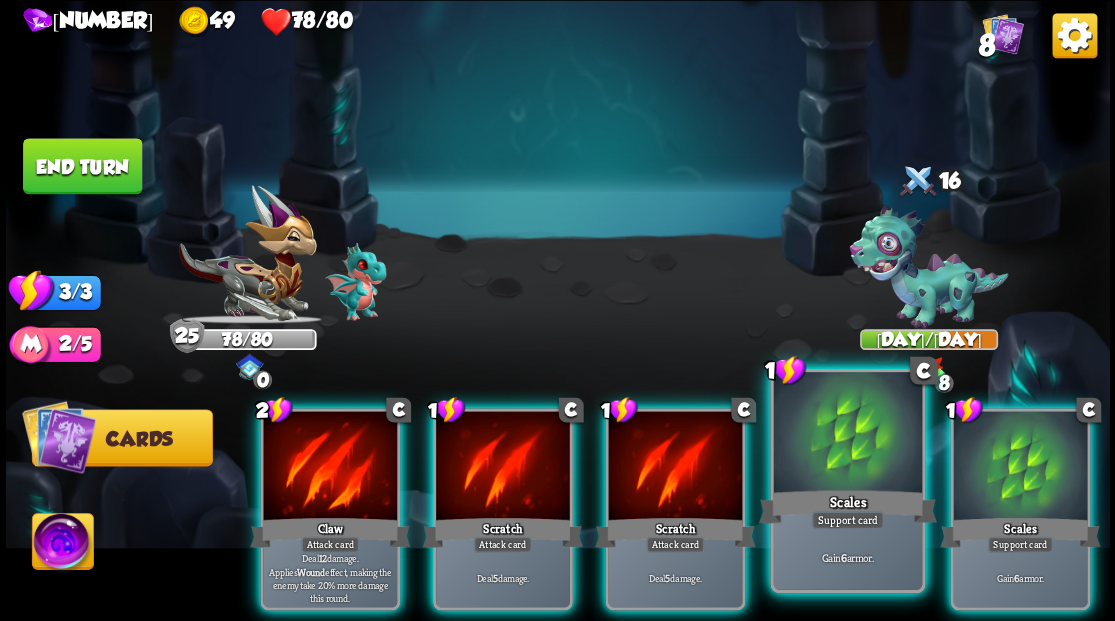 click at bounding box center [847, 434] 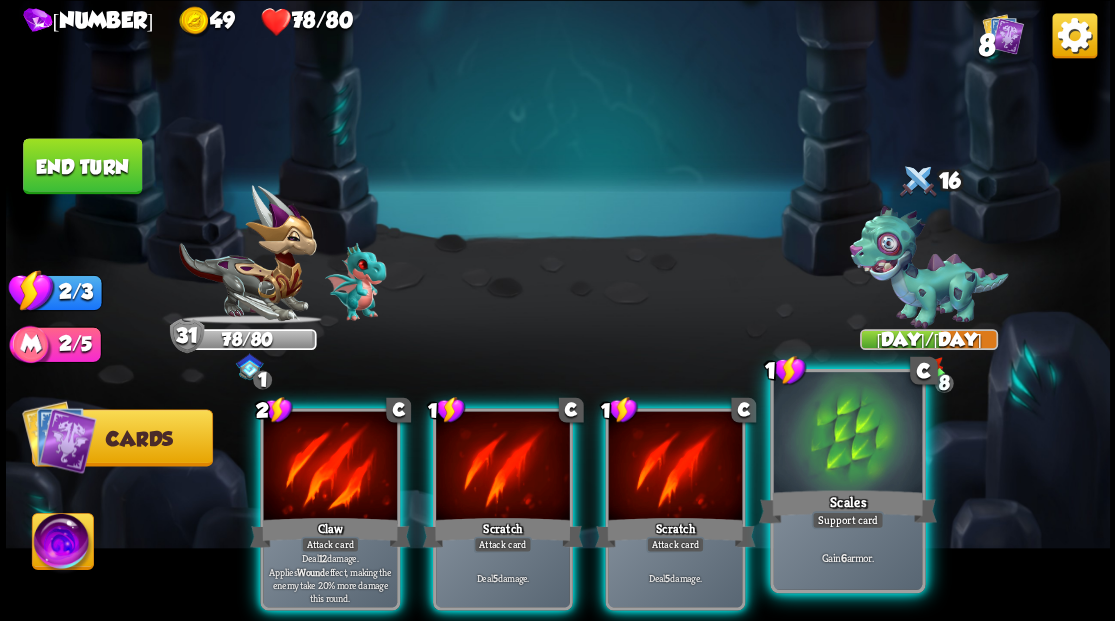 click at bounding box center (847, 434) 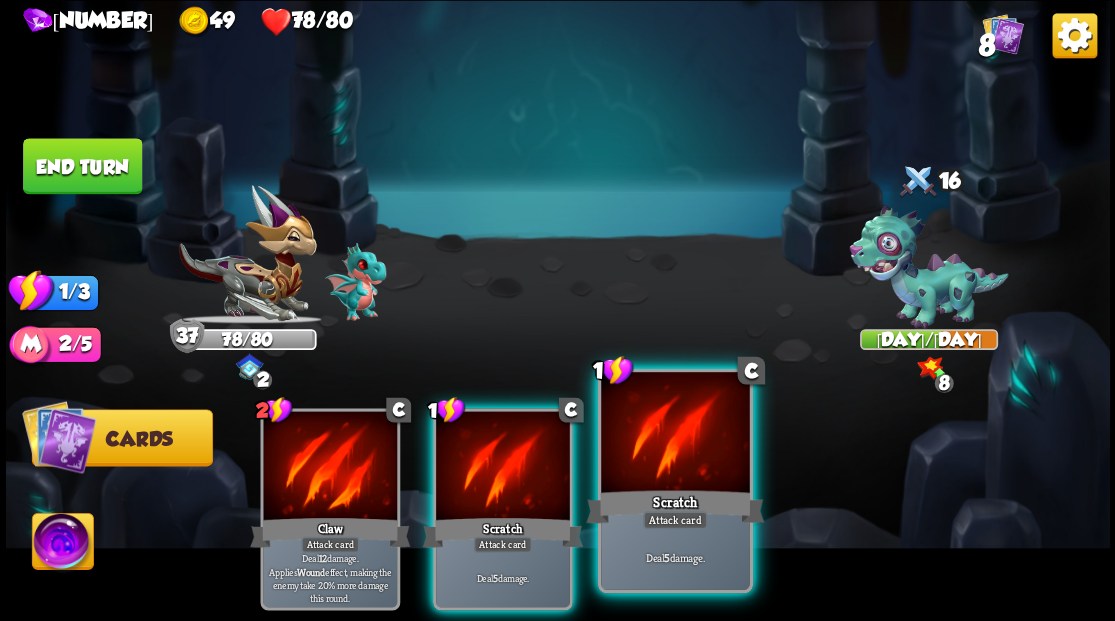 click at bounding box center [675, 434] 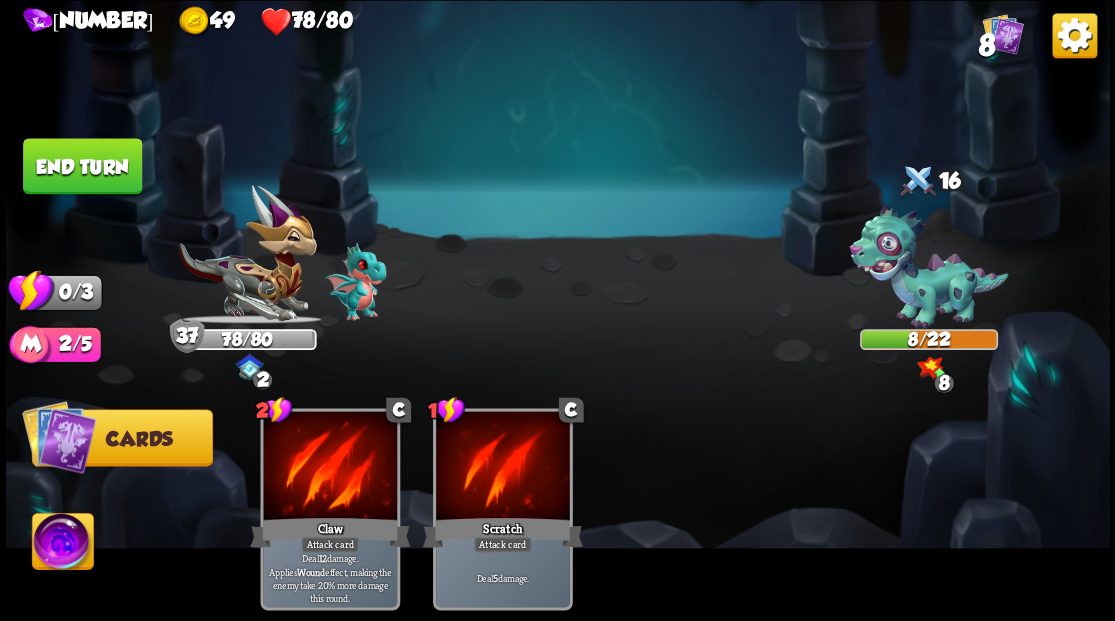 click on "End turn" at bounding box center [82, 166] 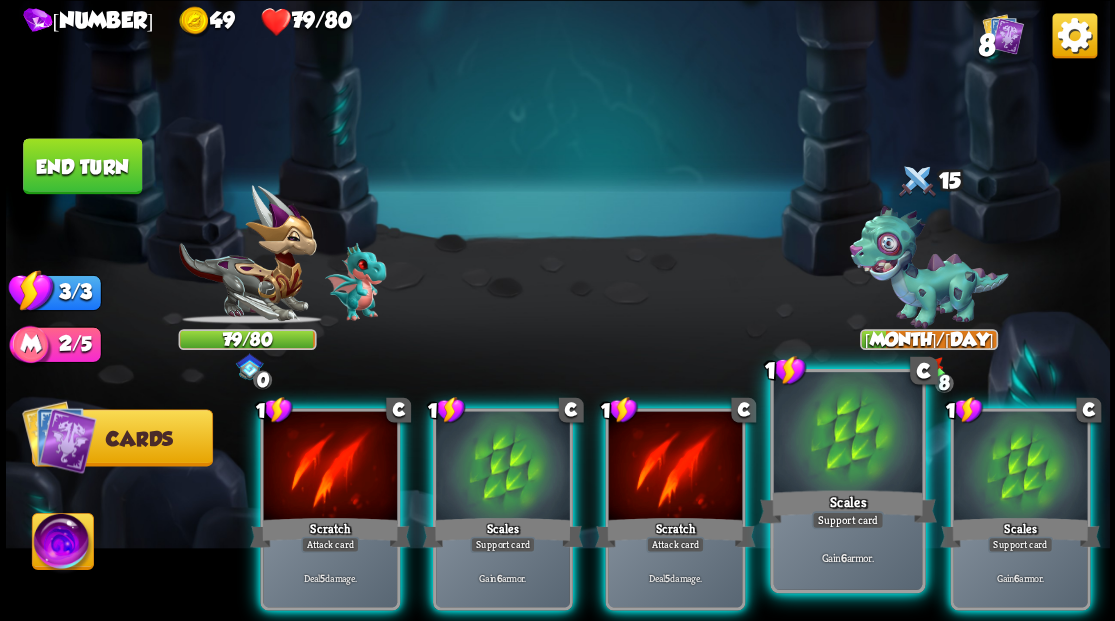 click at bounding box center (847, 434) 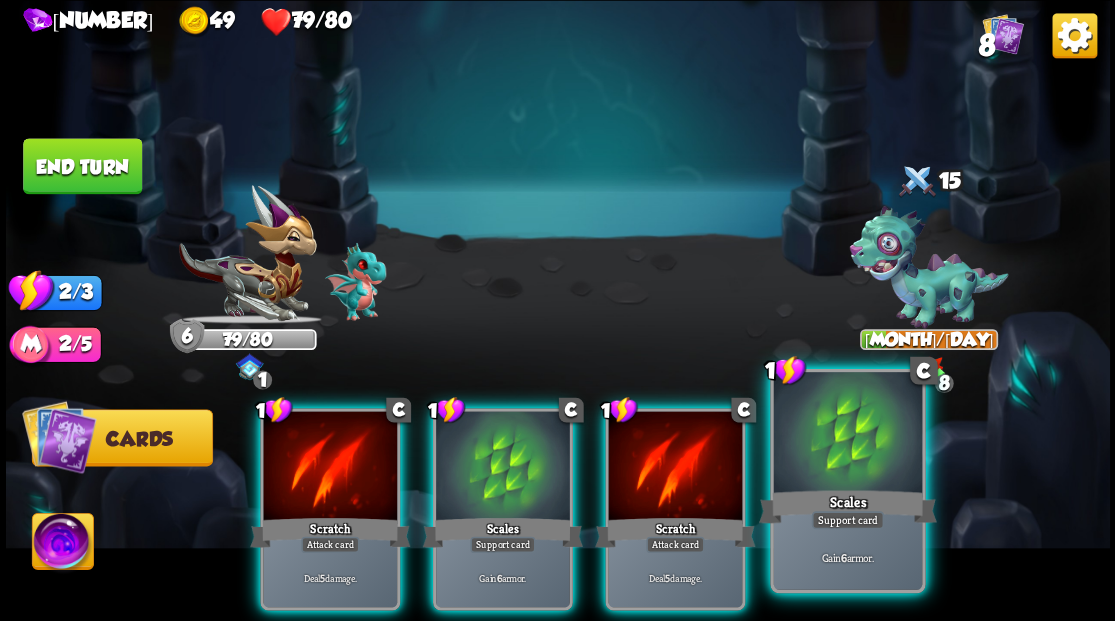 click at bounding box center [847, 434] 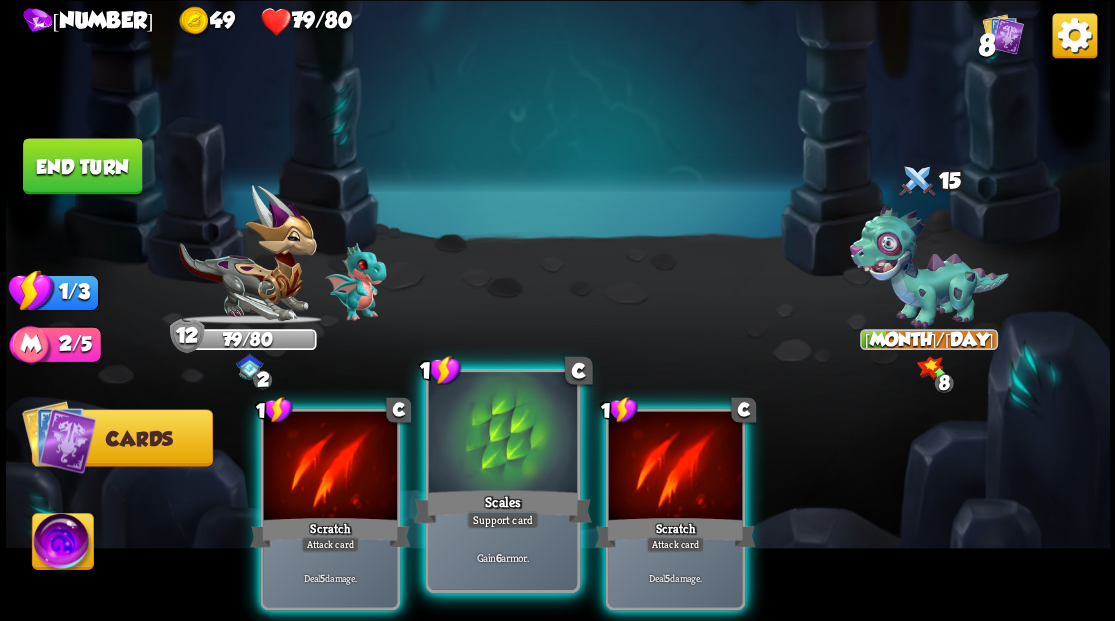 click at bounding box center [502, 434] 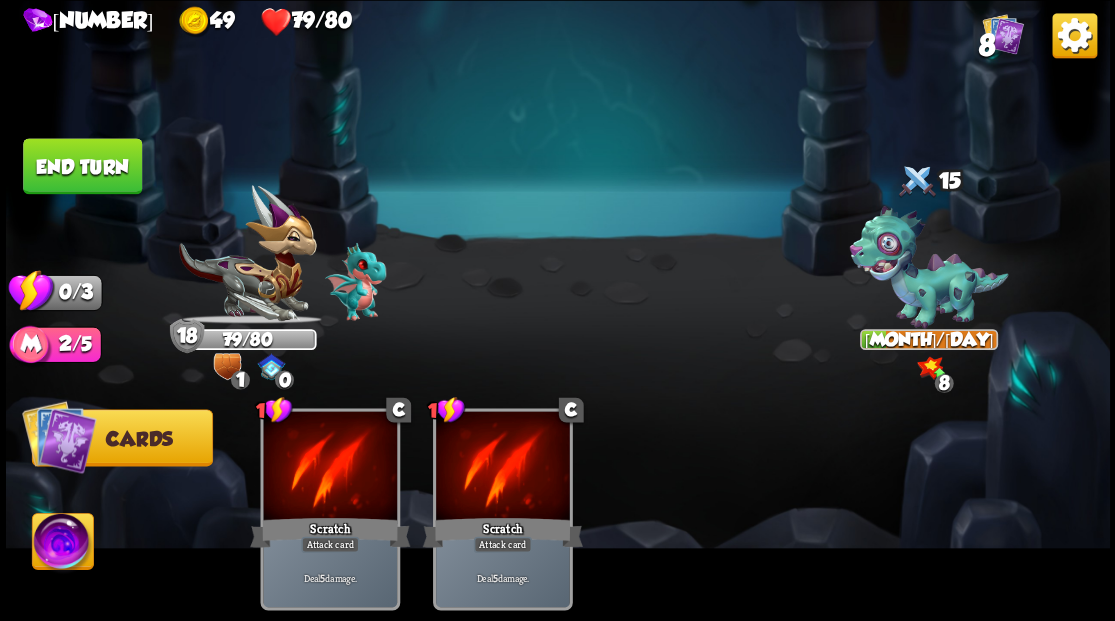 click on "End turn" at bounding box center (82, 166) 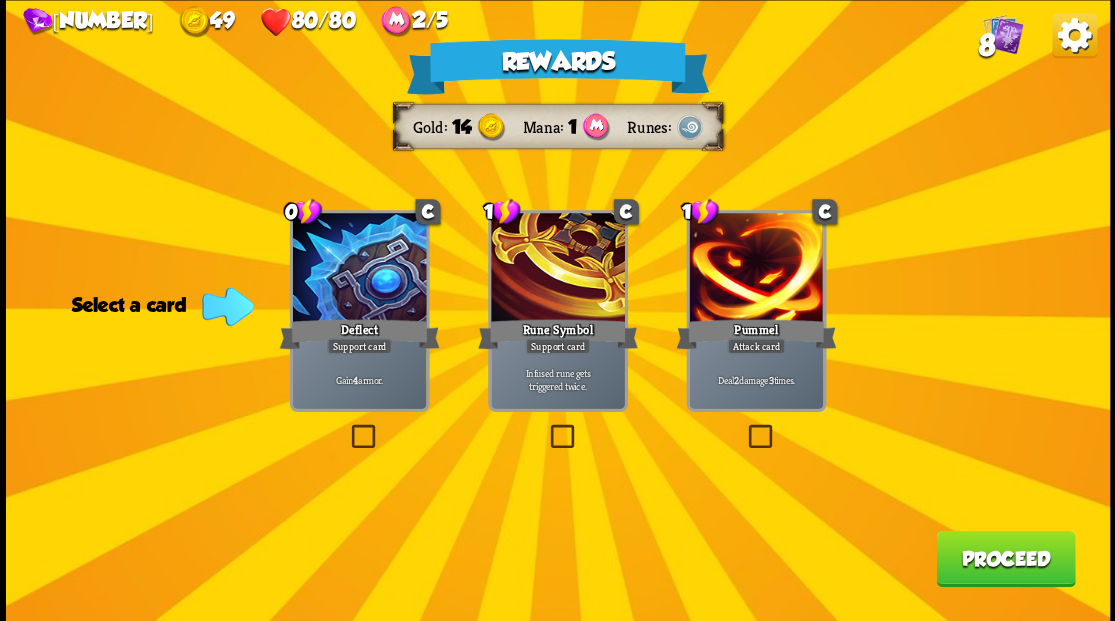 click at bounding box center (347, 427) 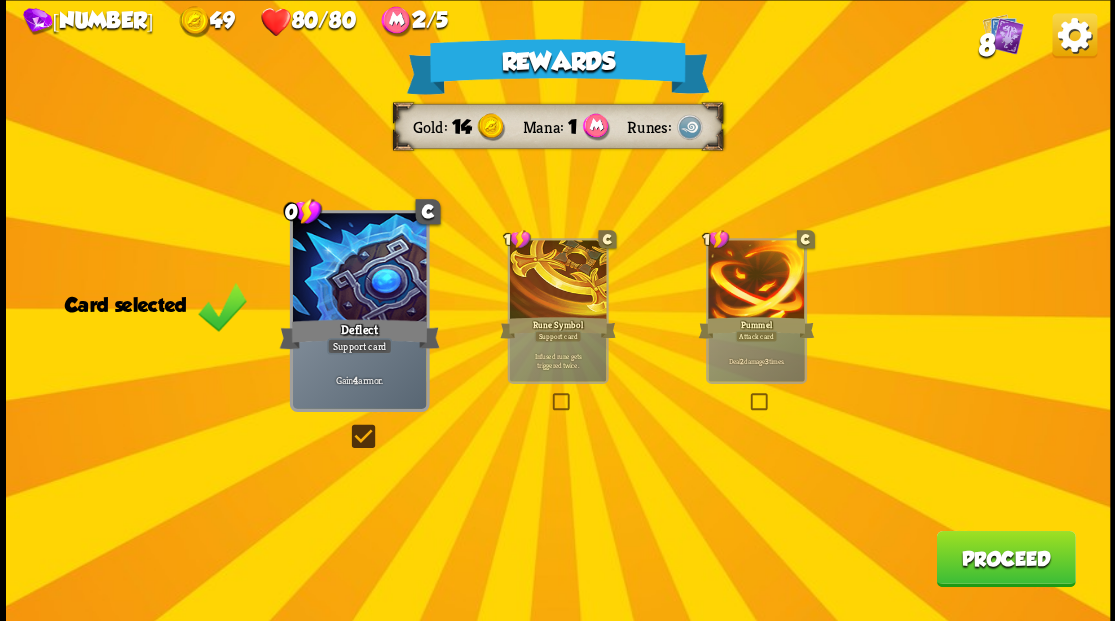 click on "Proceed" at bounding box center (1005, 558) 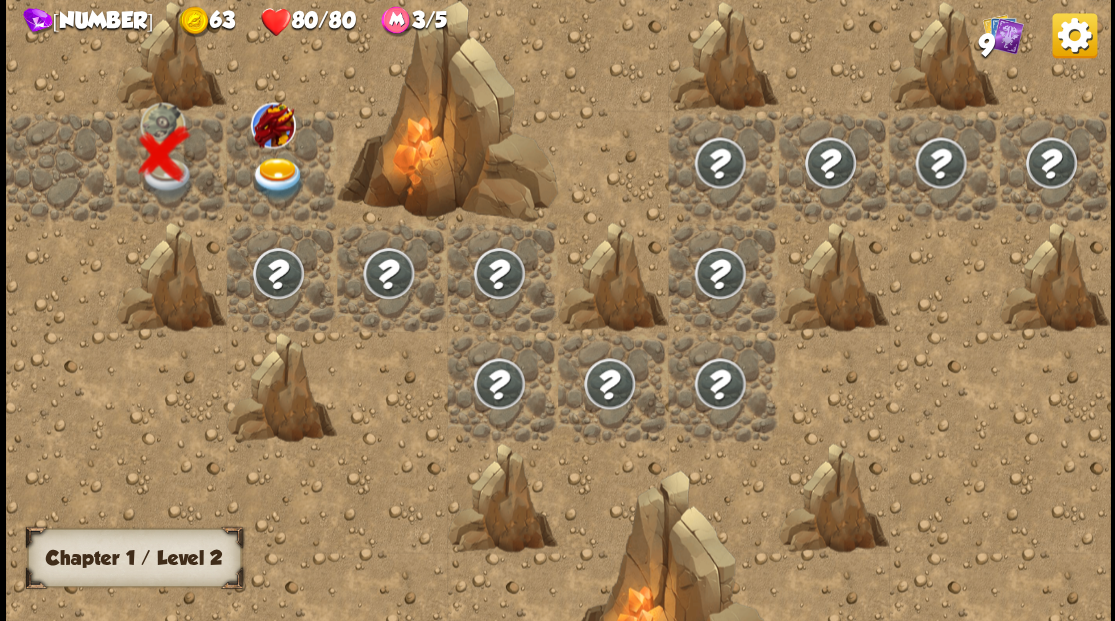 click at bounding box center (277, 178) 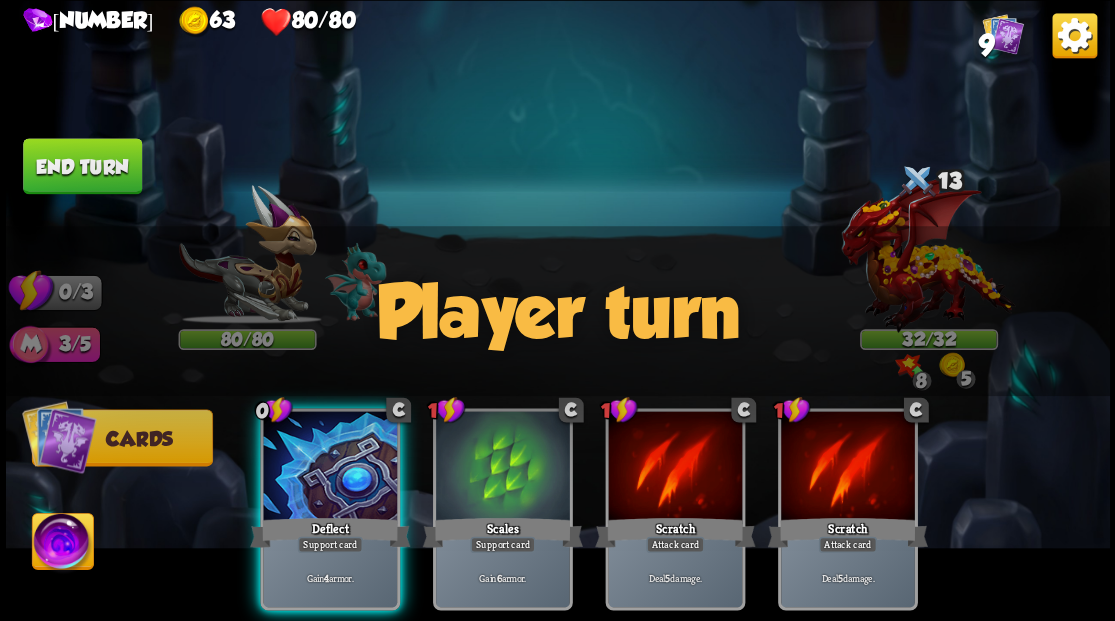 click on "Player turn" at bounding box center (558, 311) 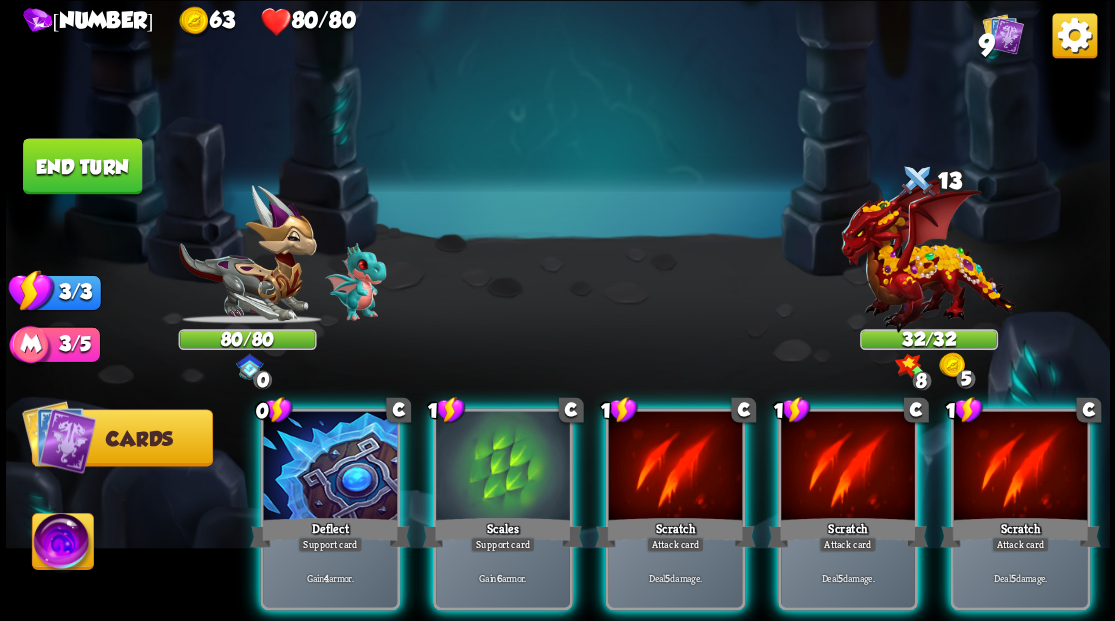 click at bounding box center [928, 263] 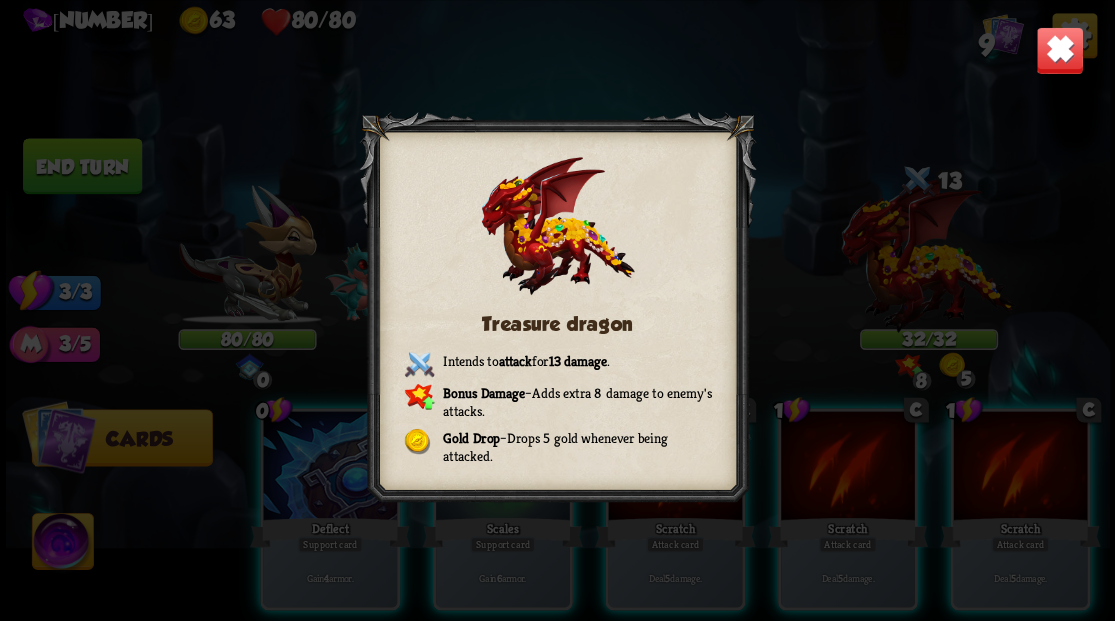 click at bounding box center (1059, 50) 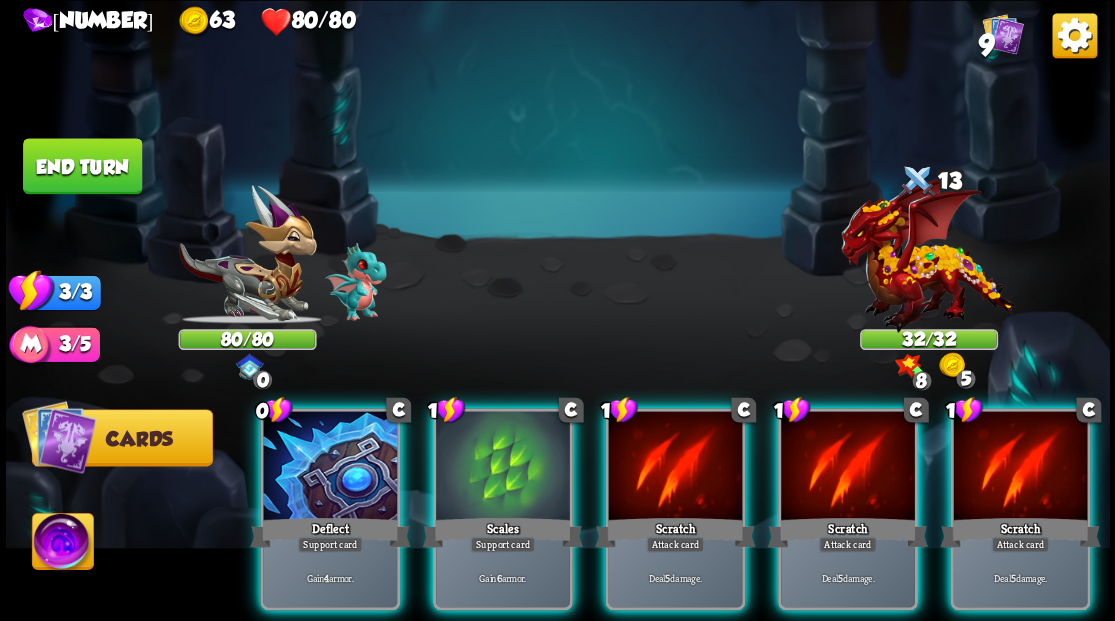 click at bounding box center [928, 263] 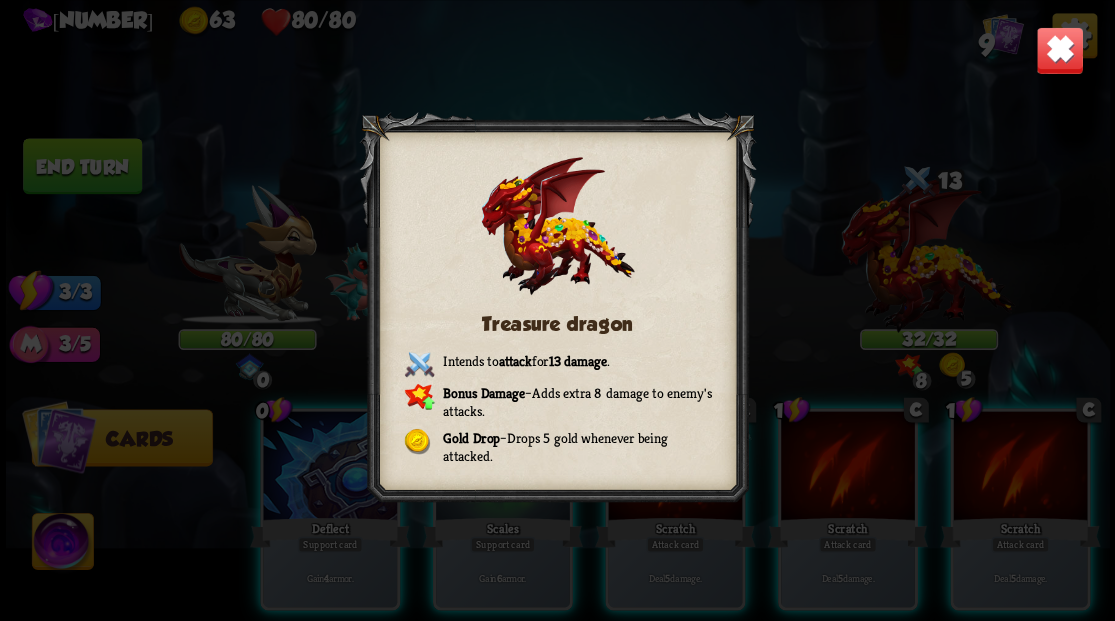 click at bounding box center (1059, 50) 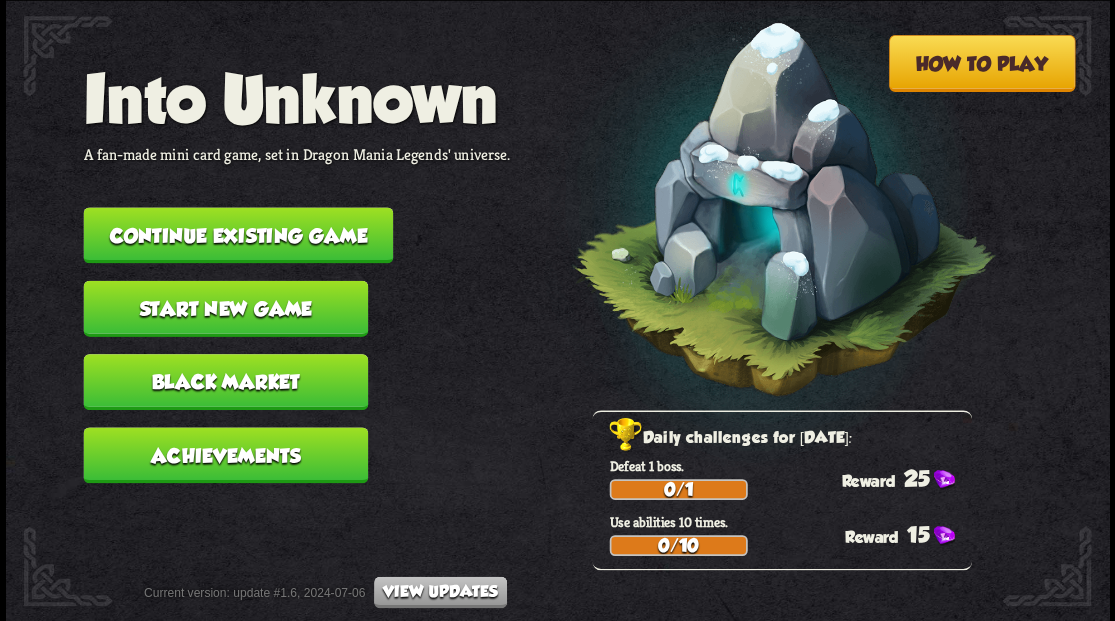 scroll, scrollTop: 0, scrollLeft: 0, axis: both 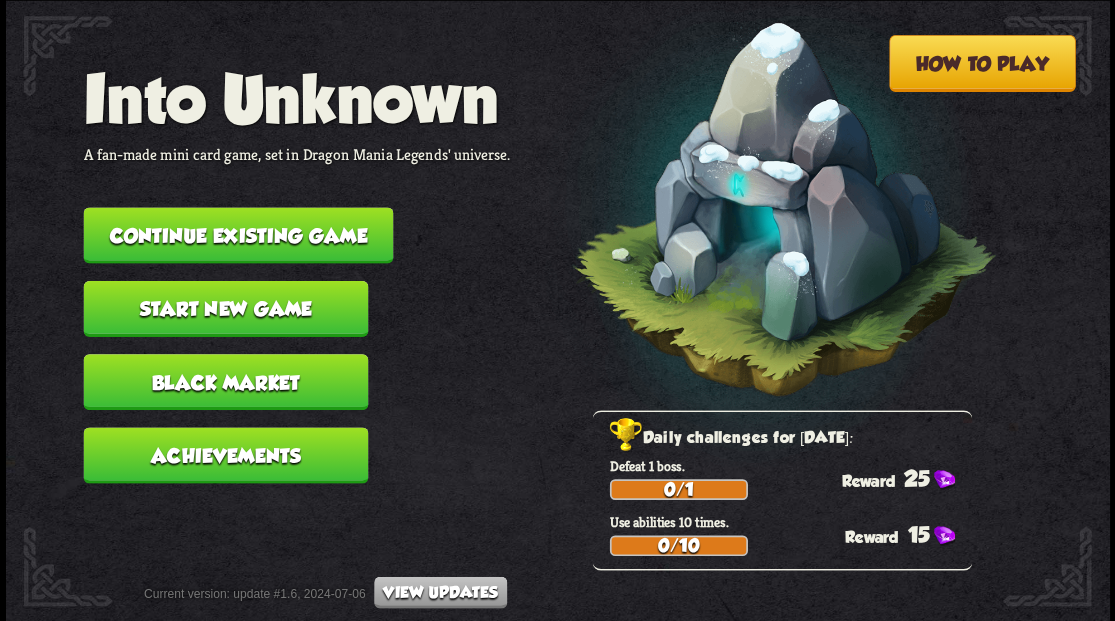 click on "Continue existing game" at bounding box center (238, 235) 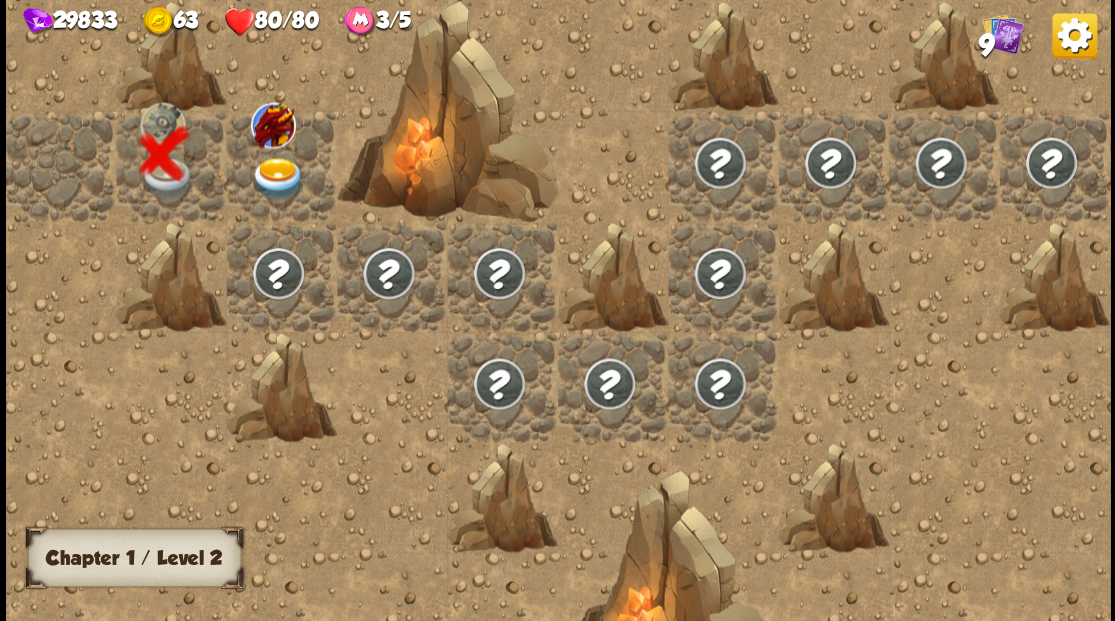 click at bounding box center [277, 178] 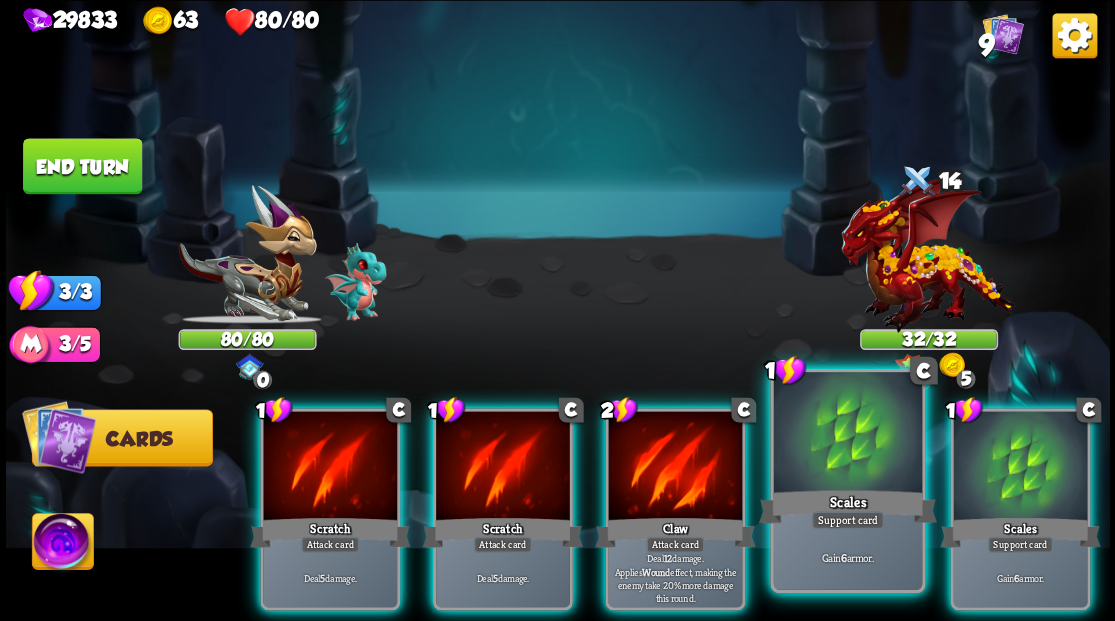 click at bounding box center (847, 434) 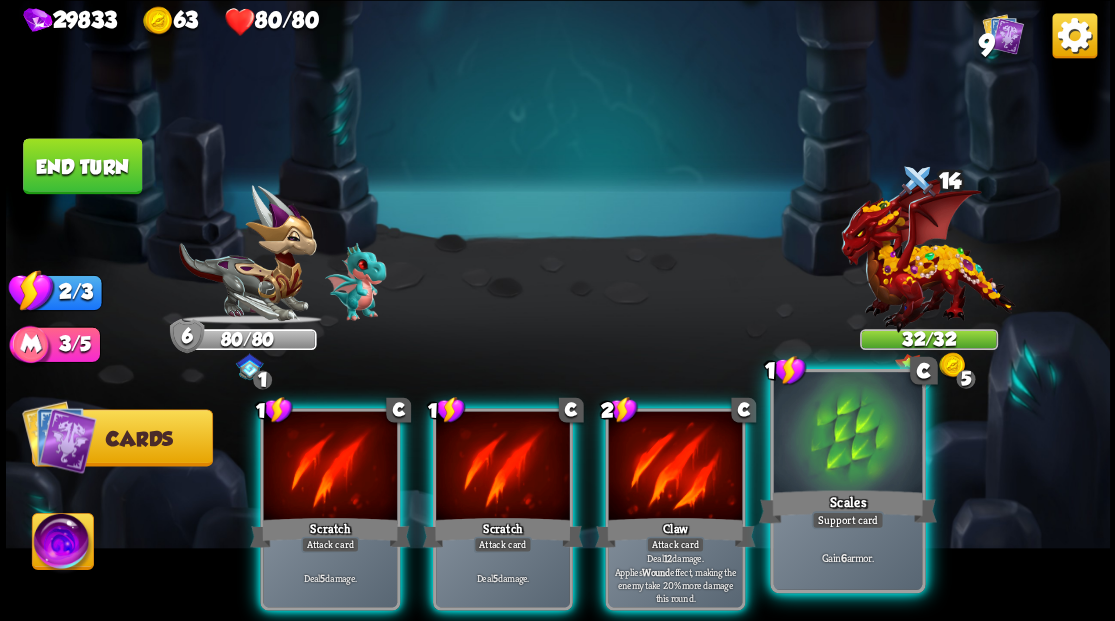 click at bounding box center [847, 434] 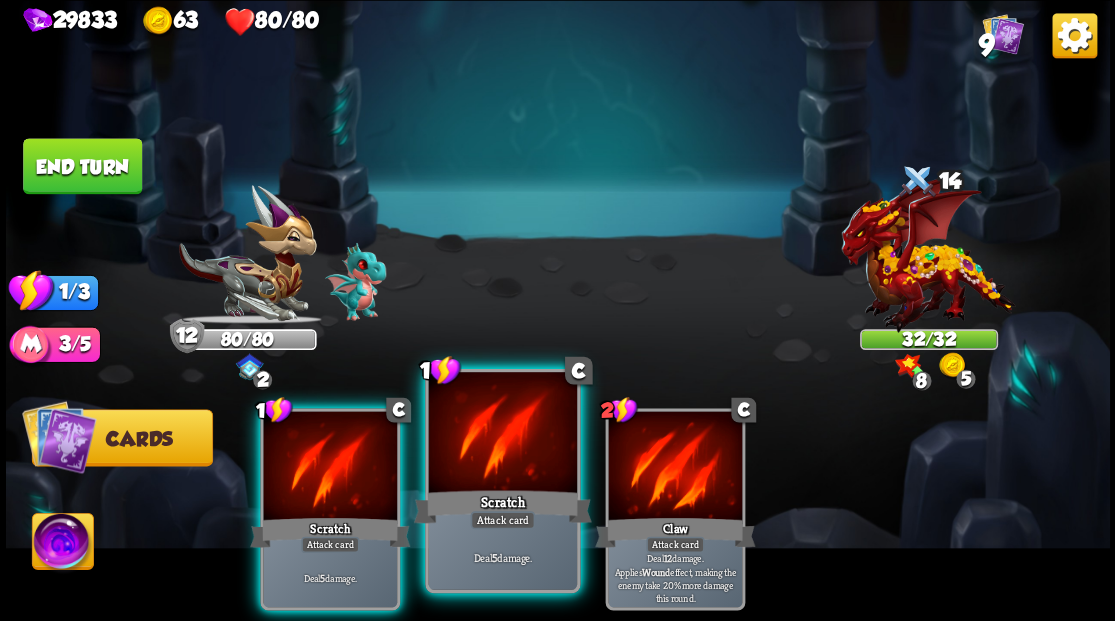click at bounding box center (502, 434) 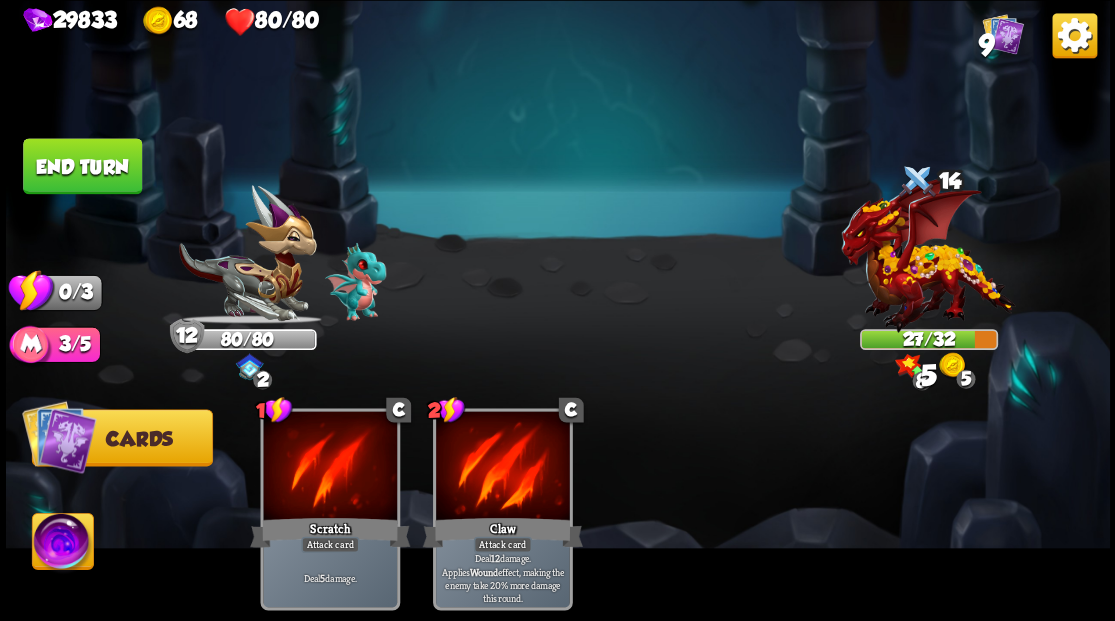 click on "End turn" at bounding box center (82, 166) 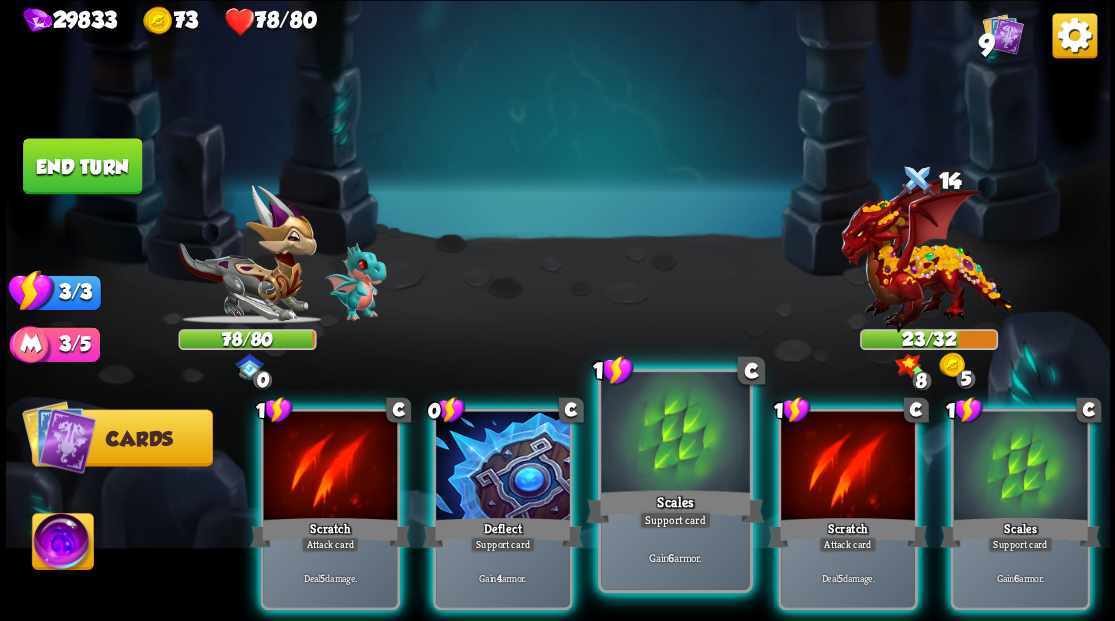 click at bounding box center (675, 434) 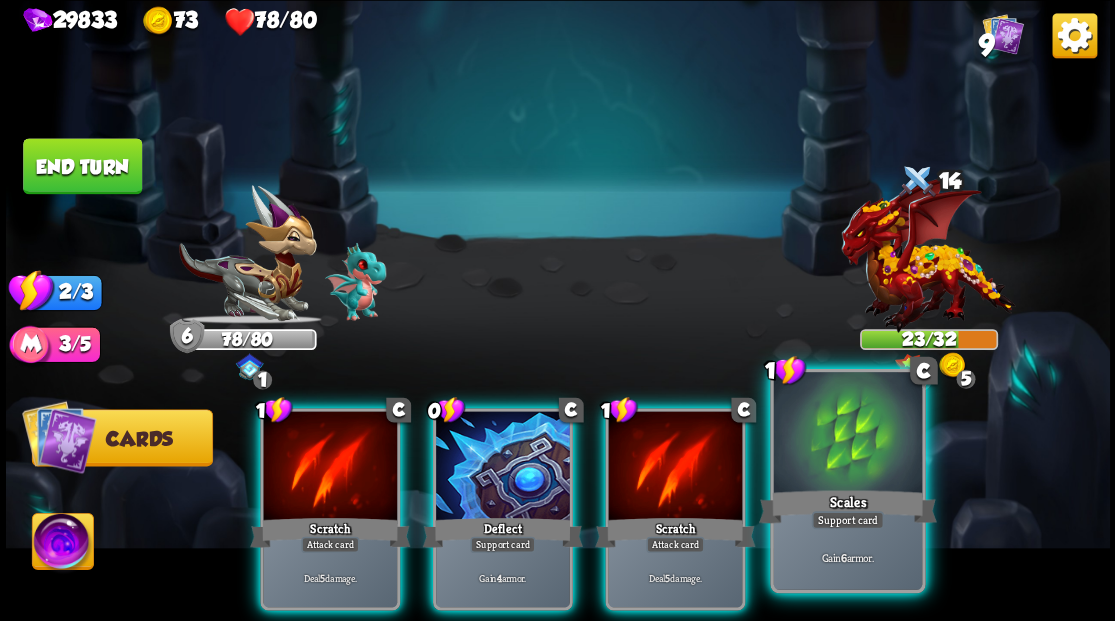 click at bounding box center [847, 434] 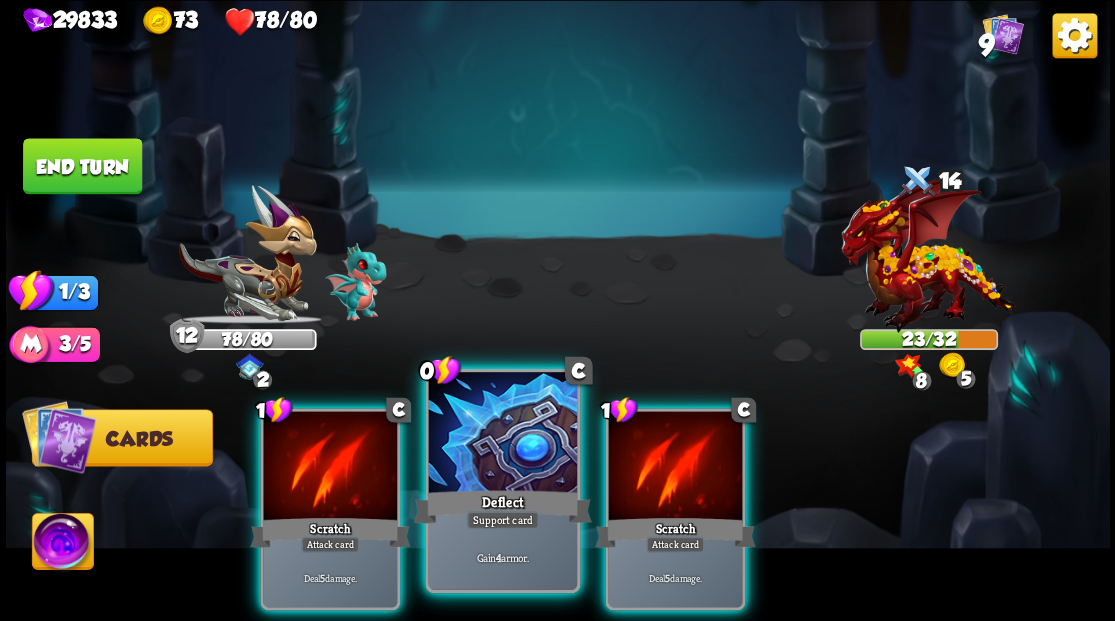 click at bounding box center (502, 434) 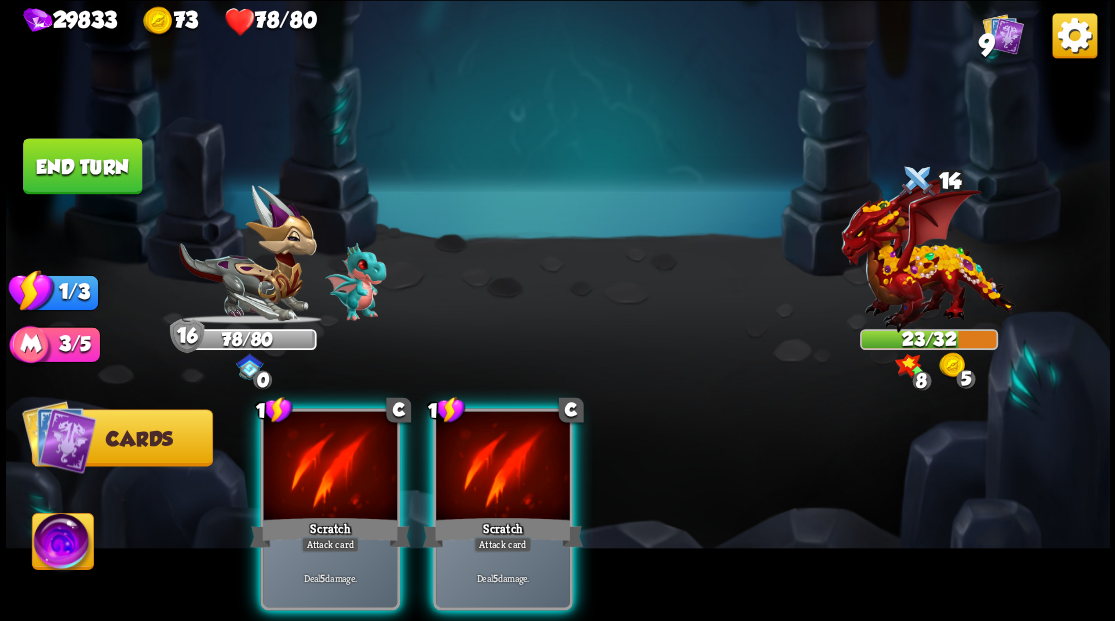 click at bounding box center [503, 467] 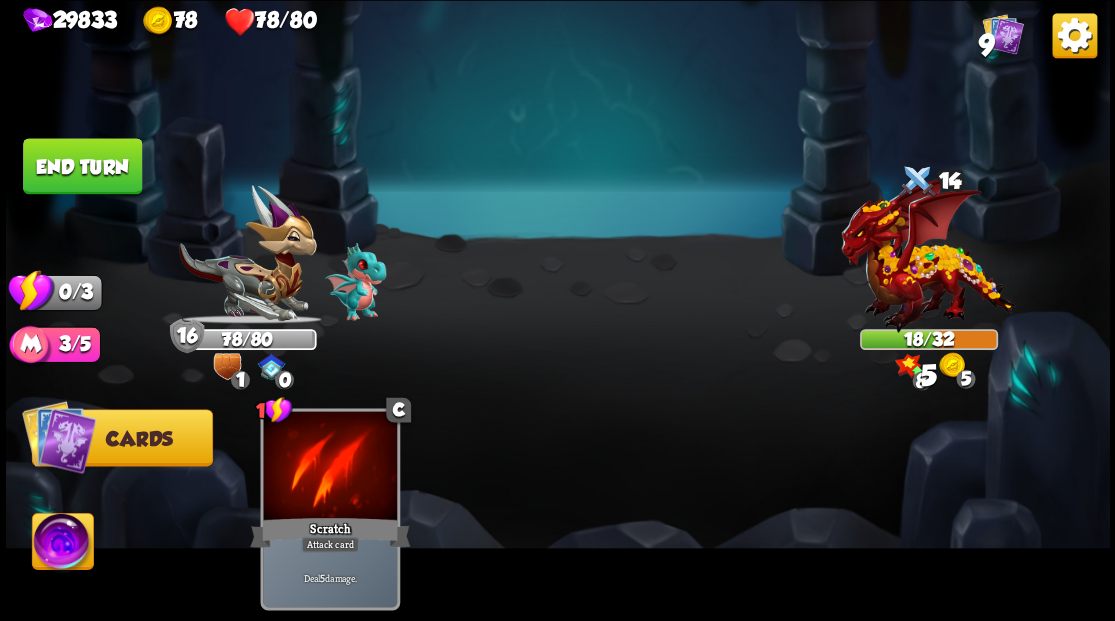 click on "End turn" at bounding box center (82, 166) 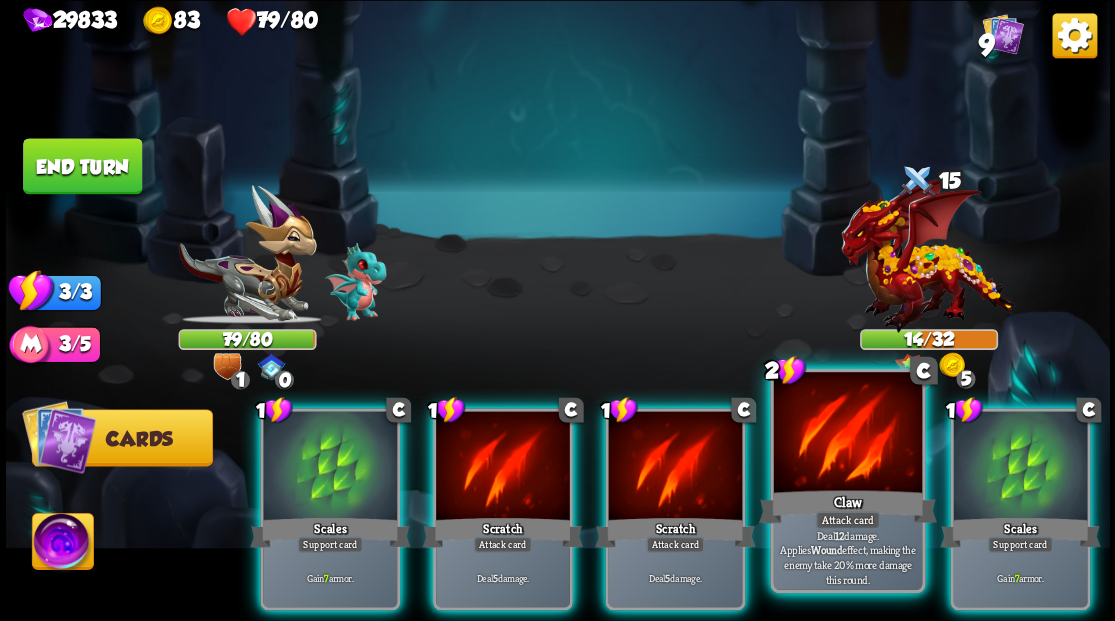 click at bounding box center (847, 434) 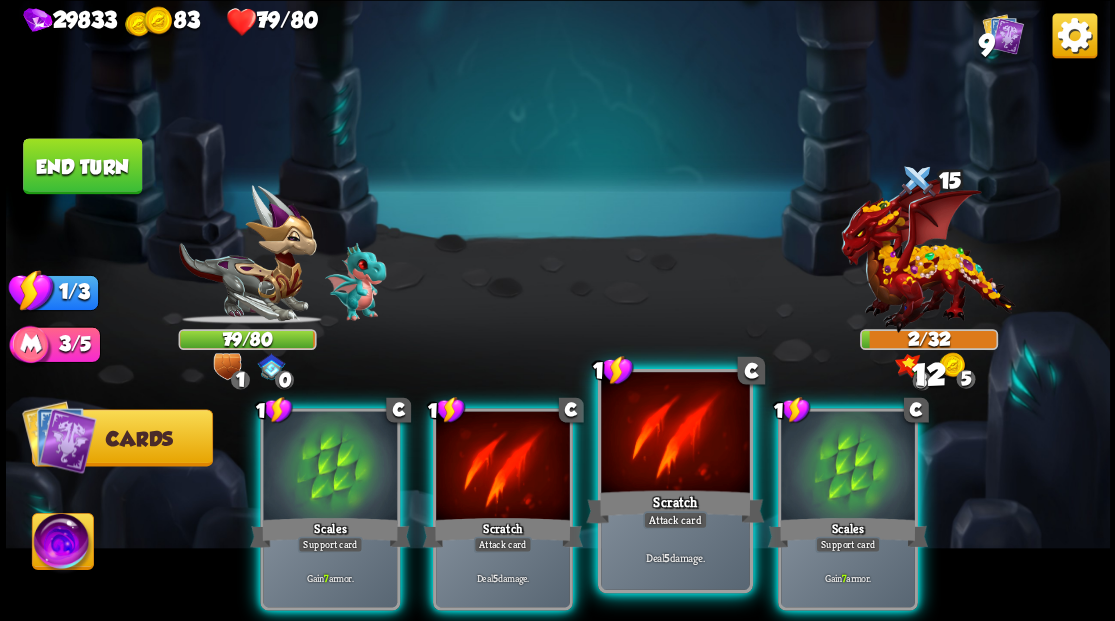 click at bounding box center (675, 434) 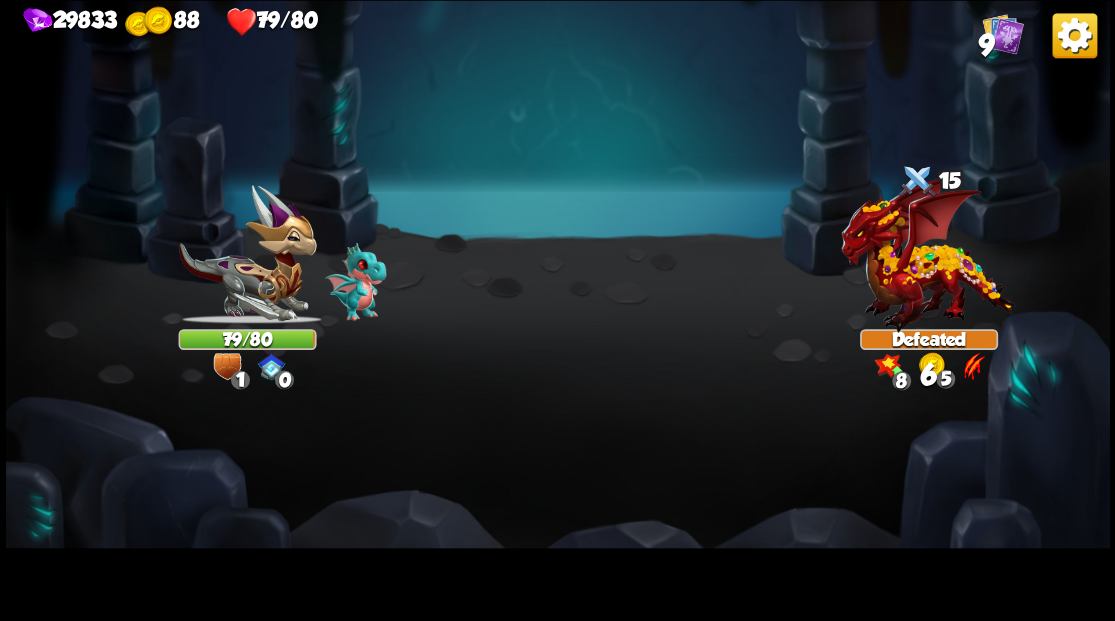 click on "End turn" at bounding box center [82, -127] 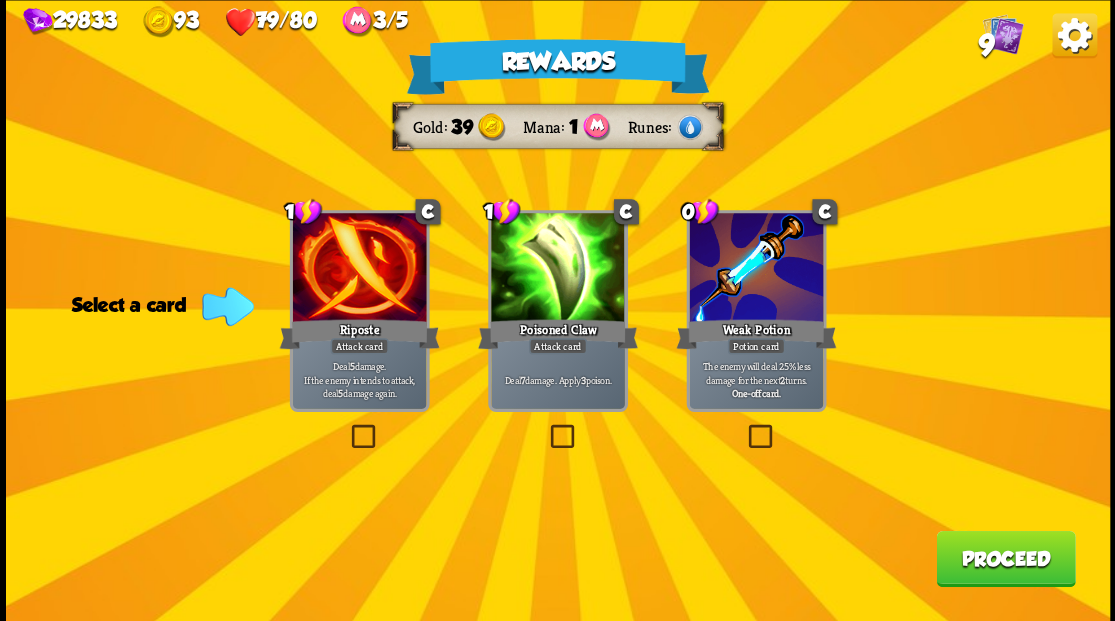 click at bounding box center (347, 427) 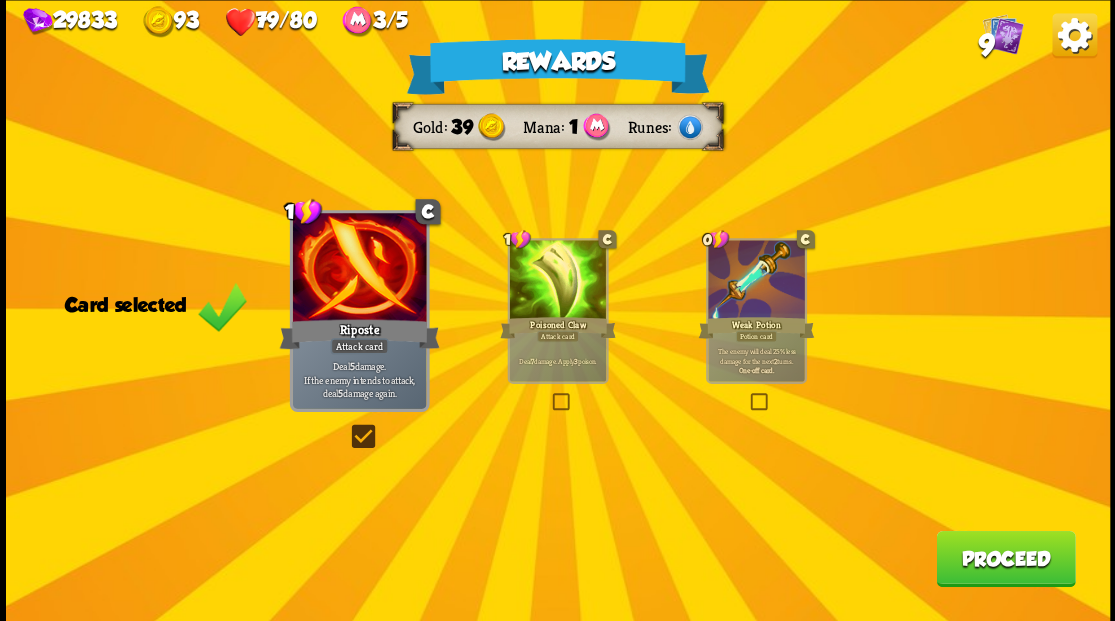 click on "Proceed" at bounding box center [1005, 558] 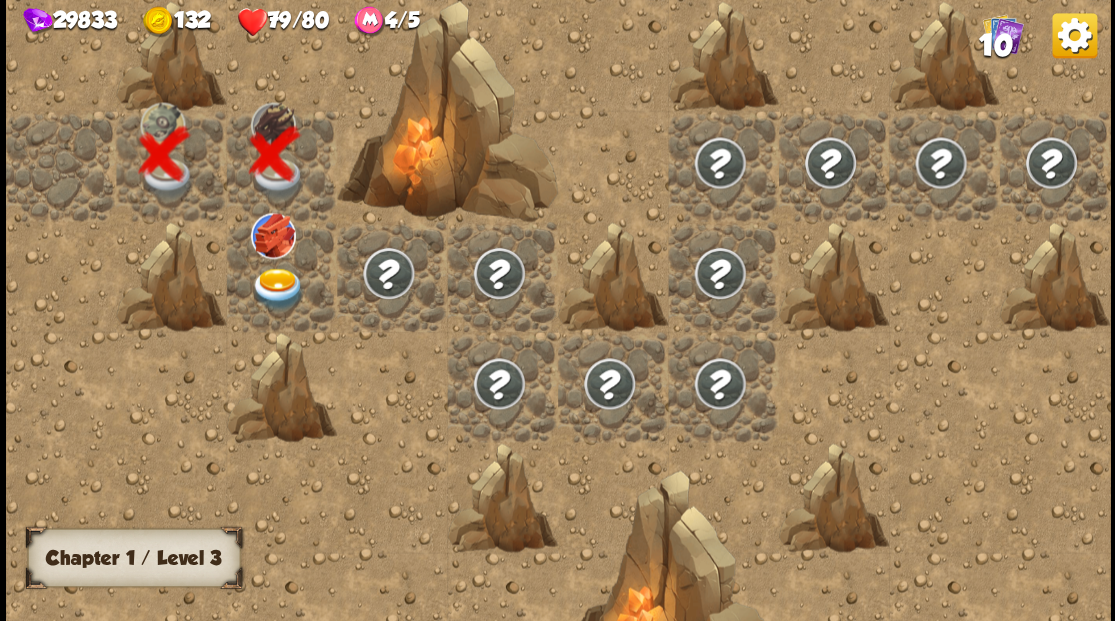 click at bounding box center (277, 288) 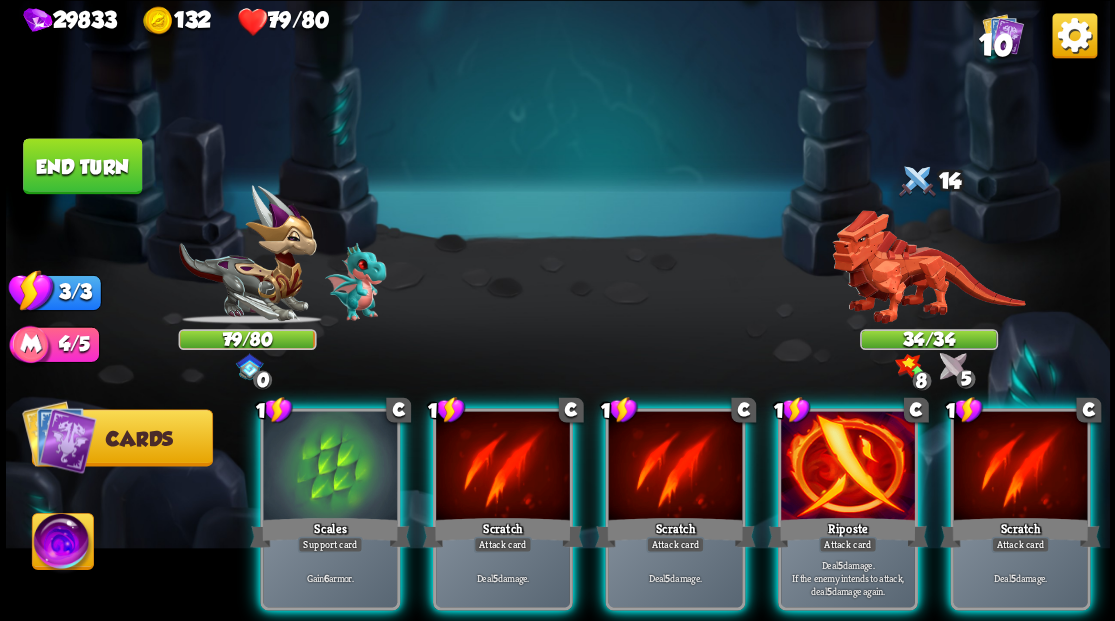 click on "End turn" at bounding box center (82, 166) 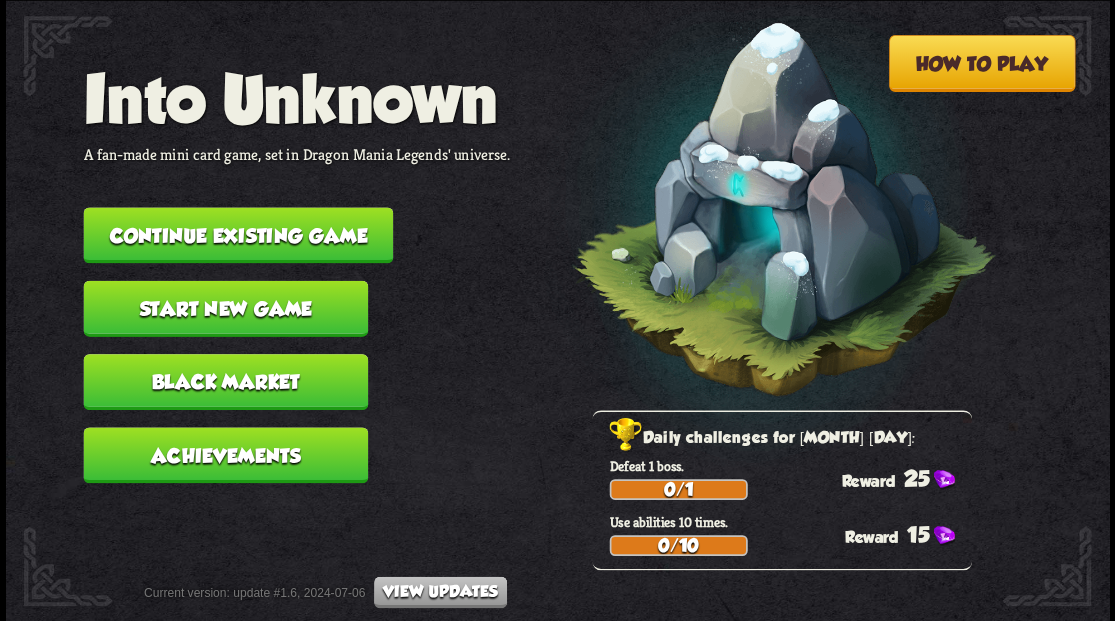 scroll, scrollTop: 0, scrollLeft: 0, axis: both 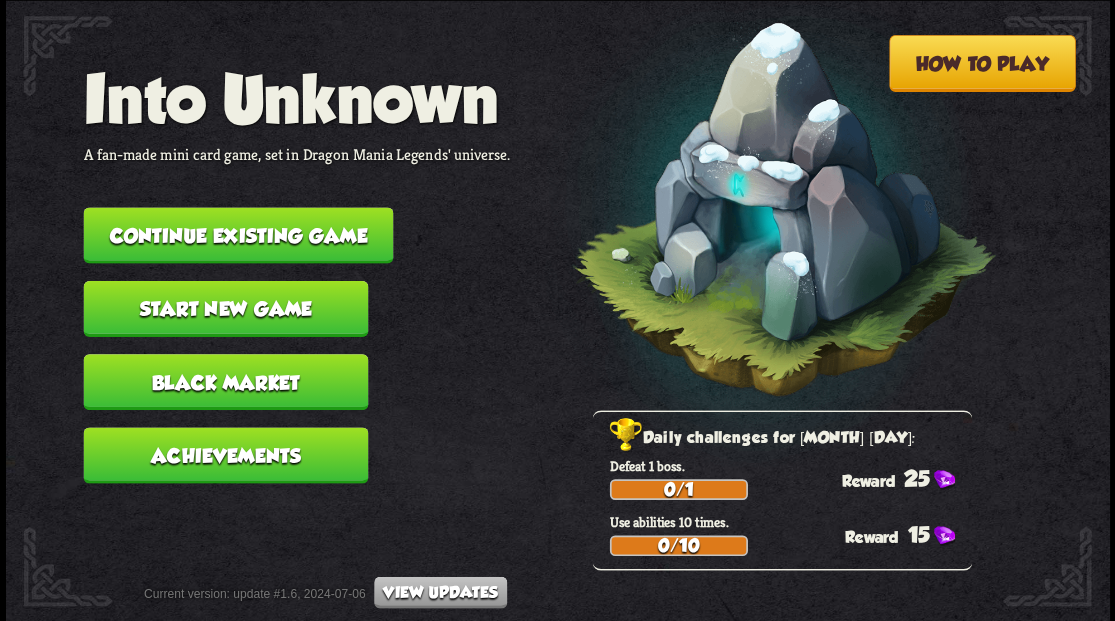 click on "Continue existing game" at bounding box center (238, 235) 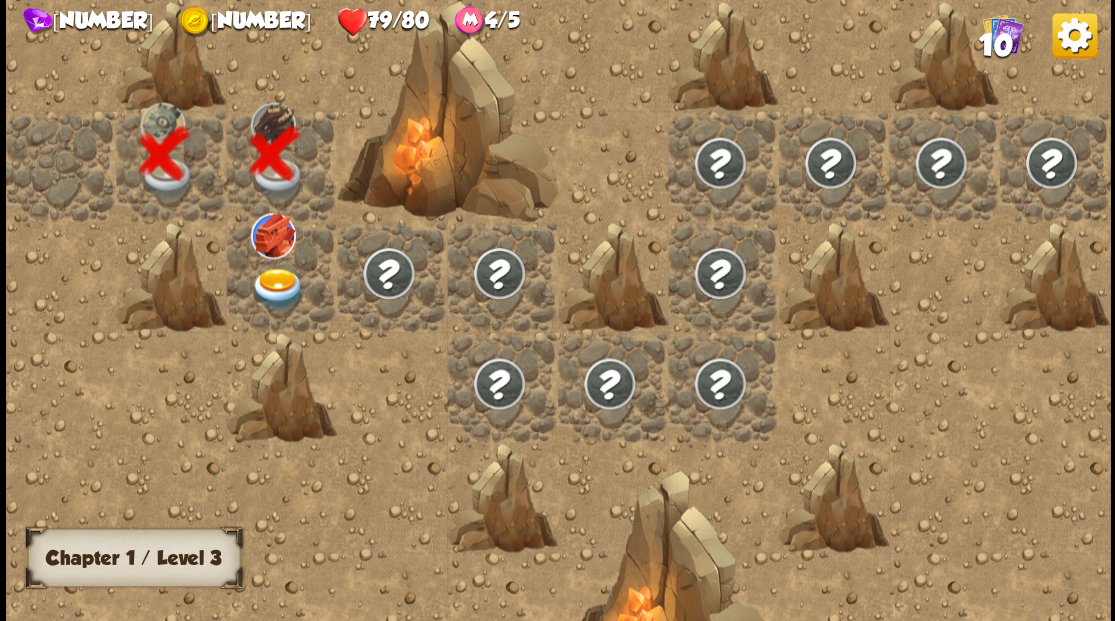 click at bounding box center (277, 288) 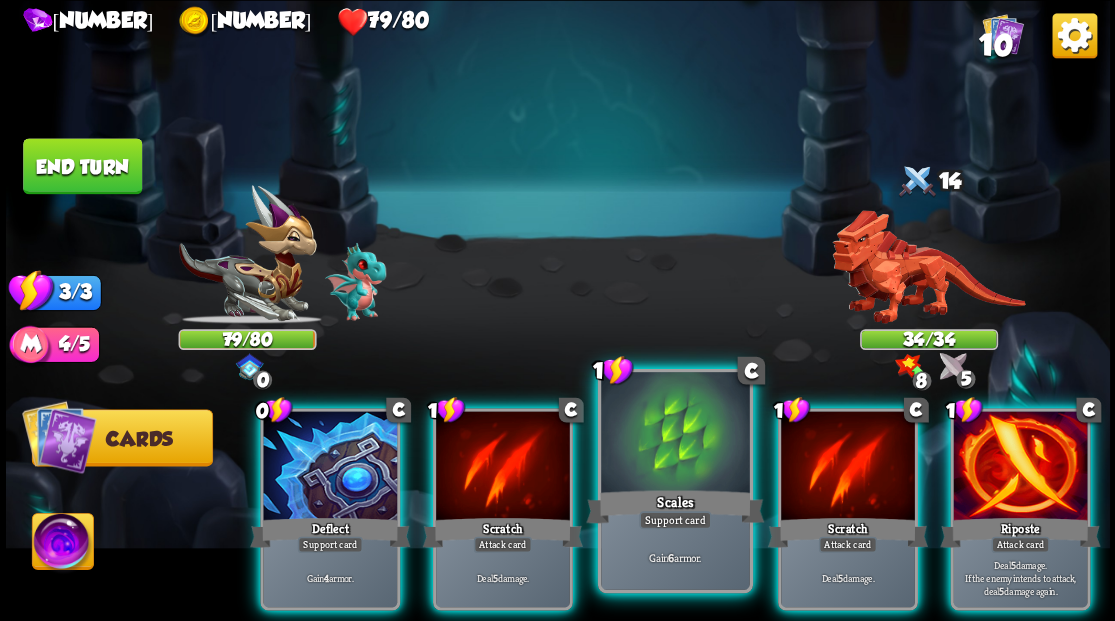 click at bounding box center (675, 434) 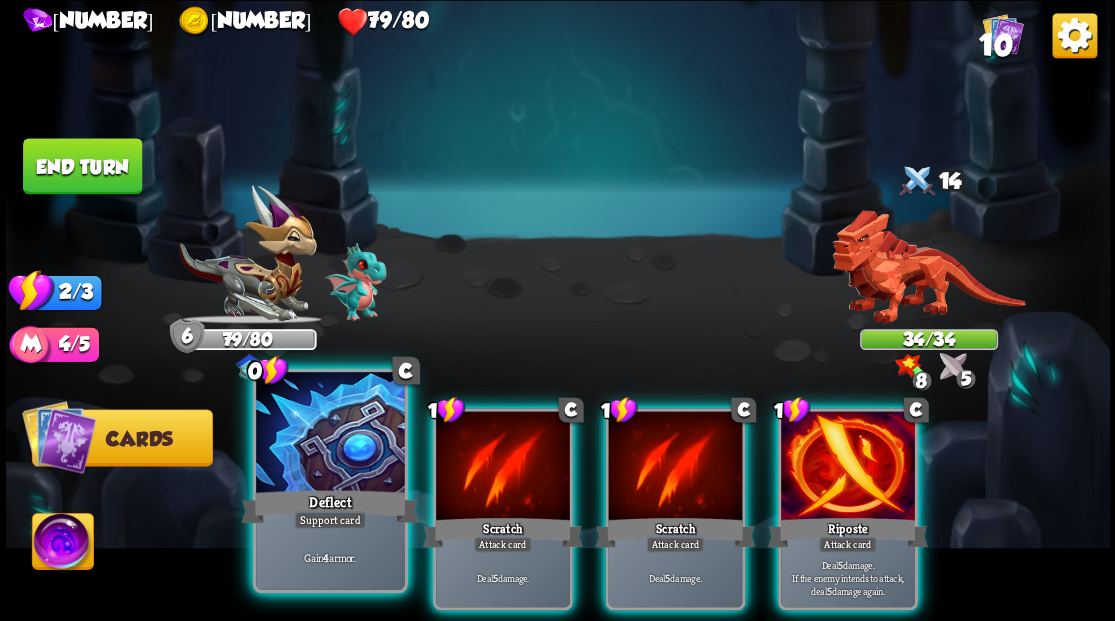click at bounding box center (330, 434) 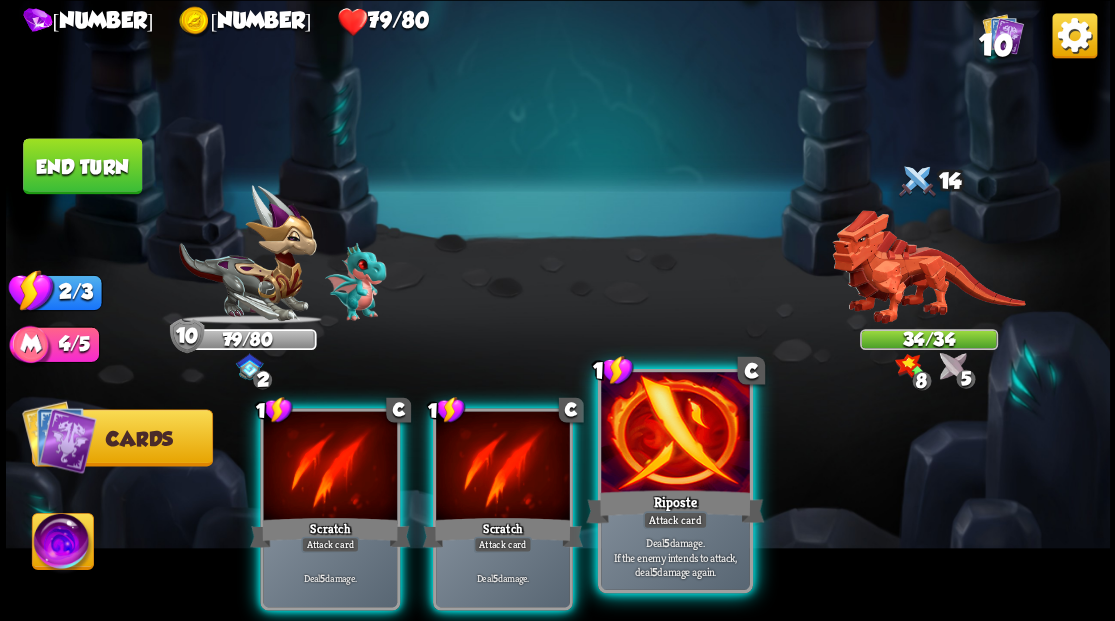 click on "1
C   Riposte     Attack card   Deal  5  damage. If the enemy intends to attack, deal  5  damage again." at bounding box center [674, 480] 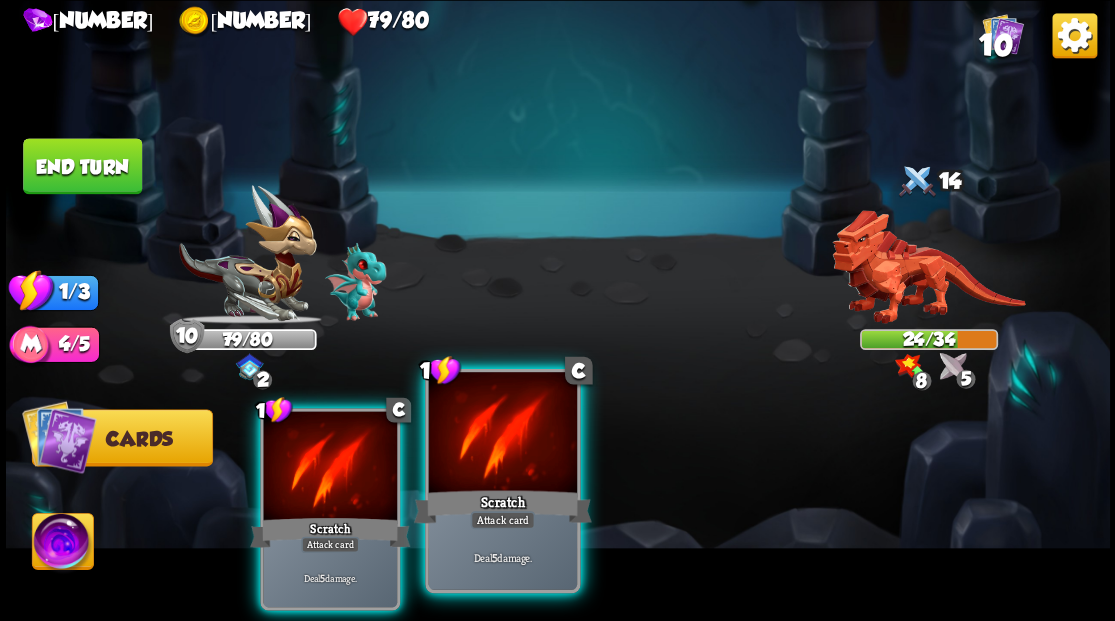 click at bounding box center [502, 434] 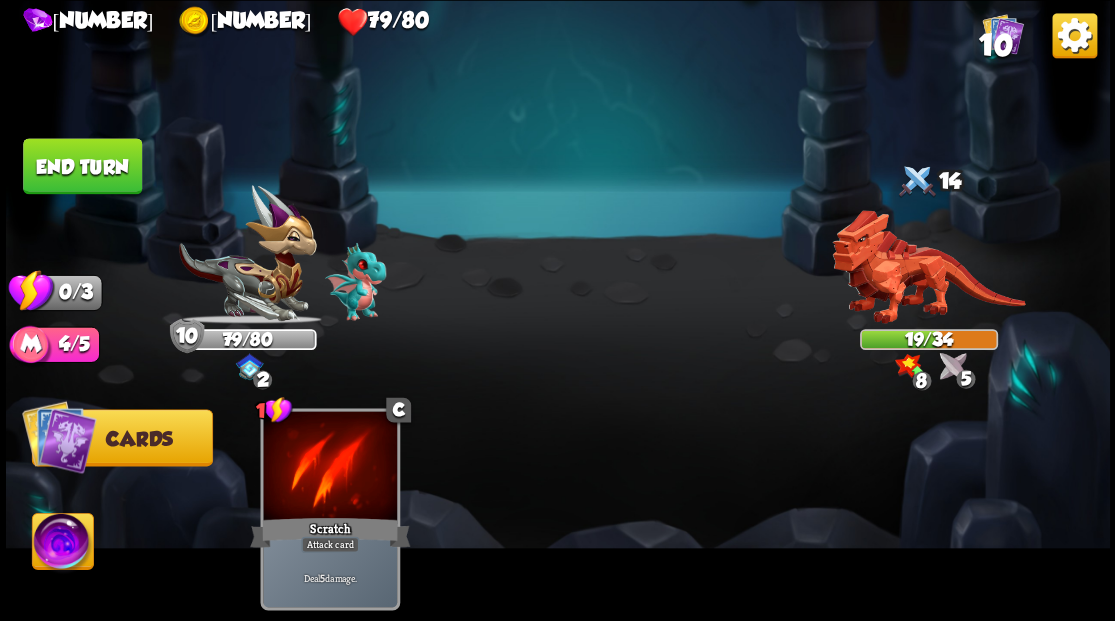 click on "End turn" at bounding box center [82, 166] 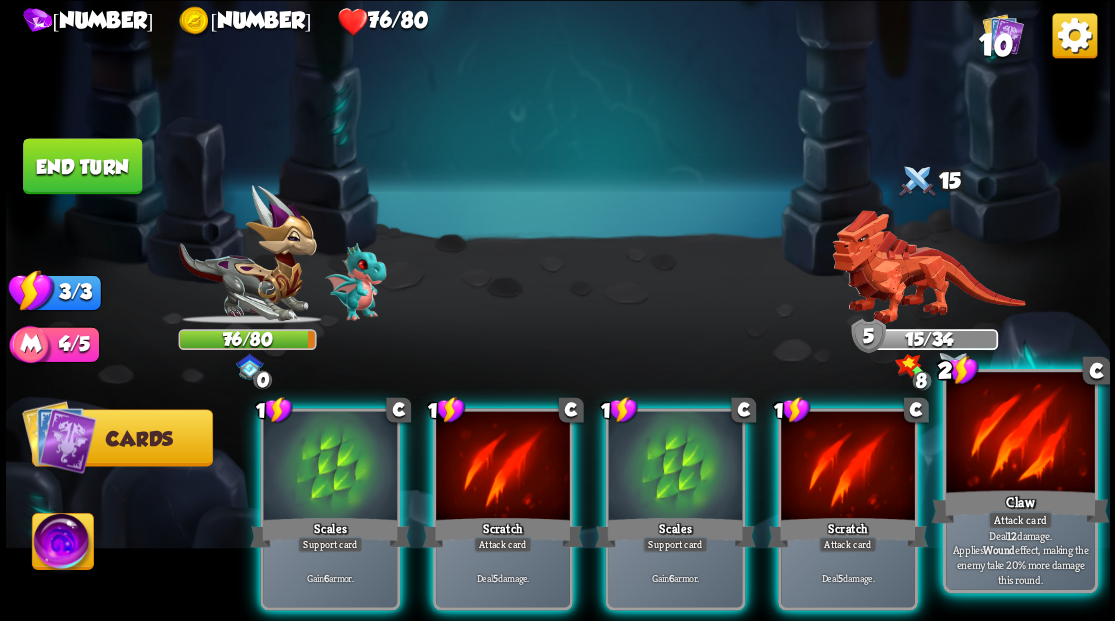 click at bounding box center [1020, 434] 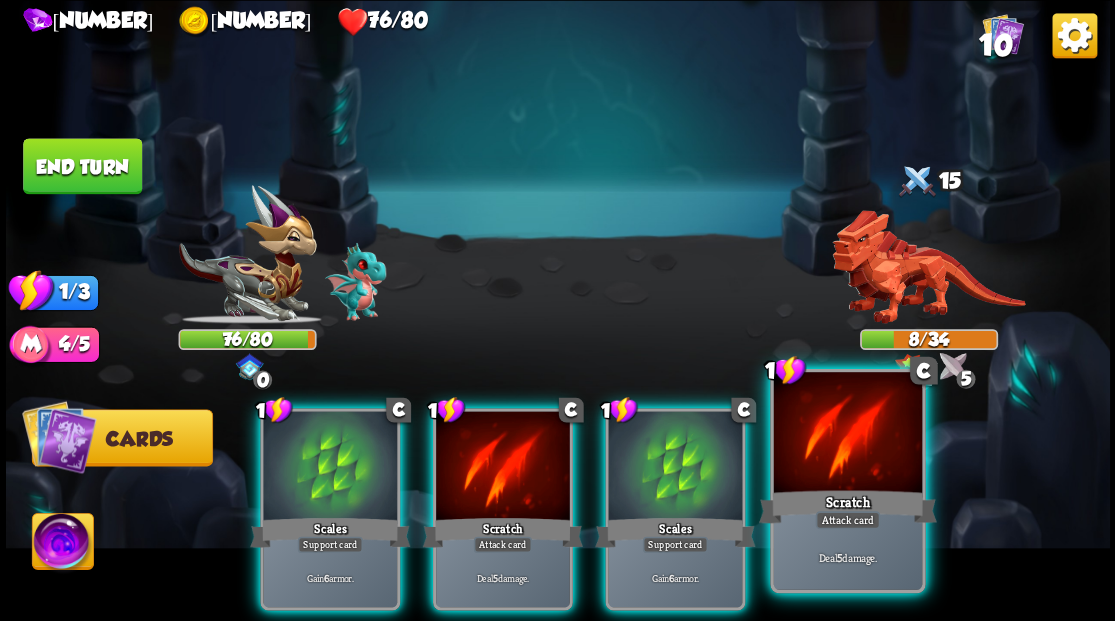 click at bounding box center [847, 434] 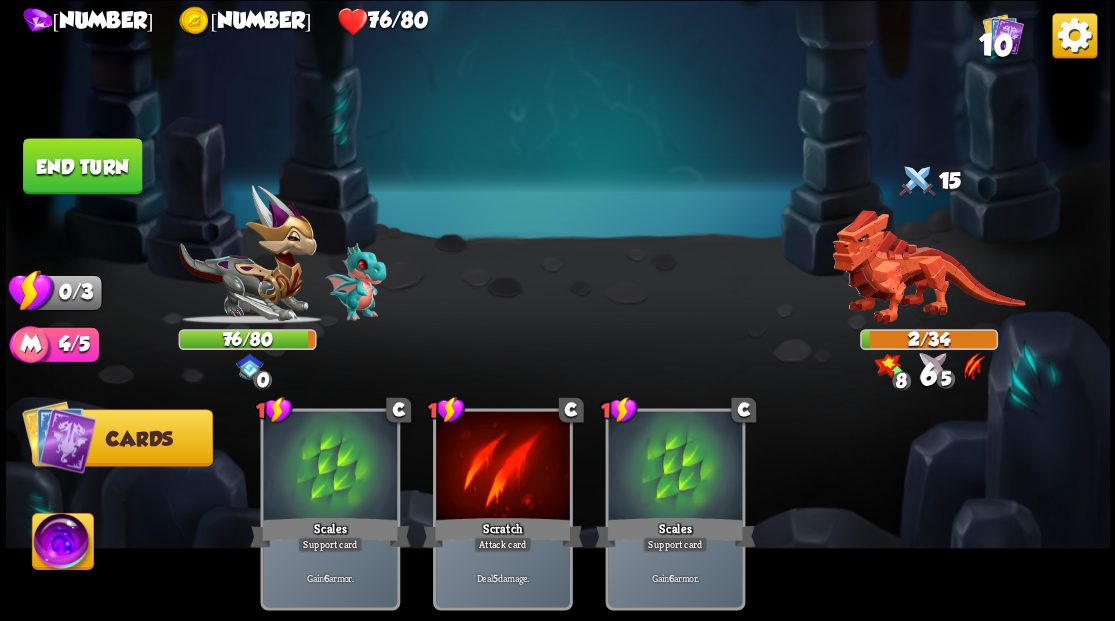 click on "End turn" at bounding box center (82, 166) 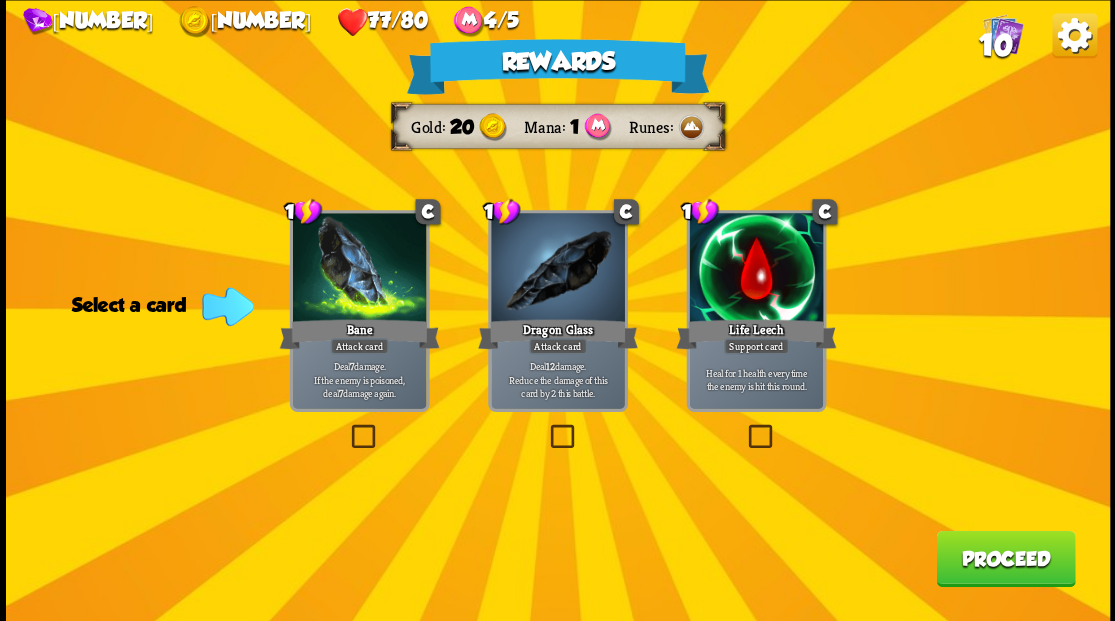 click at bounding box center [546, 427] 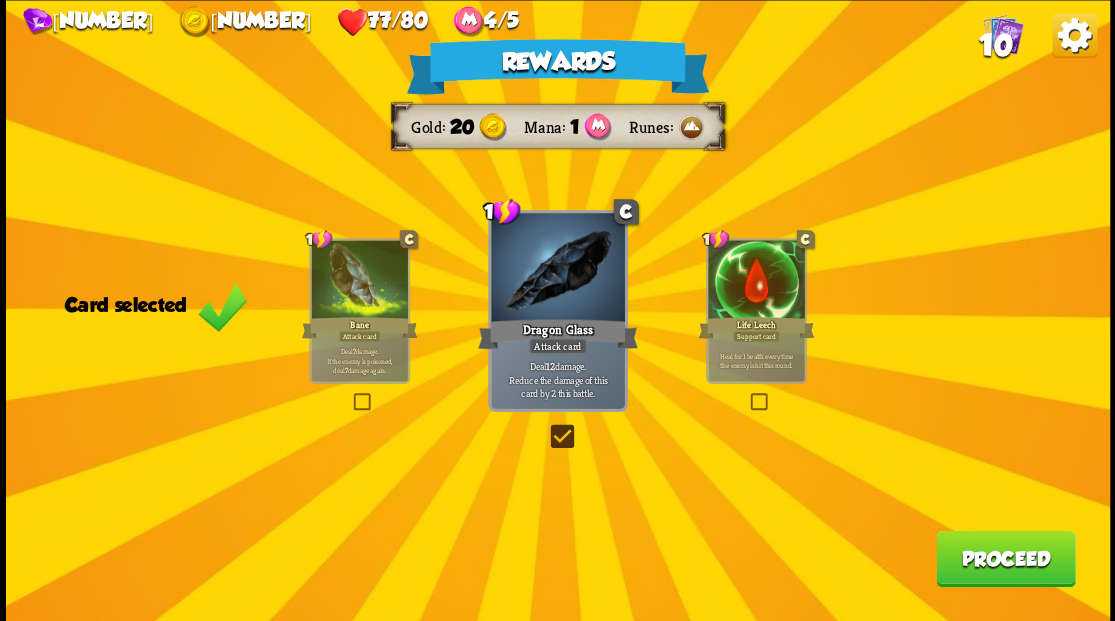 click on "Proceed" at bounding box center (1005, 558) 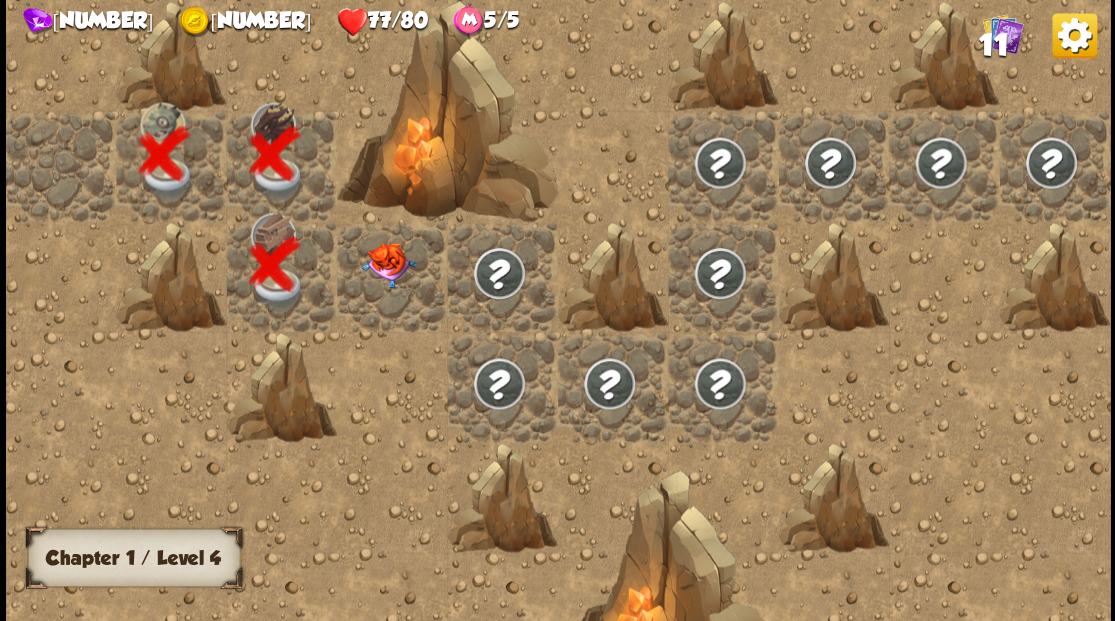 click at bounding box center [392, 276] 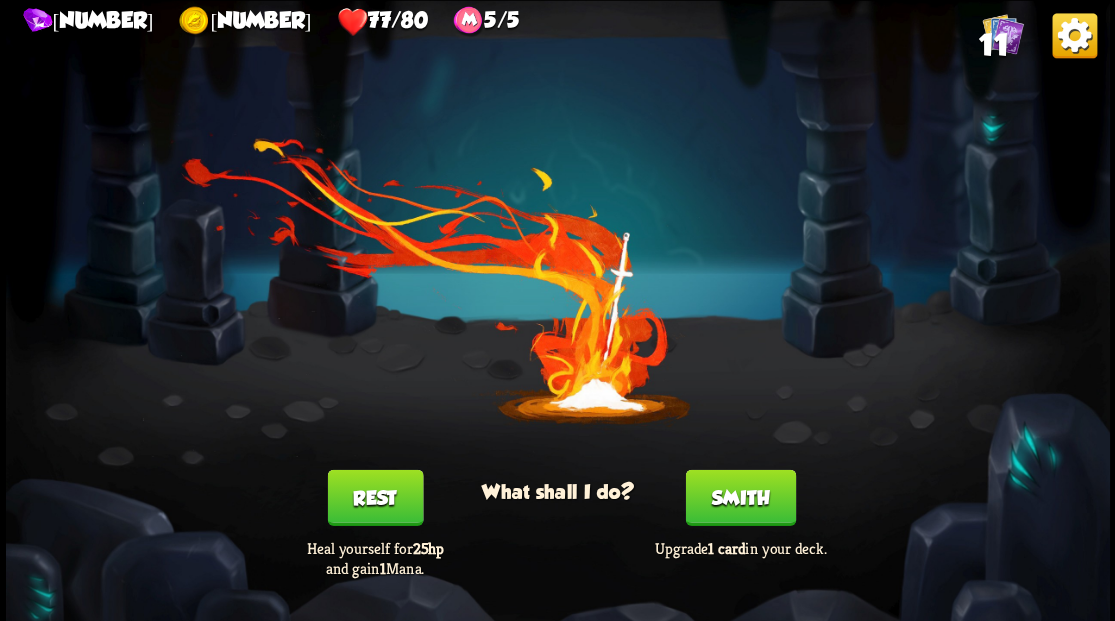 click on "Smith" at bounding box center (740, 497) 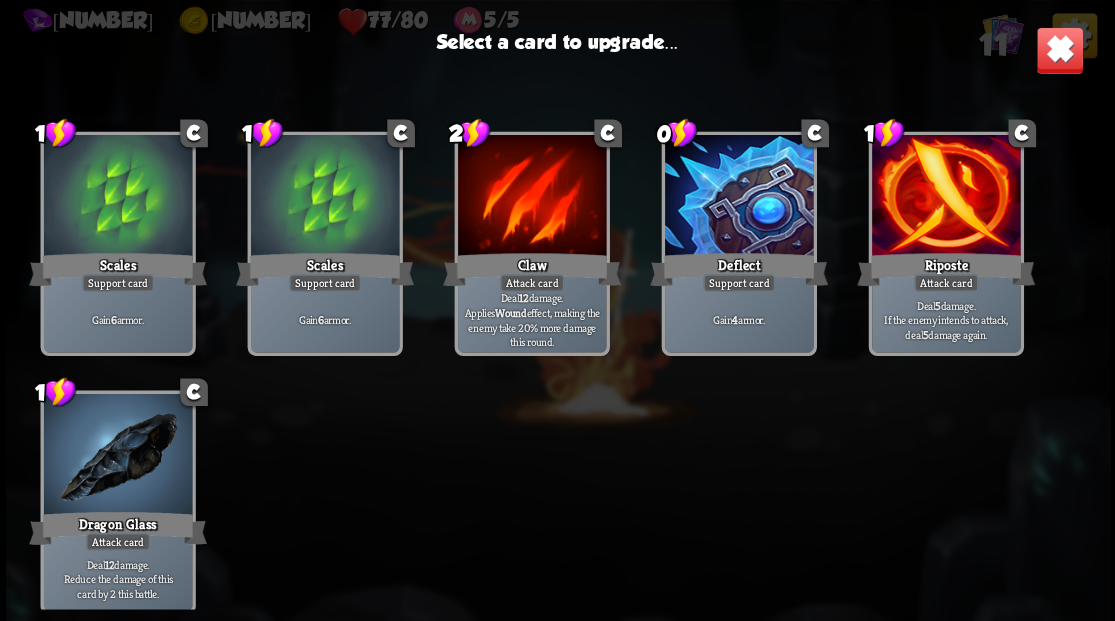 scroll, scrollTop: 329, scrollLeft: 0, axis: vertical 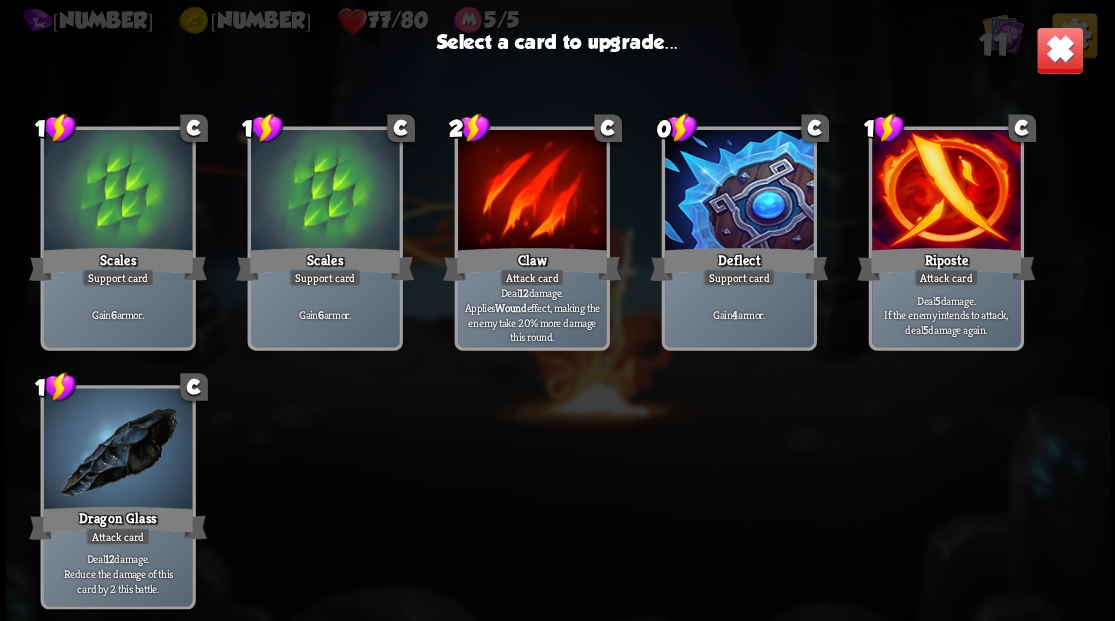 click at bounding box center [117, 450] 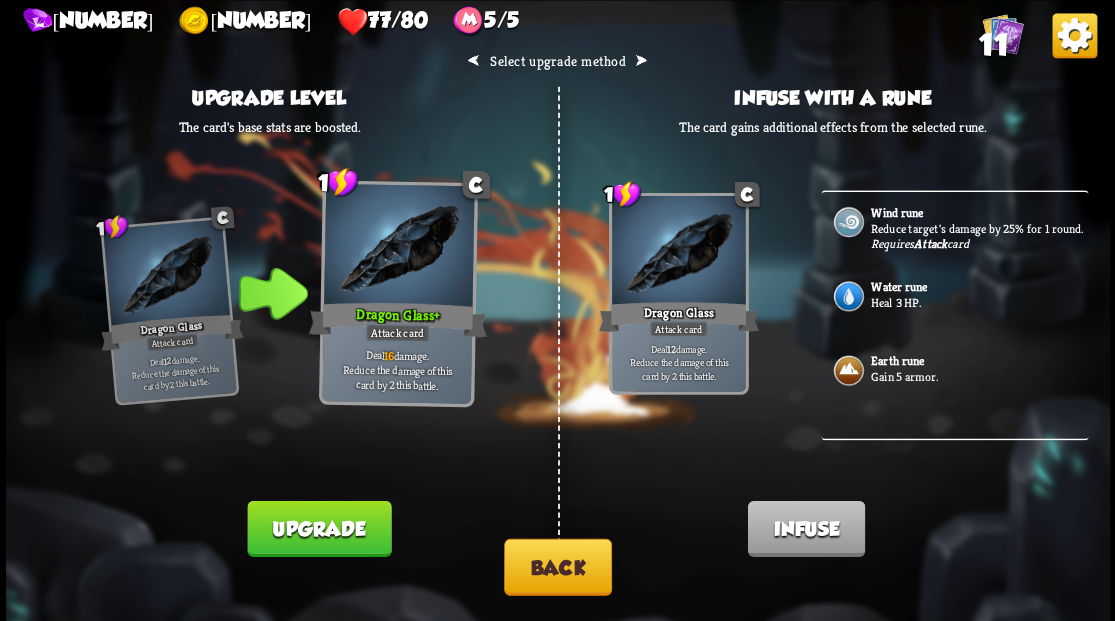click on "Back" at bounding box center (558, 566) 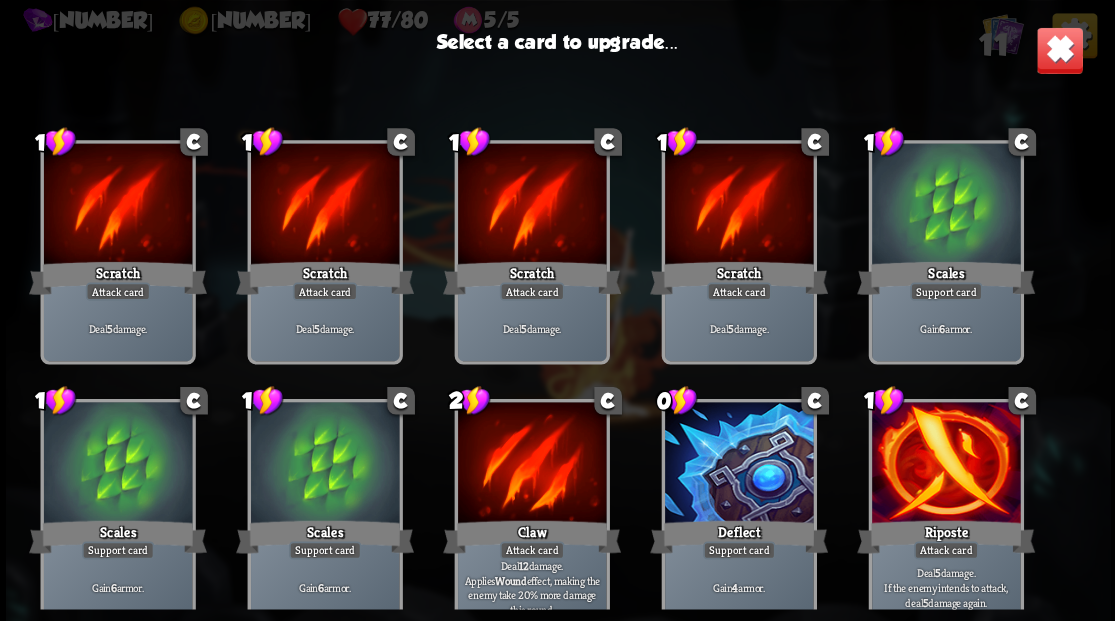 scroll, scrollTop: 0, scrollLeft: 0, axis: both 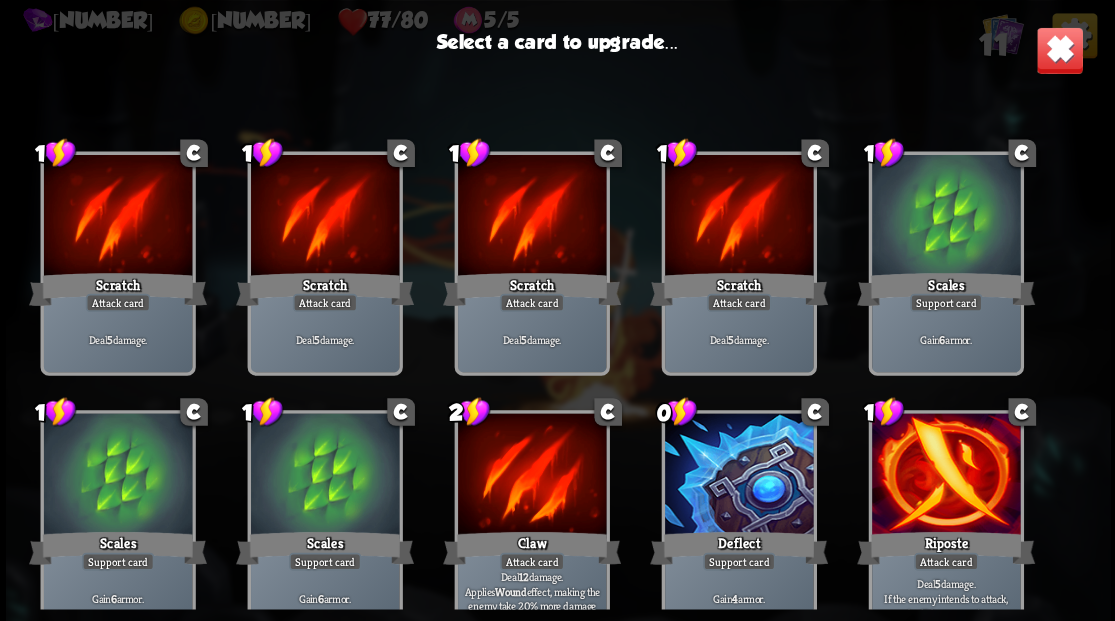 click at bounding box center [1059, 50] 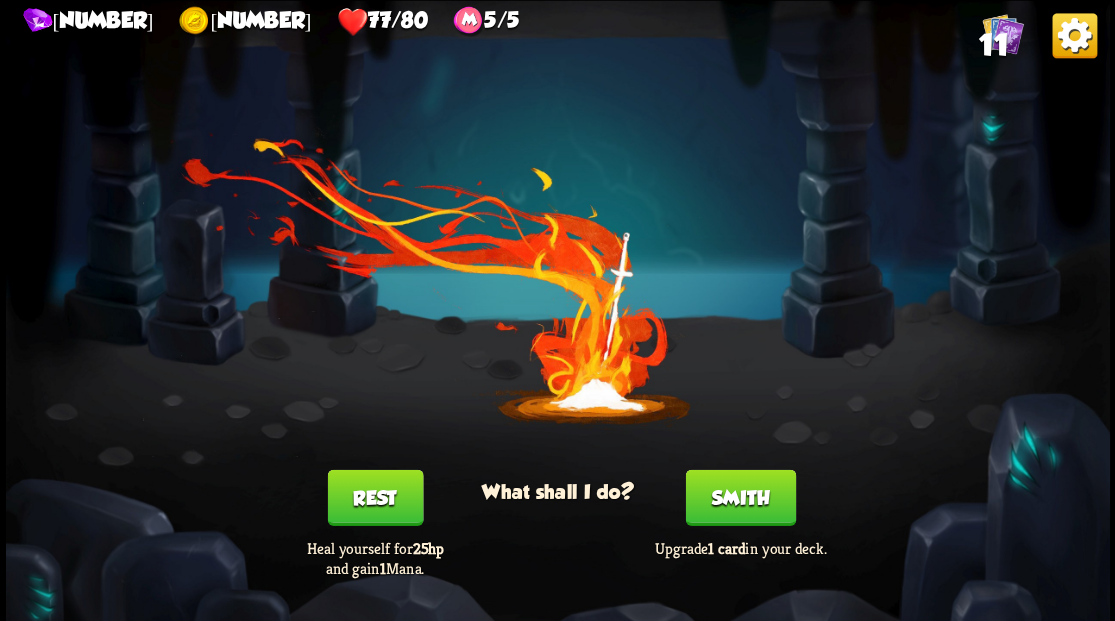 click on "Smith" at bounding box center [740, 497] 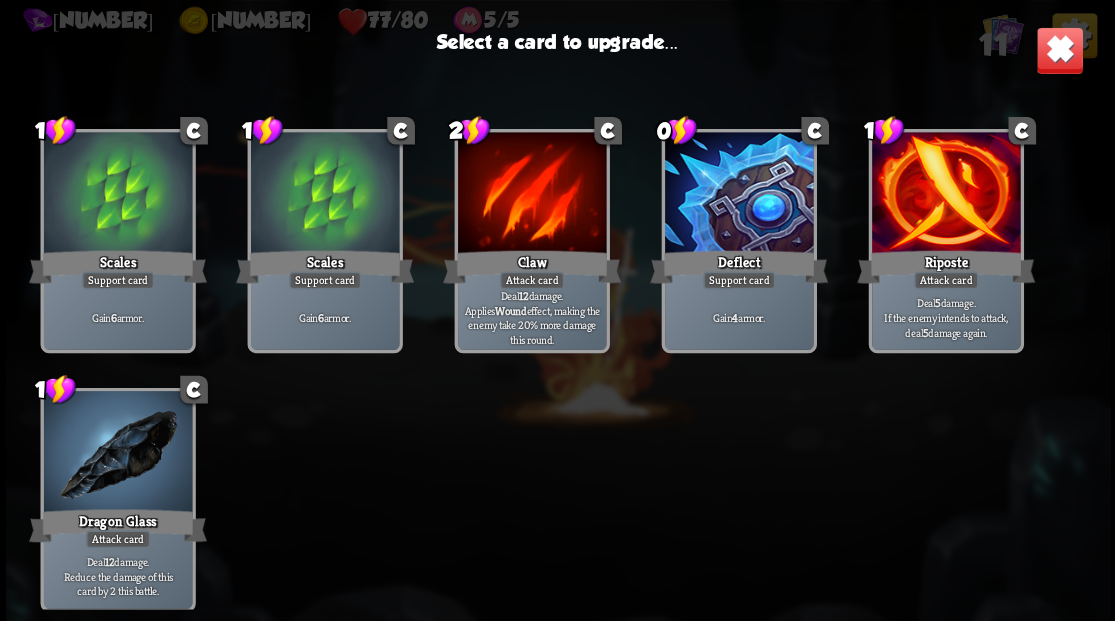 scroll, scrollTop: 329, scrollLeft: 0, axis: vertical 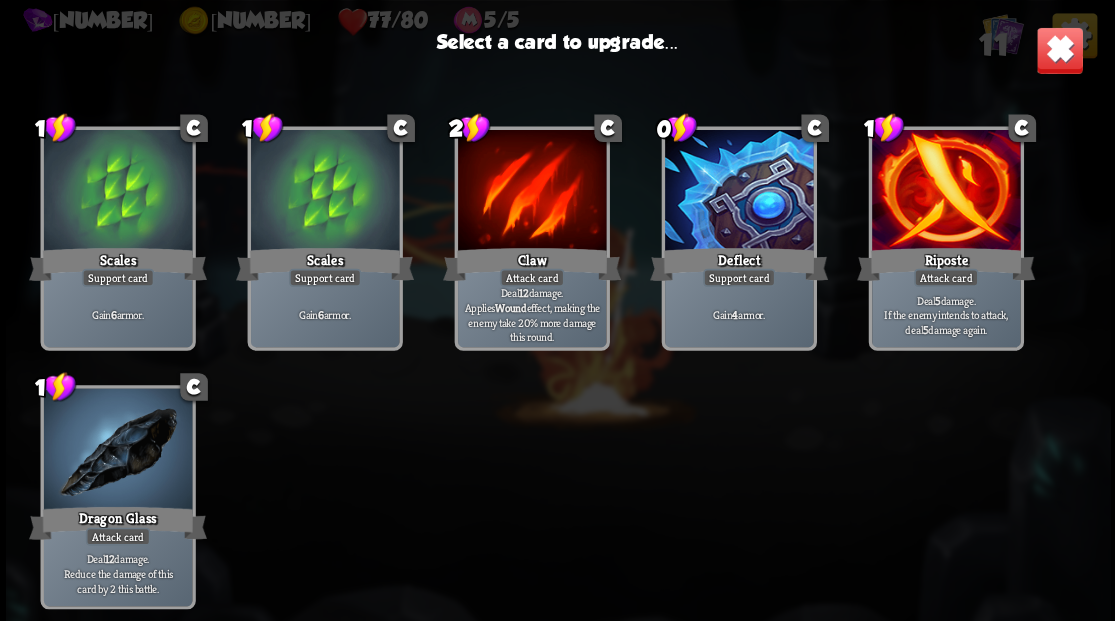 click at bounding box center (945, 192) 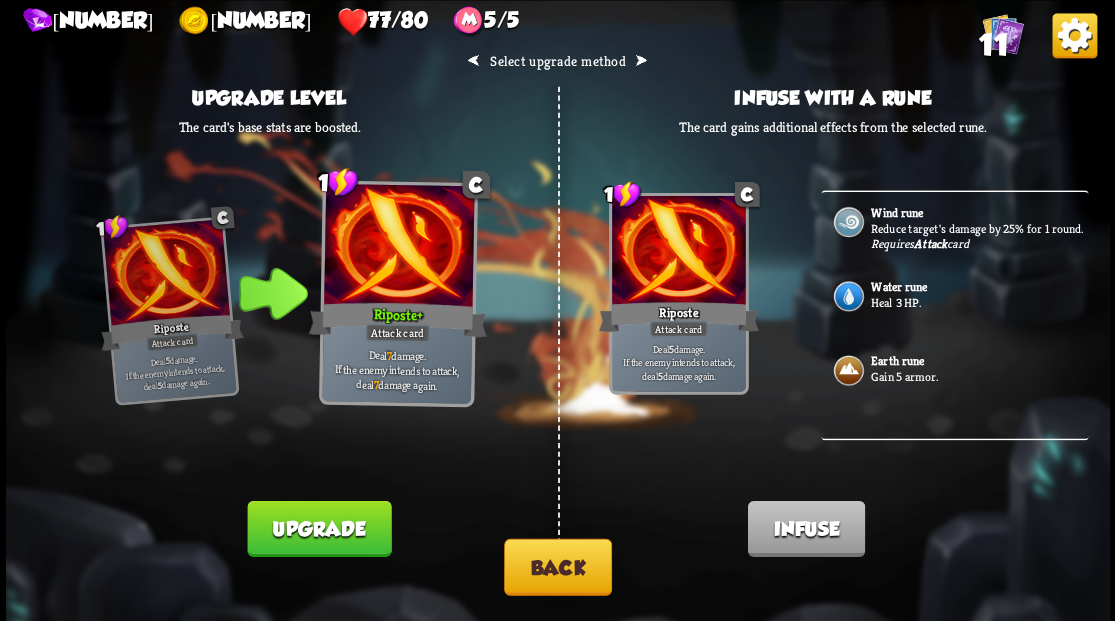 click on "Back" at bounding box center (558, 566) 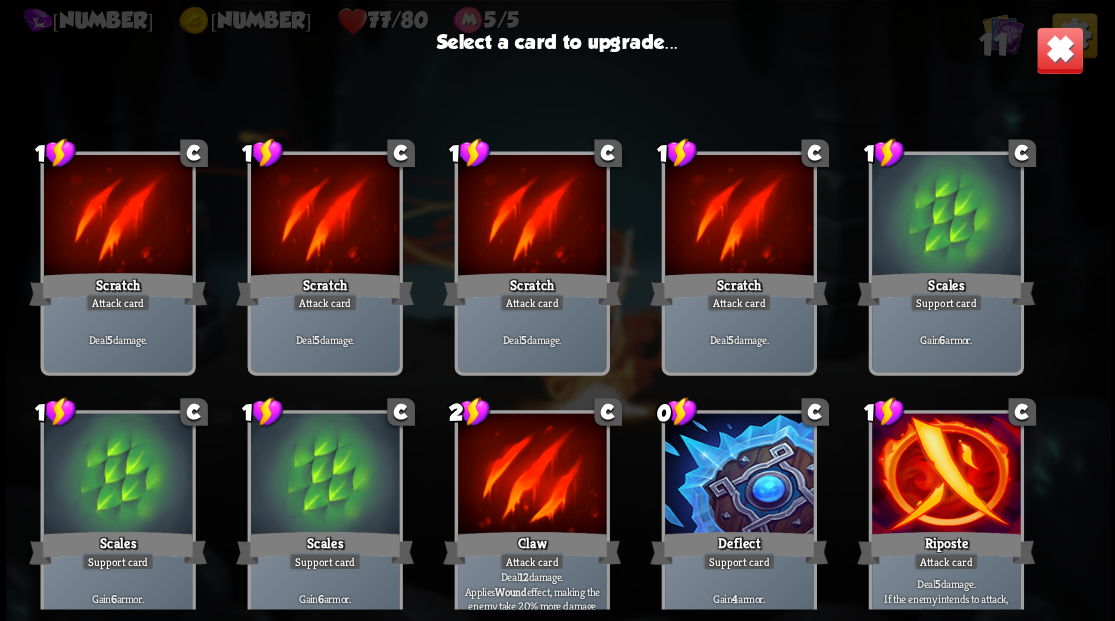 scroll, scrollTop: 329, scrollLeft: 0, axis: vertical 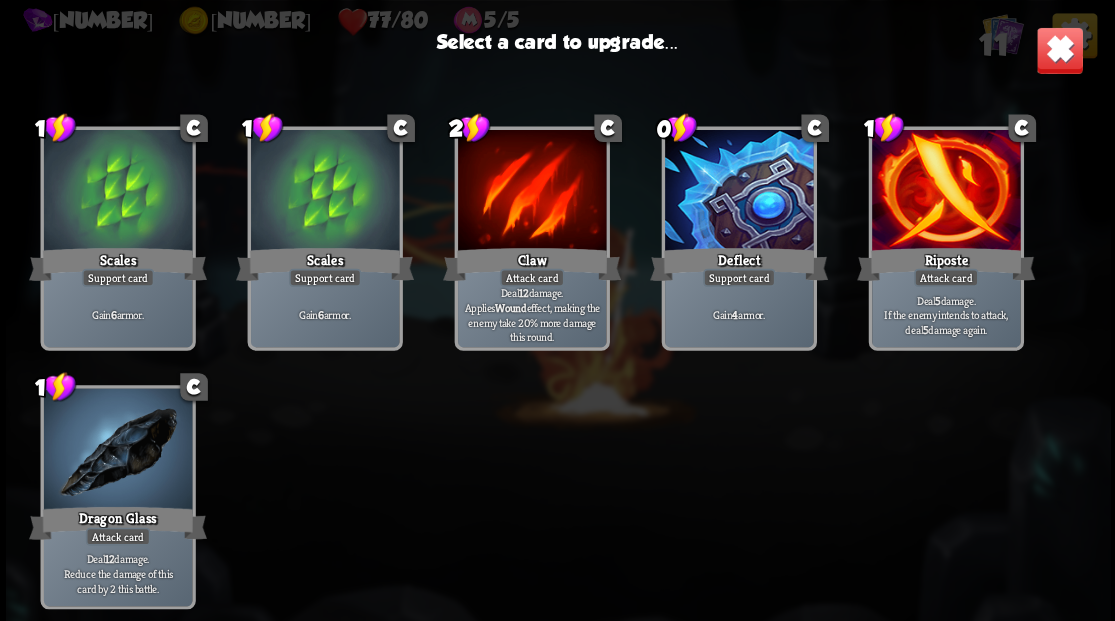 click at bounding box center (945, 192) 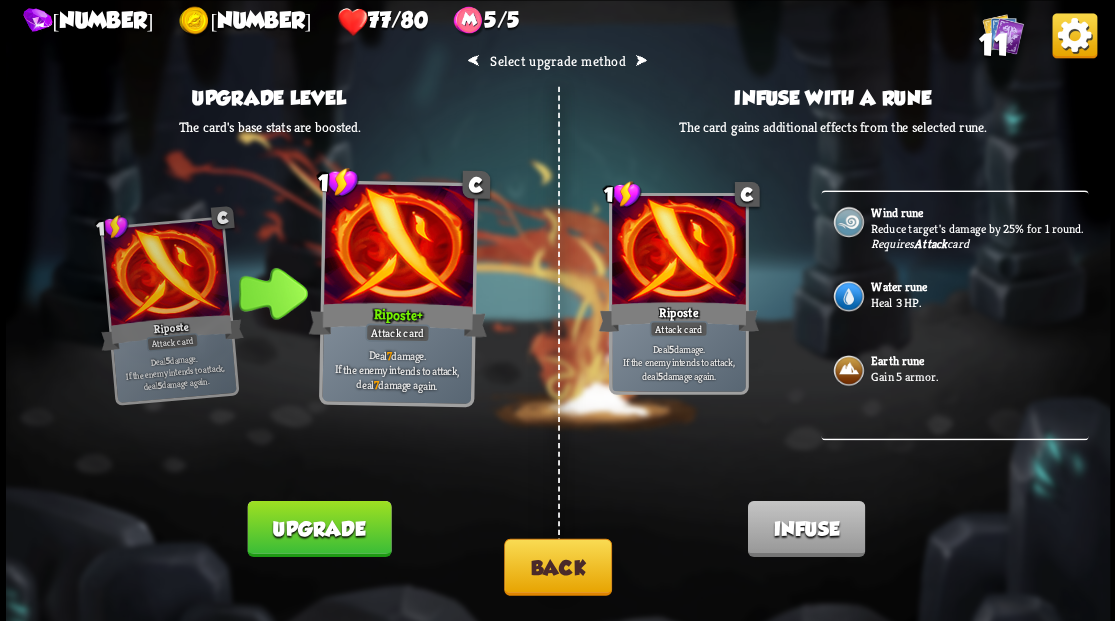click at bounding box center [848, 296] 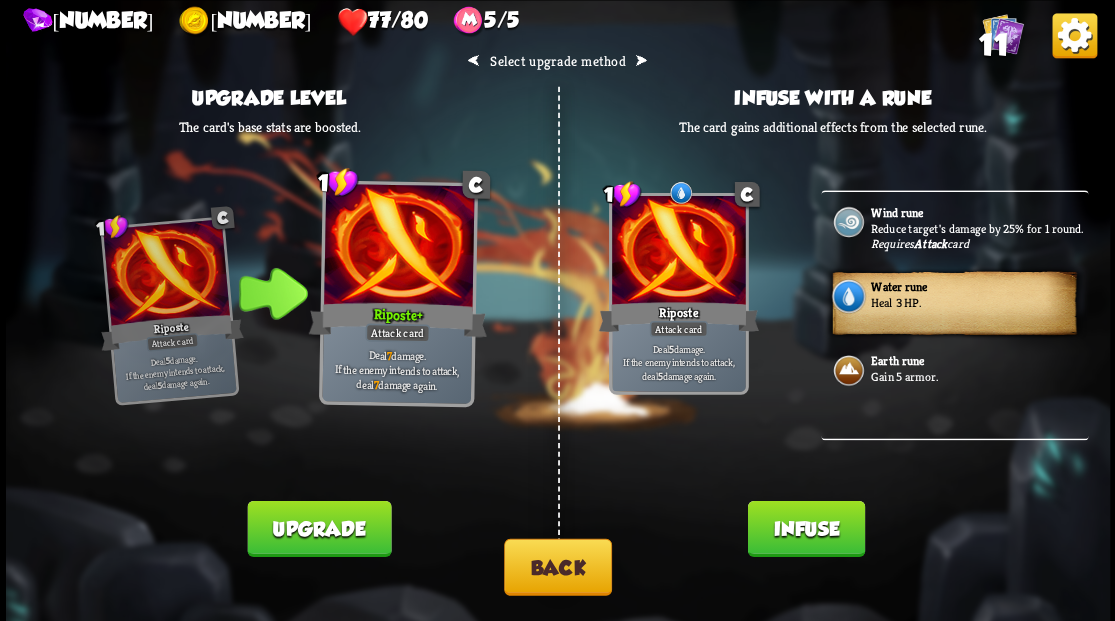click on "Infuse" at bounding box center (805, 528) 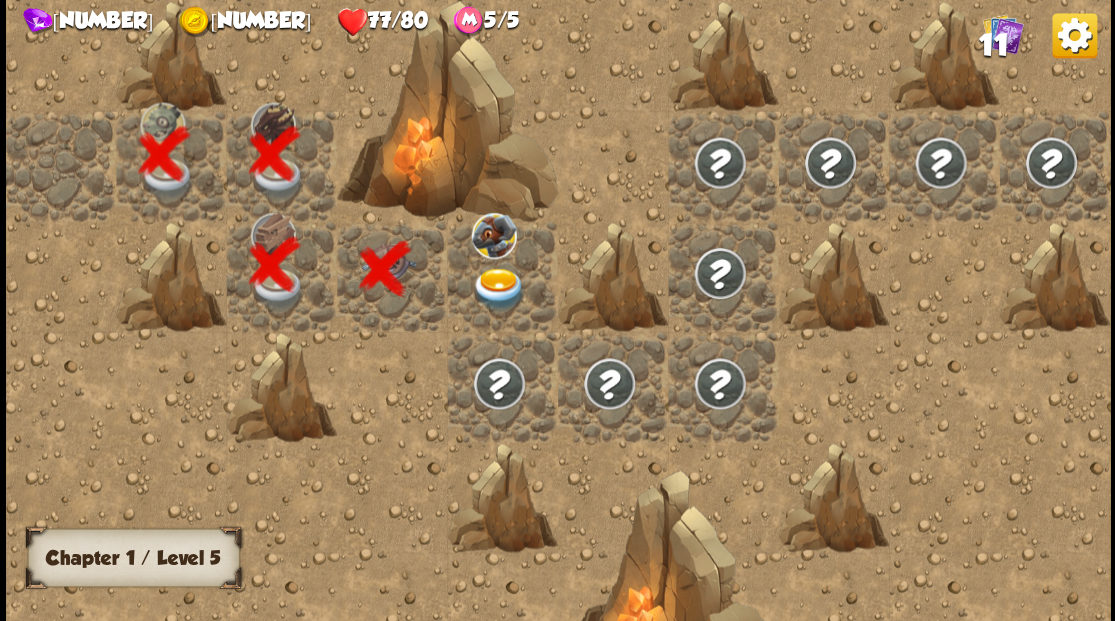 click at bounding box center (498, 288) 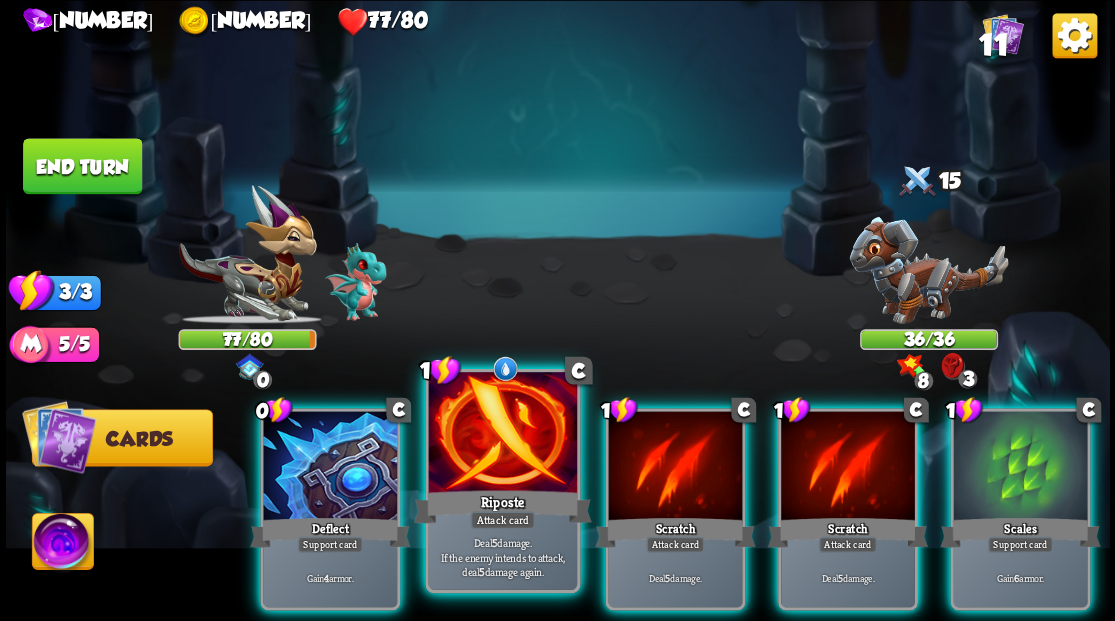 click at bounding box center [502, 434] 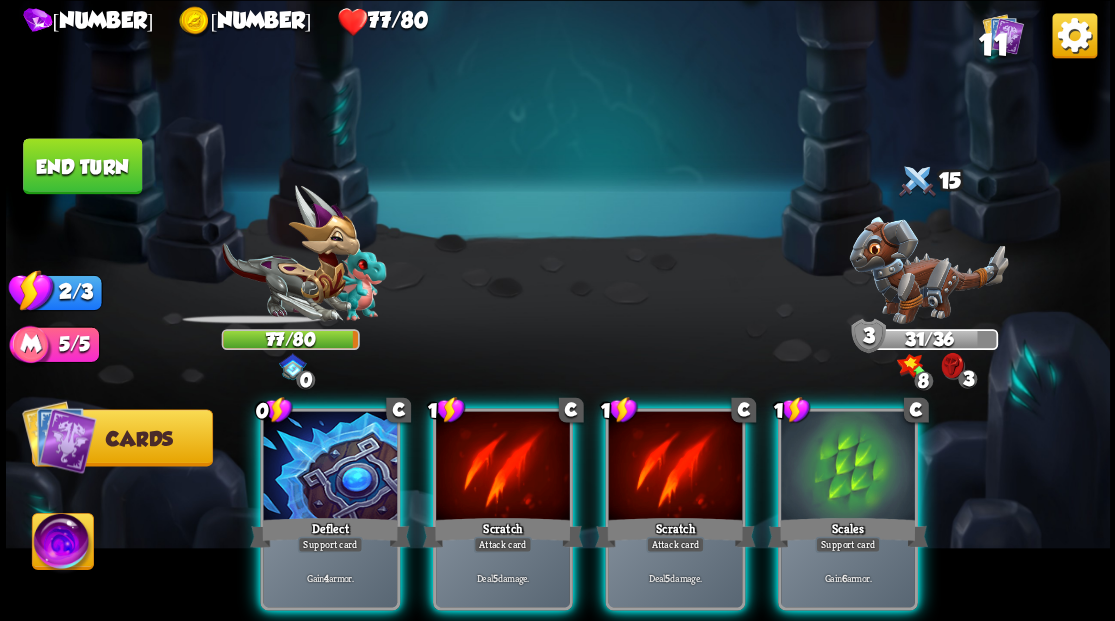 drag, startPoint x: 848, startPoint y: 448, endPoint x: 760, endPoint y: 408, distance: 96.66437 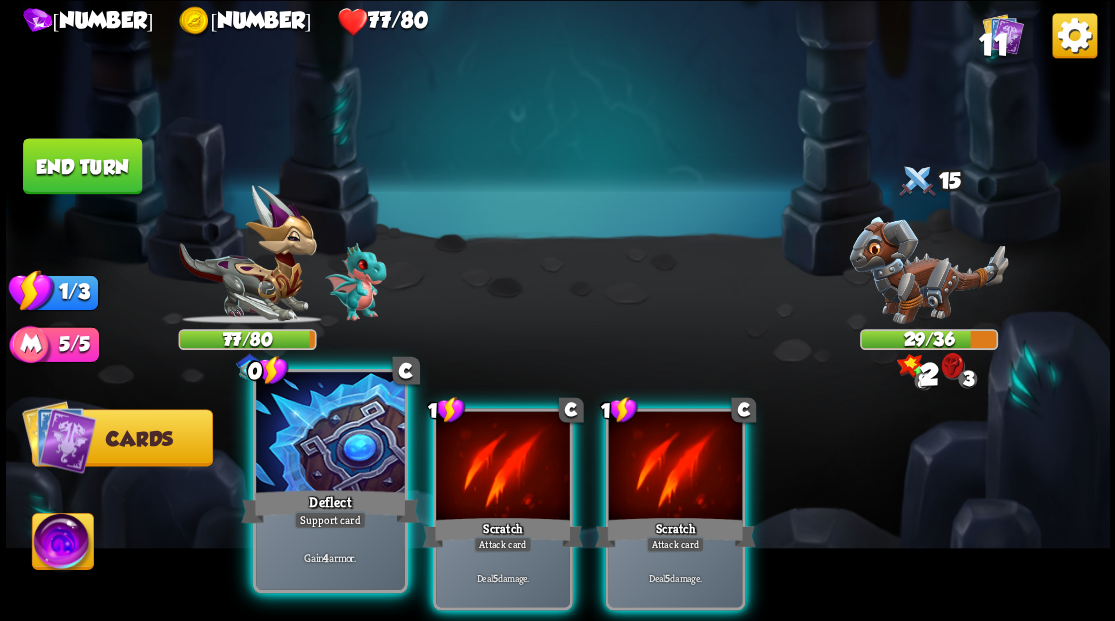 click at bounding box center [330, 434] 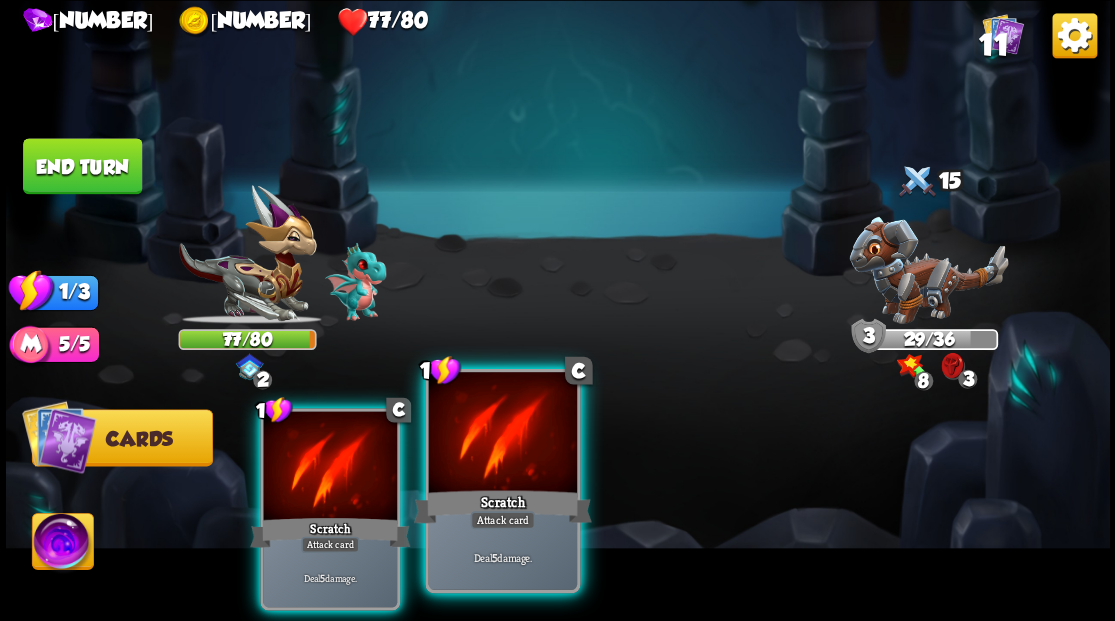 click at bounding box center (502, 434) 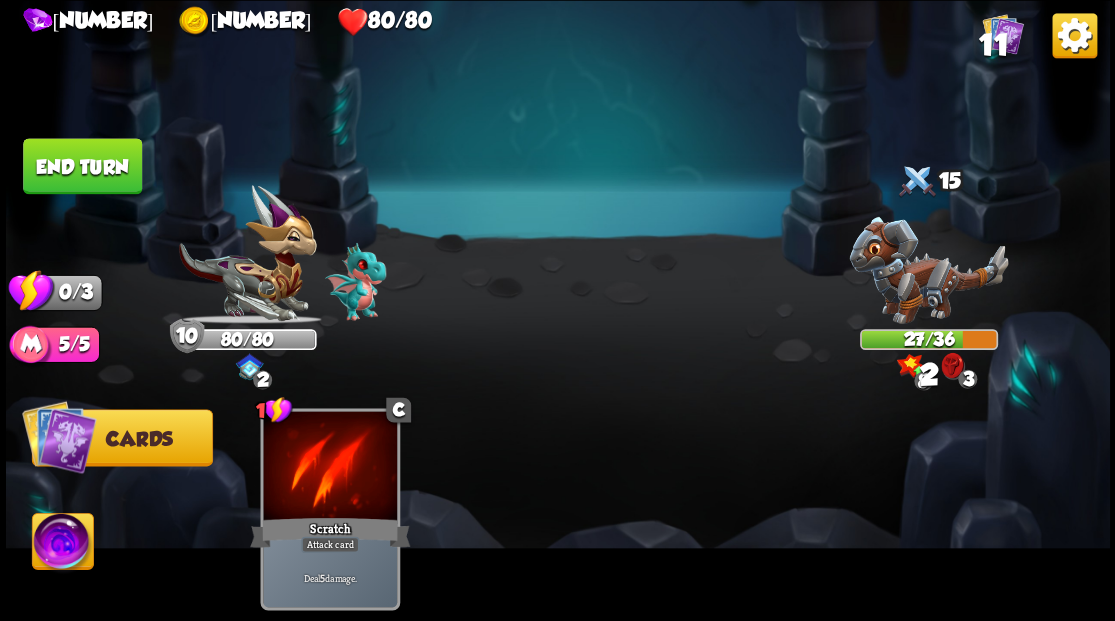 click on "End turn" at bounding box center [82, 166] 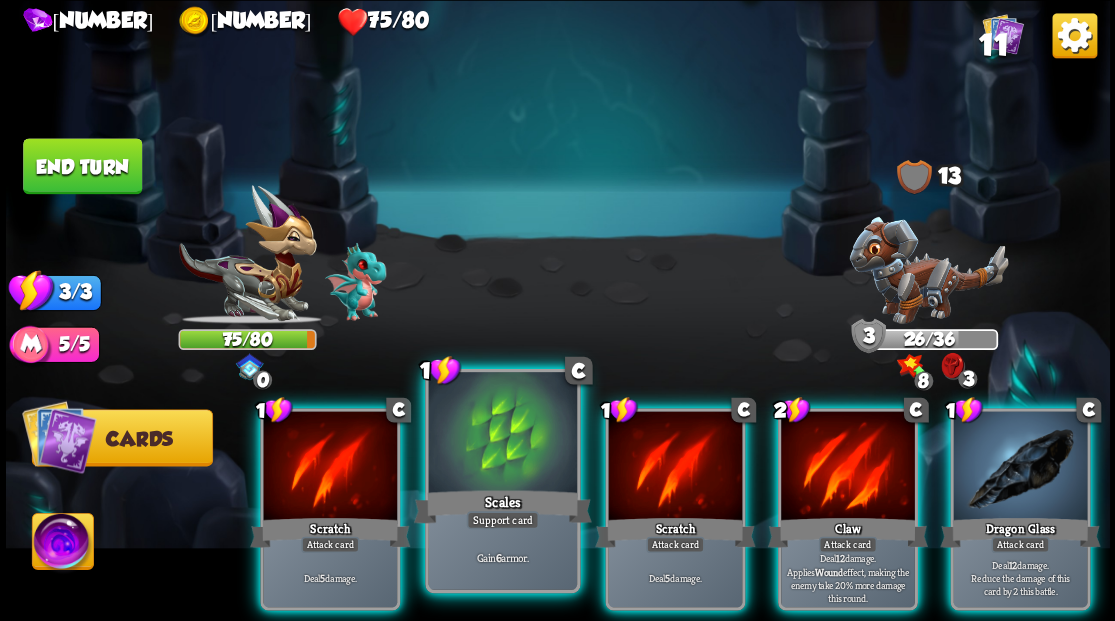 click on "Scales" at bounding box center [502, 506] 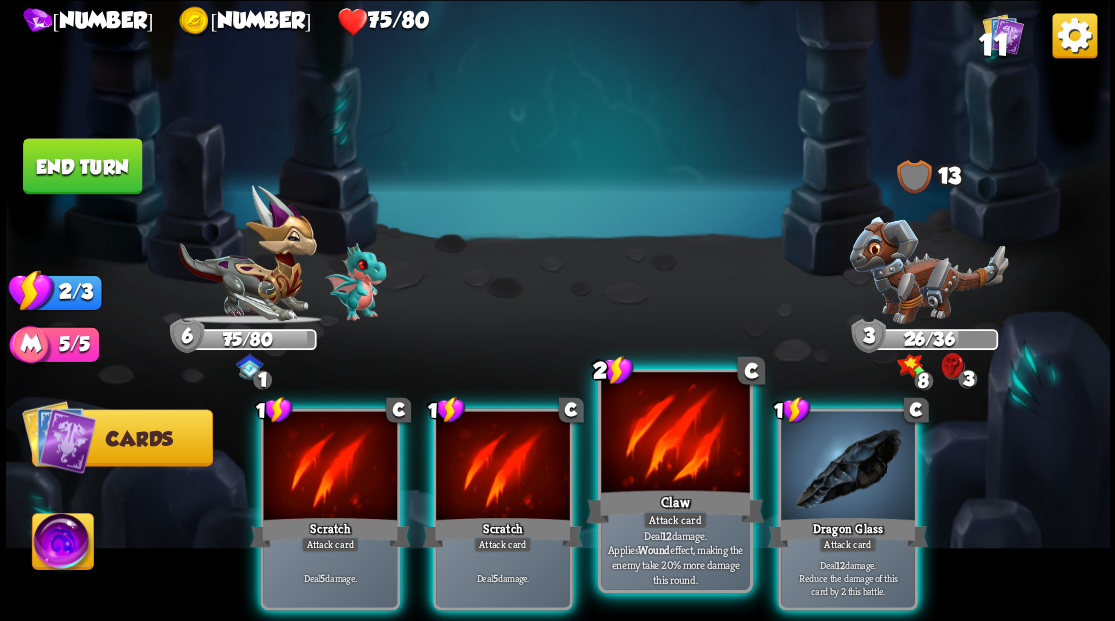 click at bounding box center (675, 434) 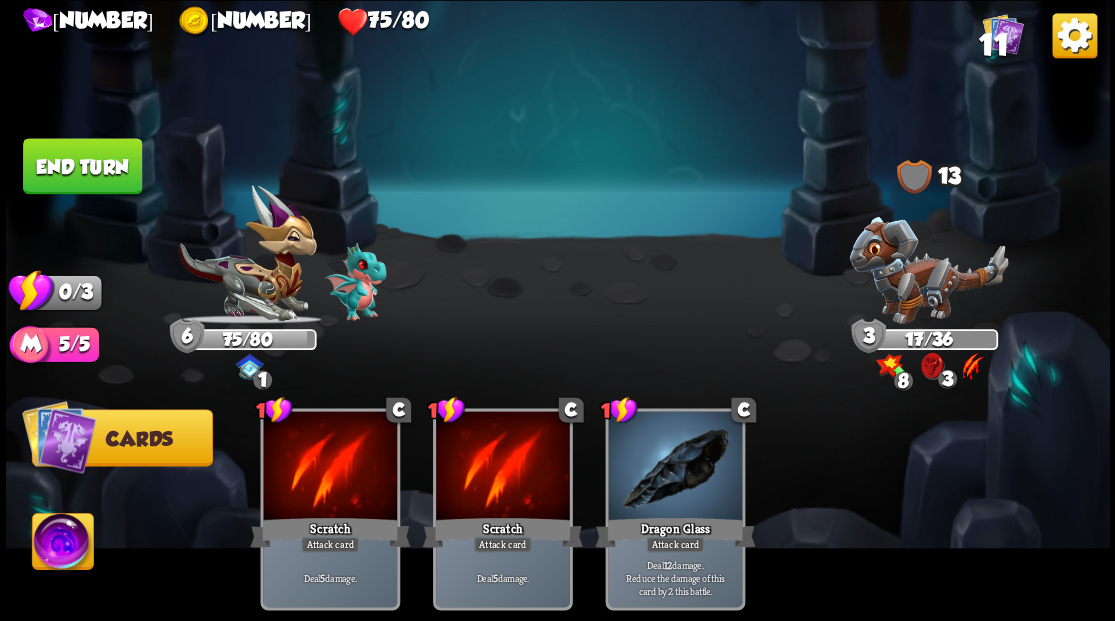 click on "End turn" at bounding box center [82, 166] 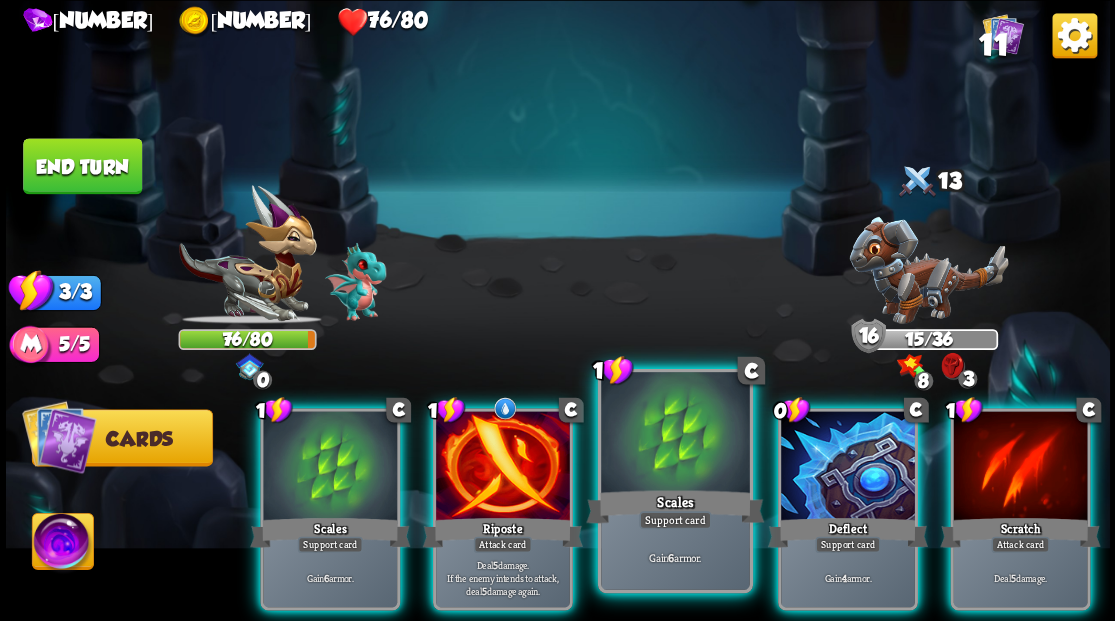 click at bounding box center [675, 434] 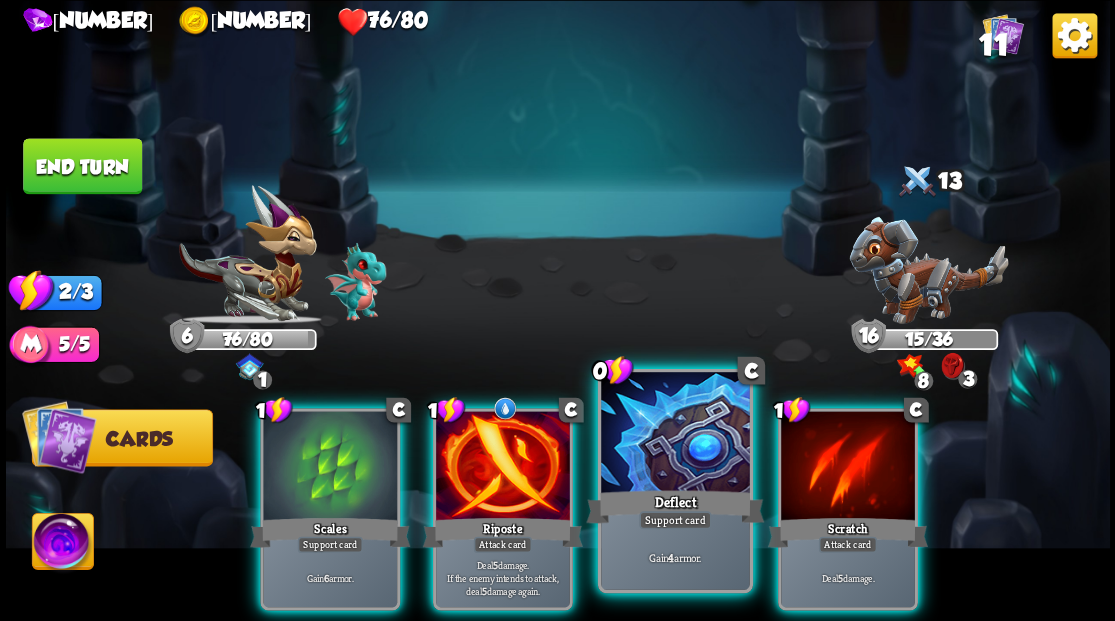 click at bounding box center [675, 434] 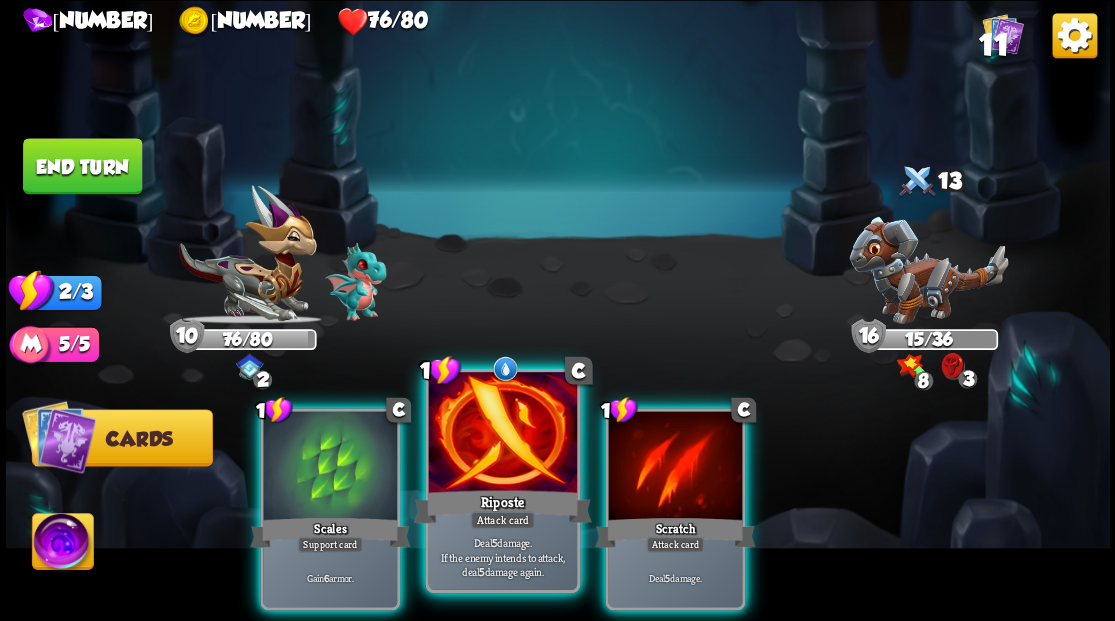 click at bounding box center [502, 434] 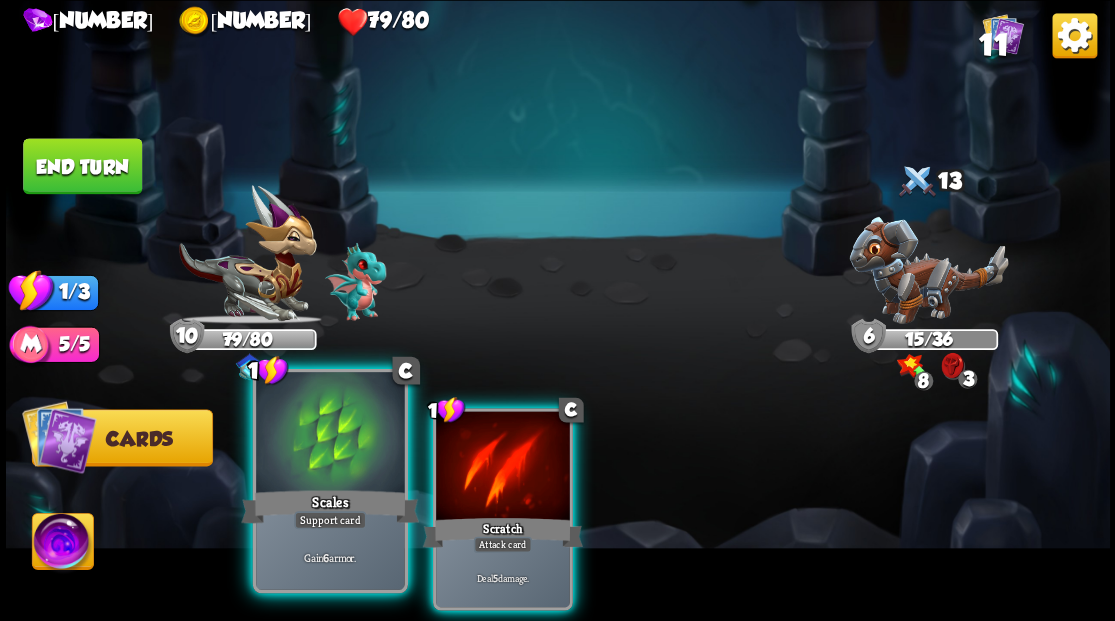 click at bounding box center (330, 434) 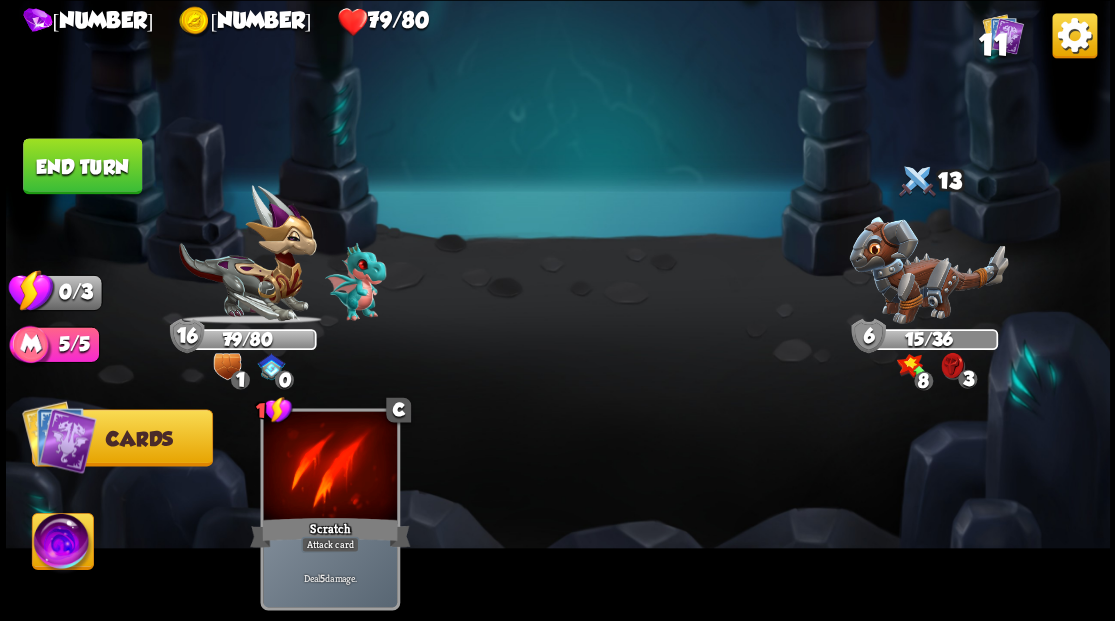 click on "End turn" at bounding box center (82, 166) 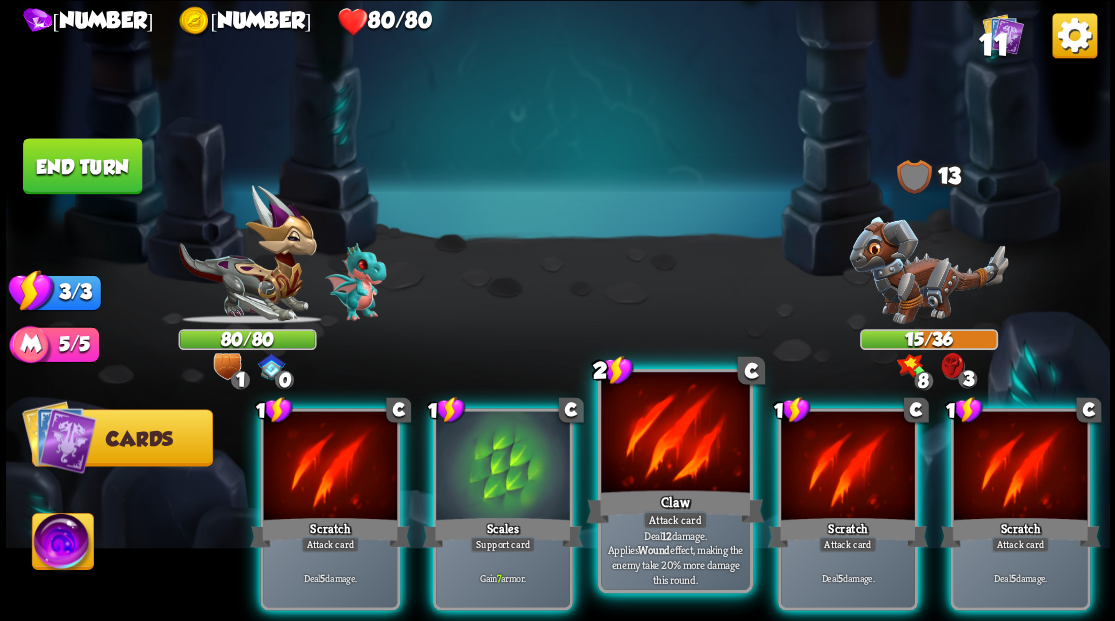 click at bounding box center [675, 434] 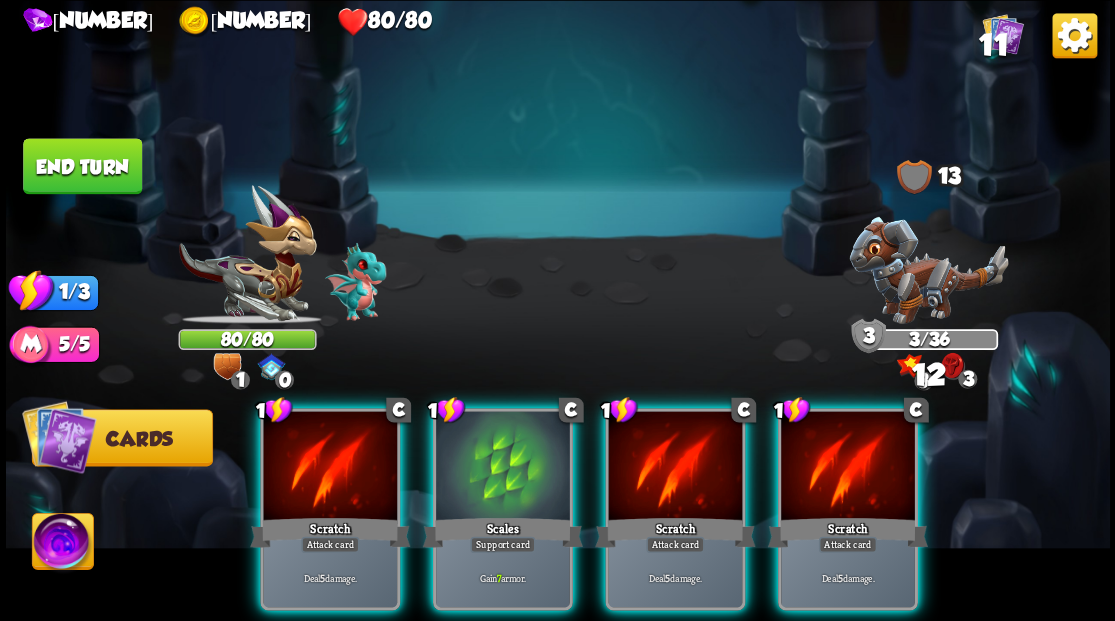 click at bounding box center [675, 467] 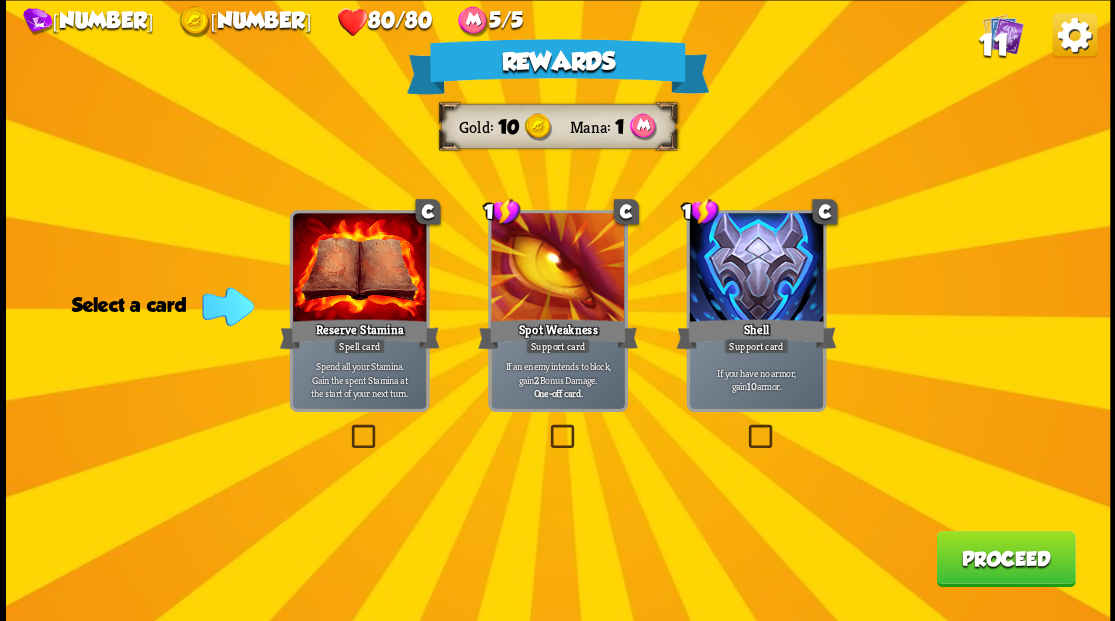 click on "Proceed" at bounding box center (1005, 558) 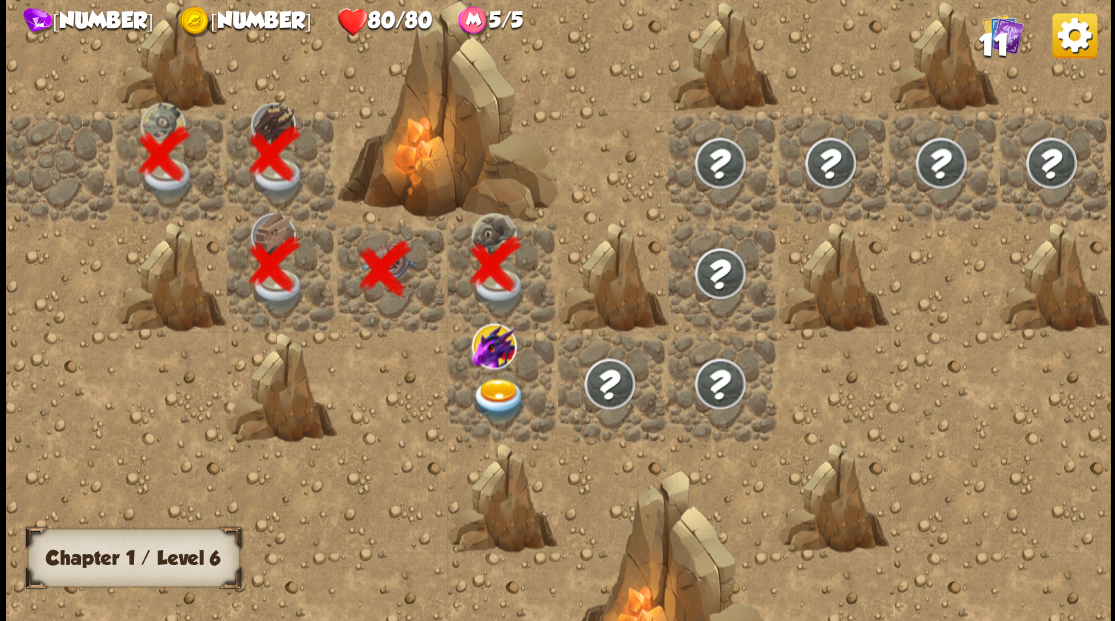 click at bounding box center [498, 399] 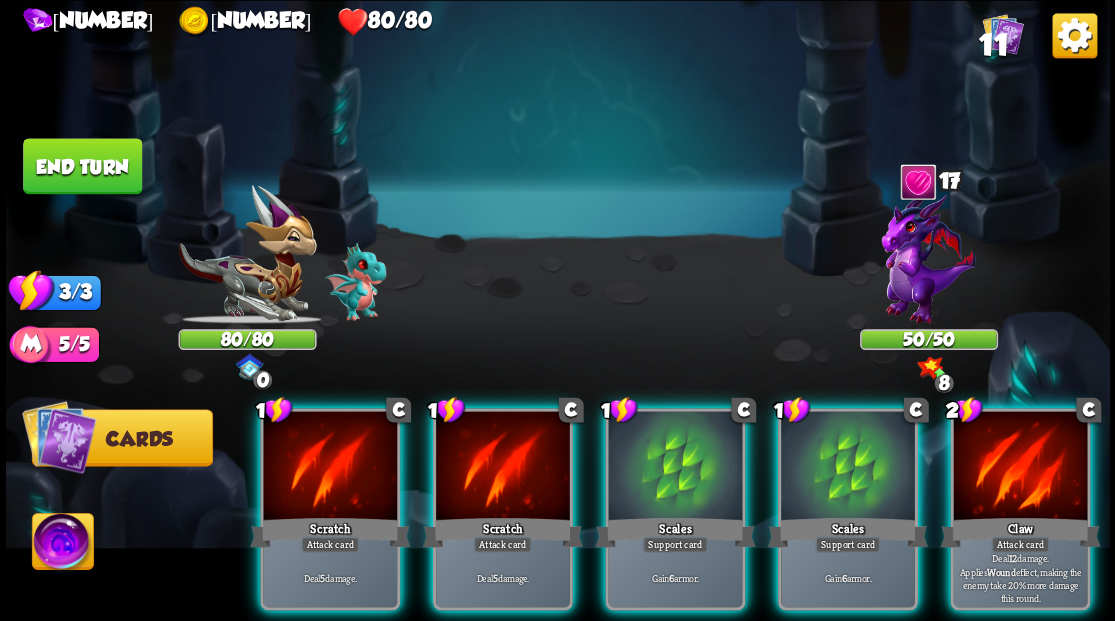 click at bounding box center [928, 257] 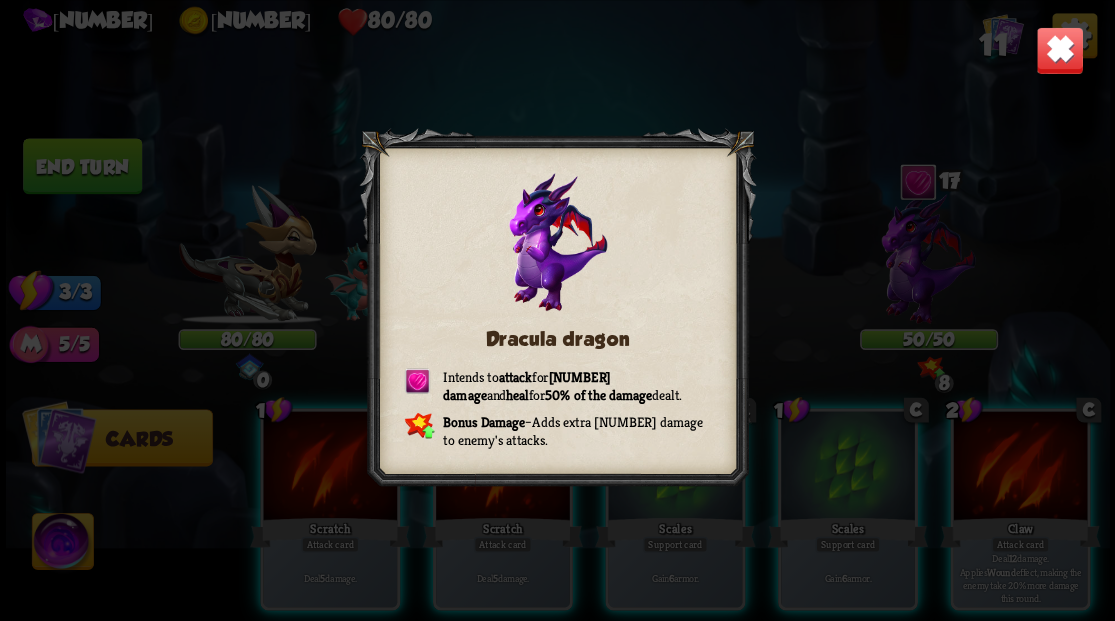 click at bounding box center [1059, 50] 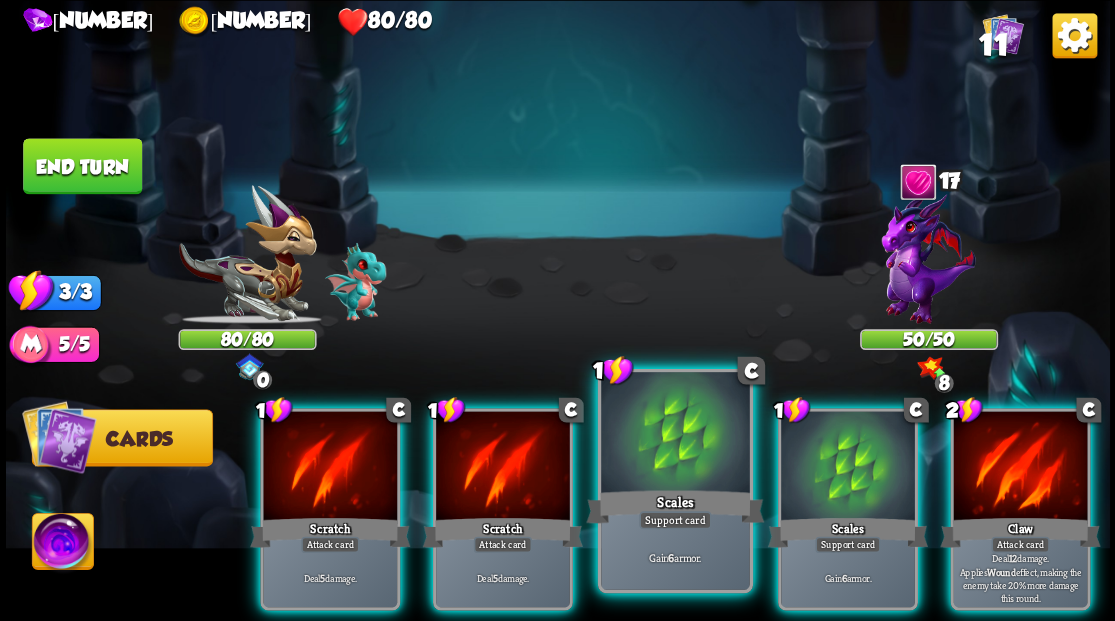 click at bounding box center [675, 434] 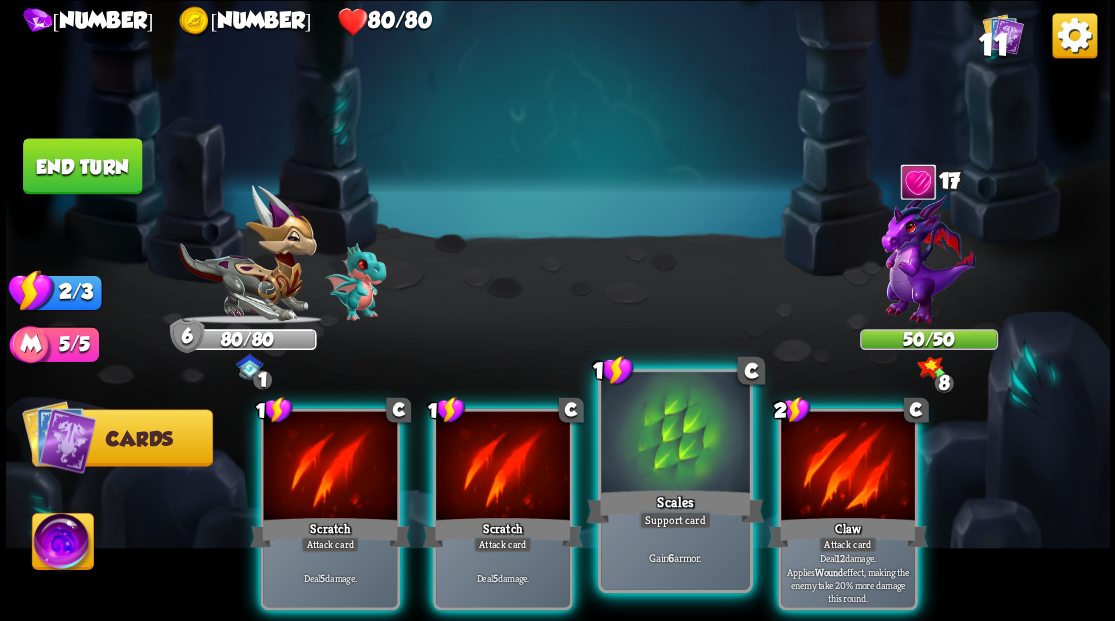 click at bounding box center (675, 434) 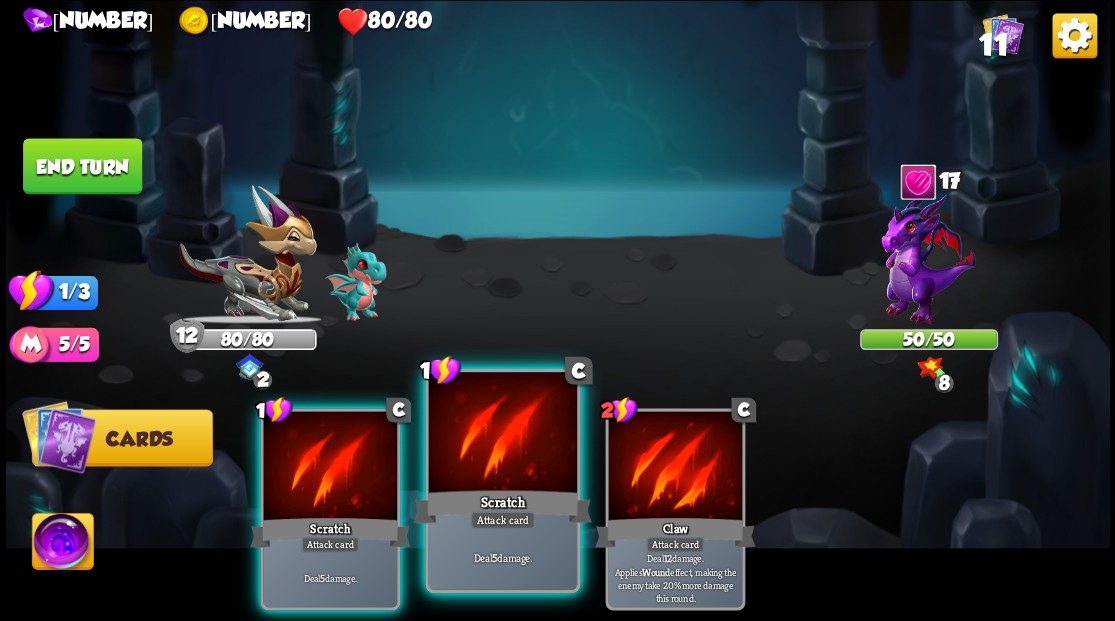 click at bounding box center (502, 434) 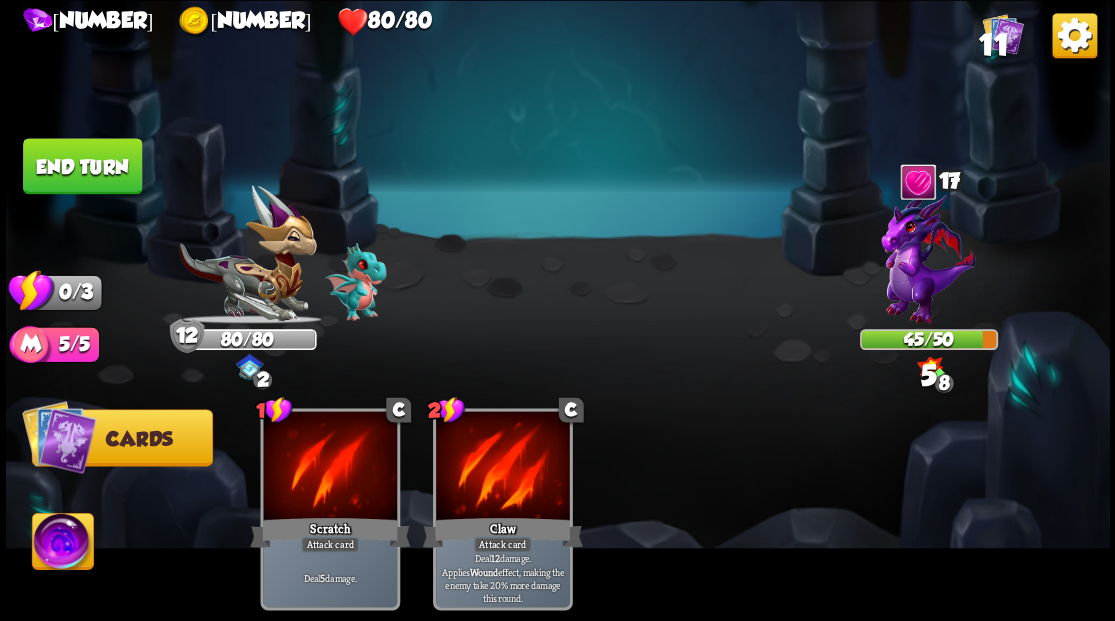 click on "End turn" at bounding box center [82, 166] 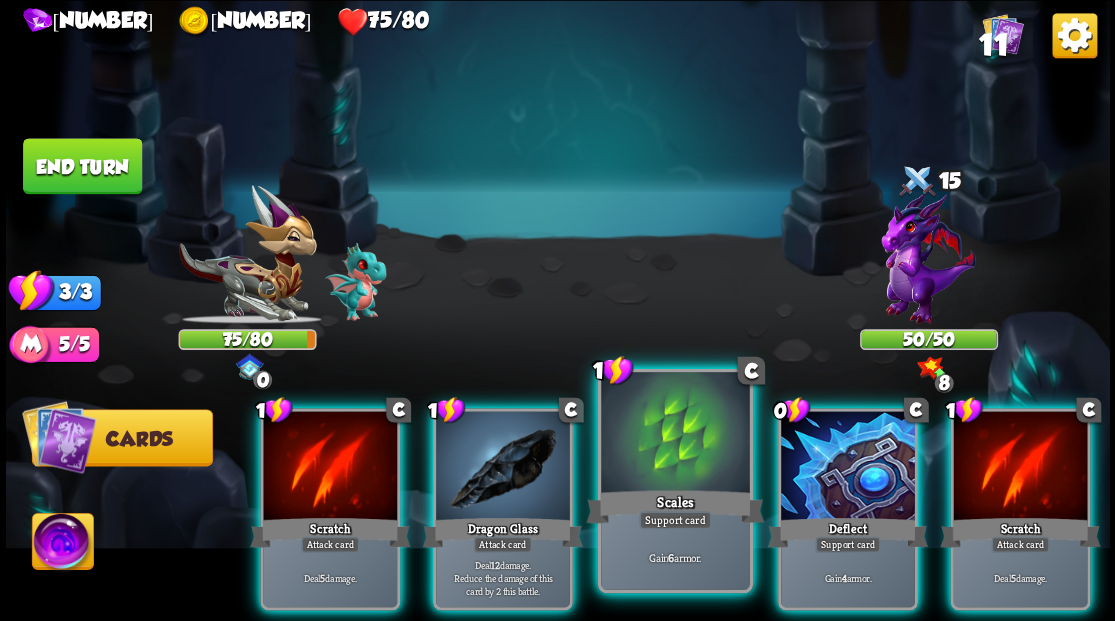 click at bounding box center (675, 434) 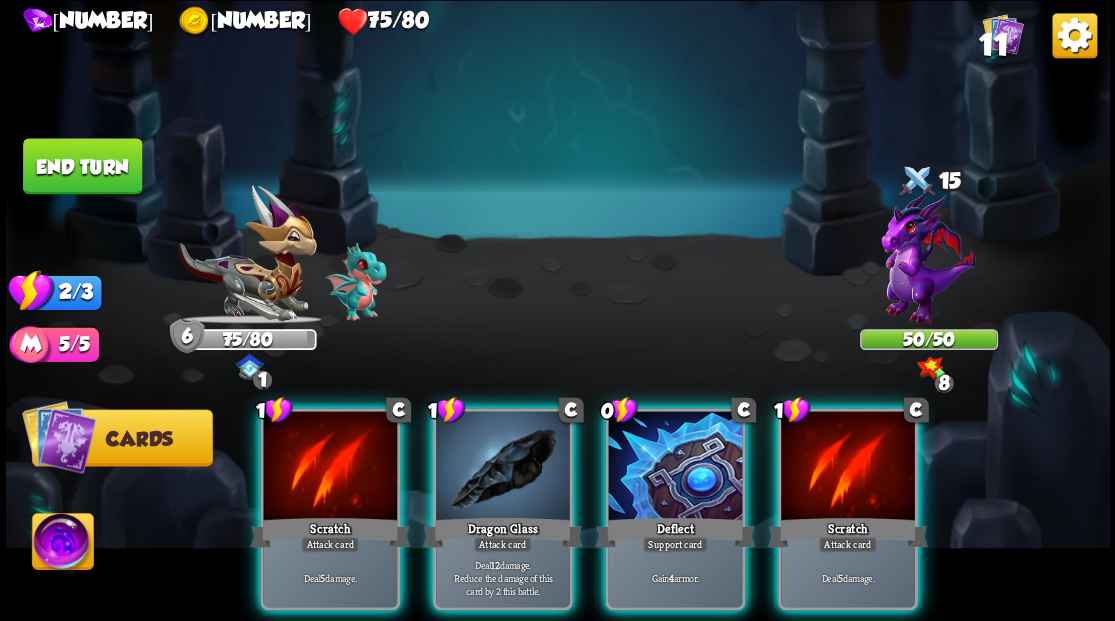 click at bounding box center [675, 467] 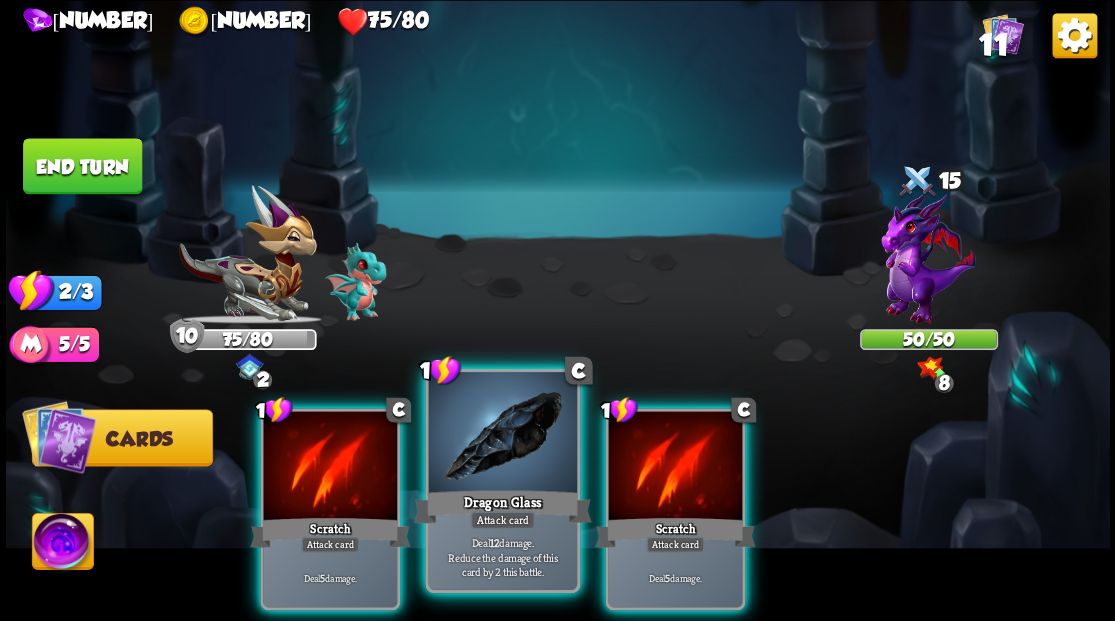click at bounding box center (502, 434) 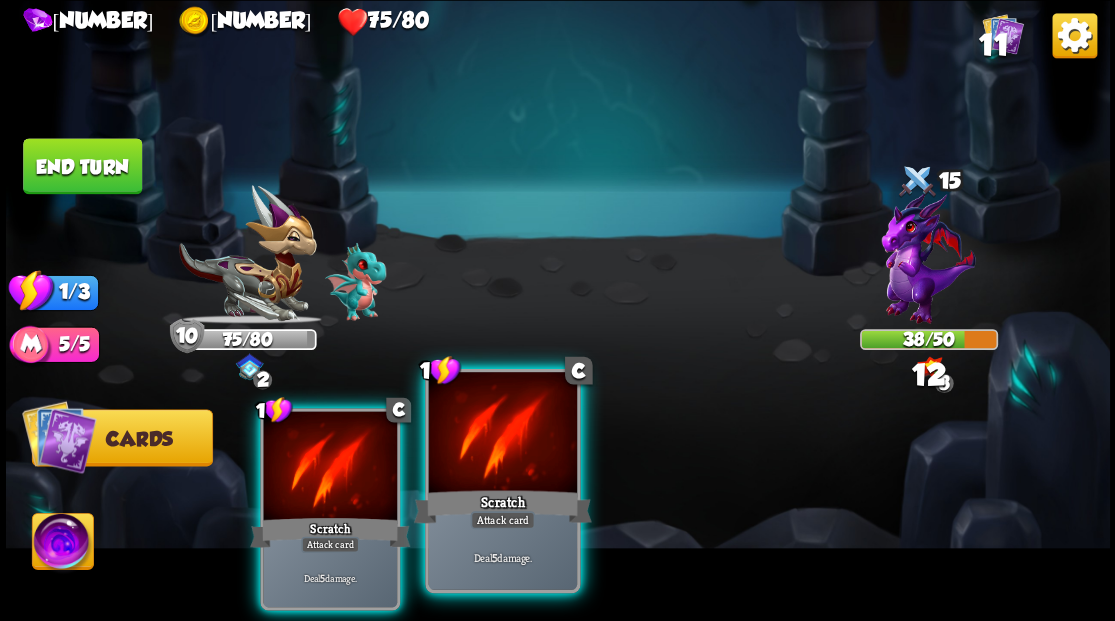 click at bounding box center [502, 434] 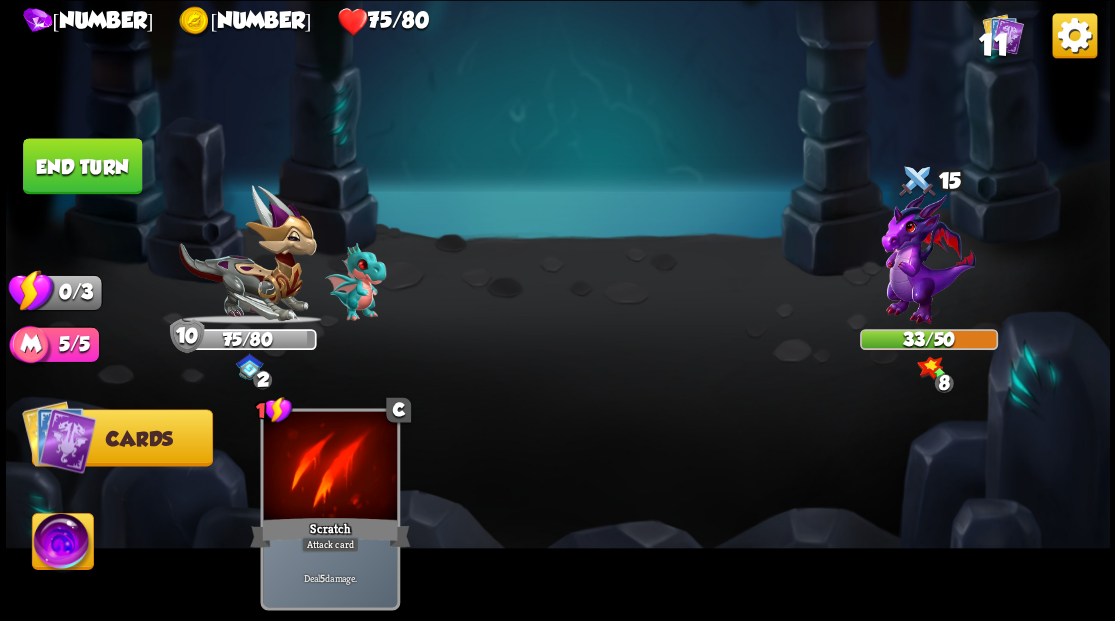 click on "End turn" at bounding box center [82, 166] 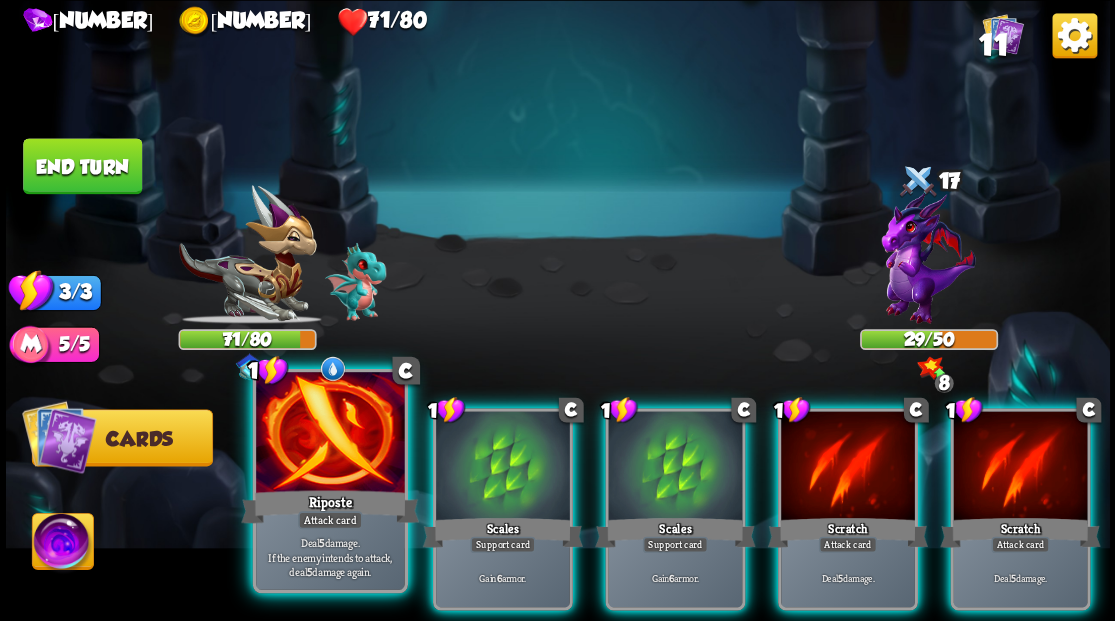 click at bounding box center [330, 434] 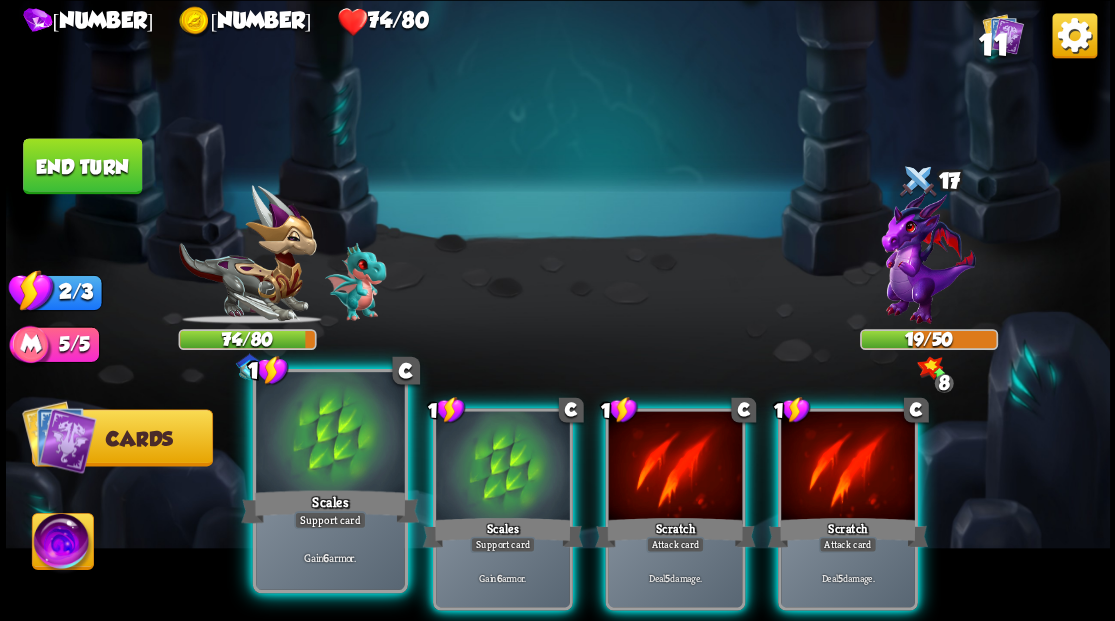 click at bounding box center (330, 434) 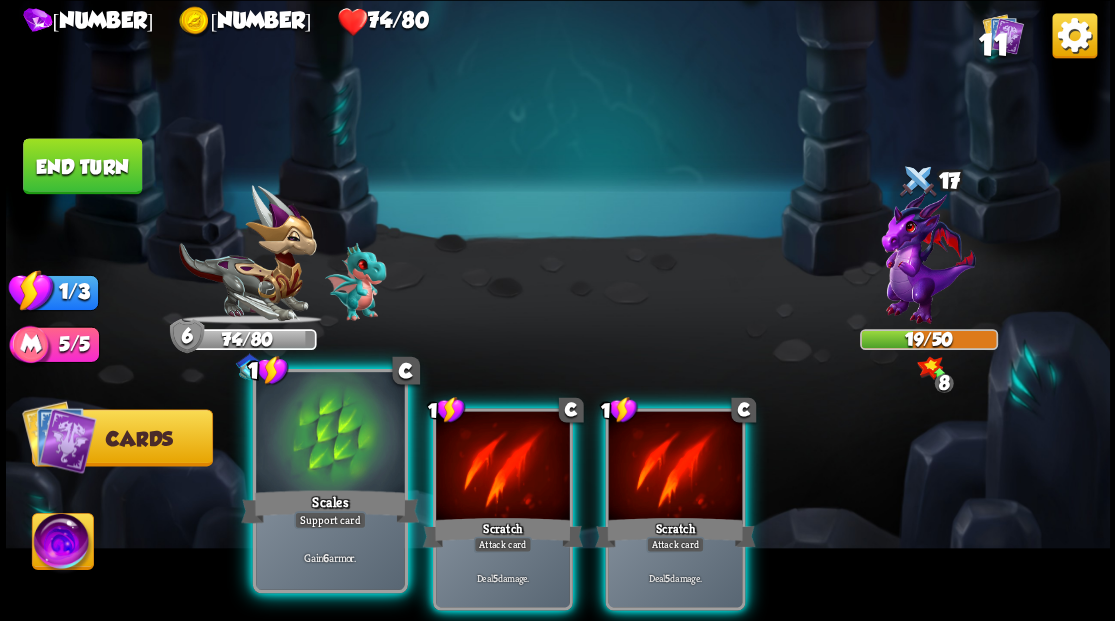 click at bounding box center [330, 434] 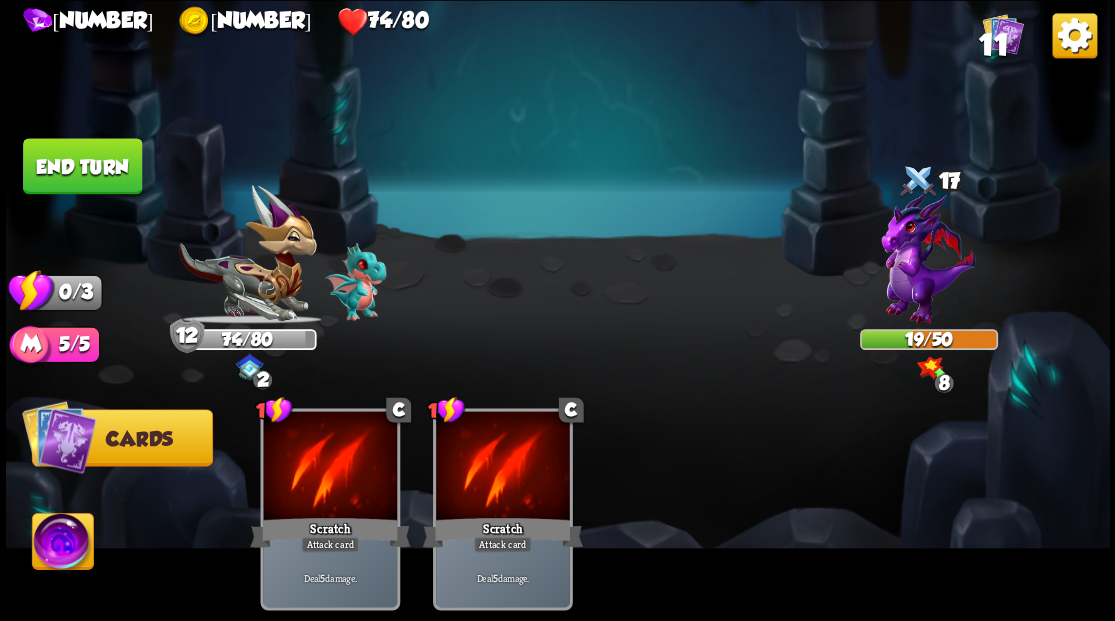 click on "End turn" at bounding box center (82, 166) 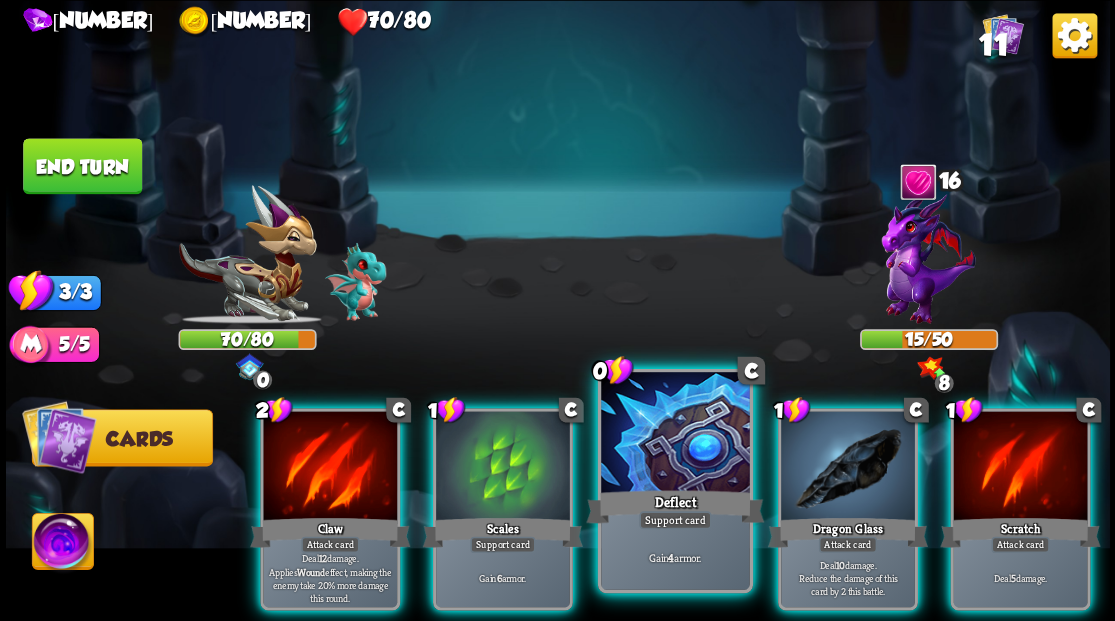 click at bounding box center (675, 434) 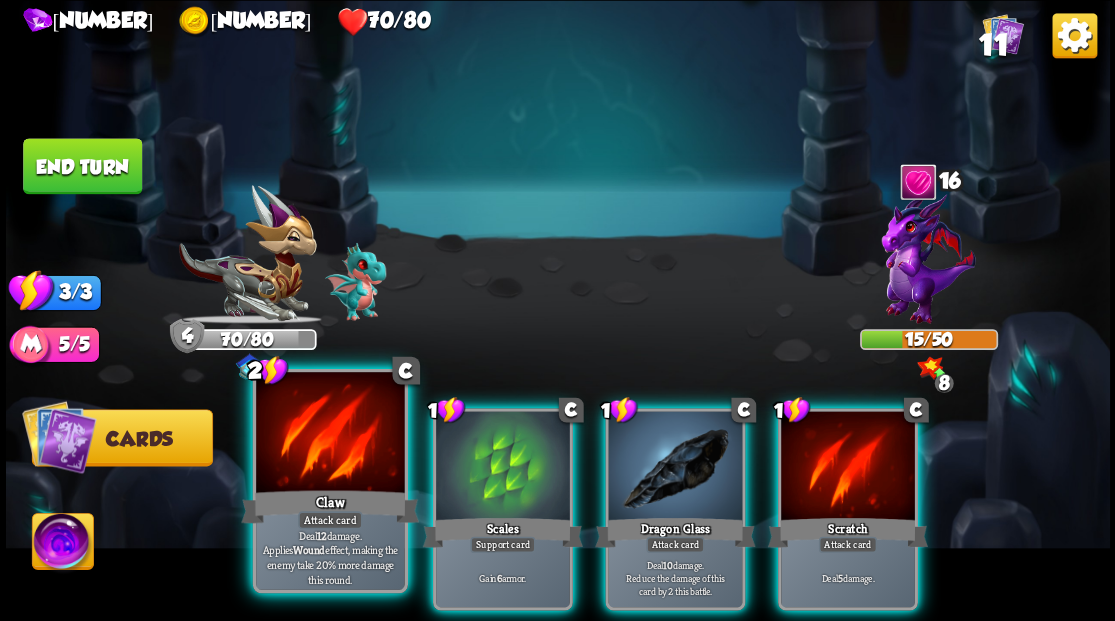 click at bounding box center [330, 434] 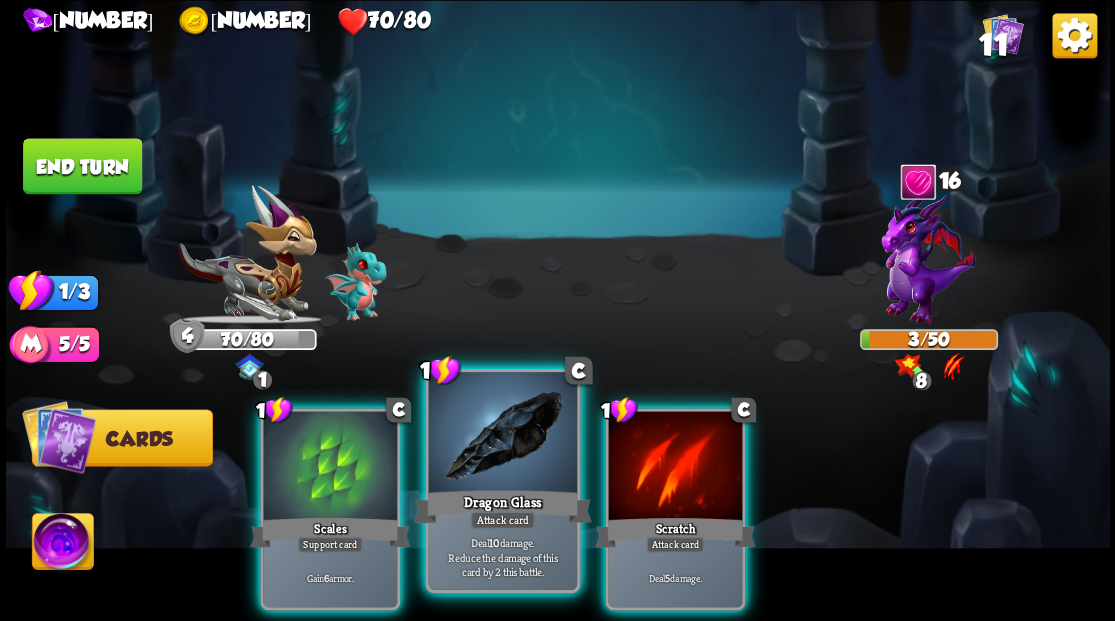click at bounding box center [502, 434] 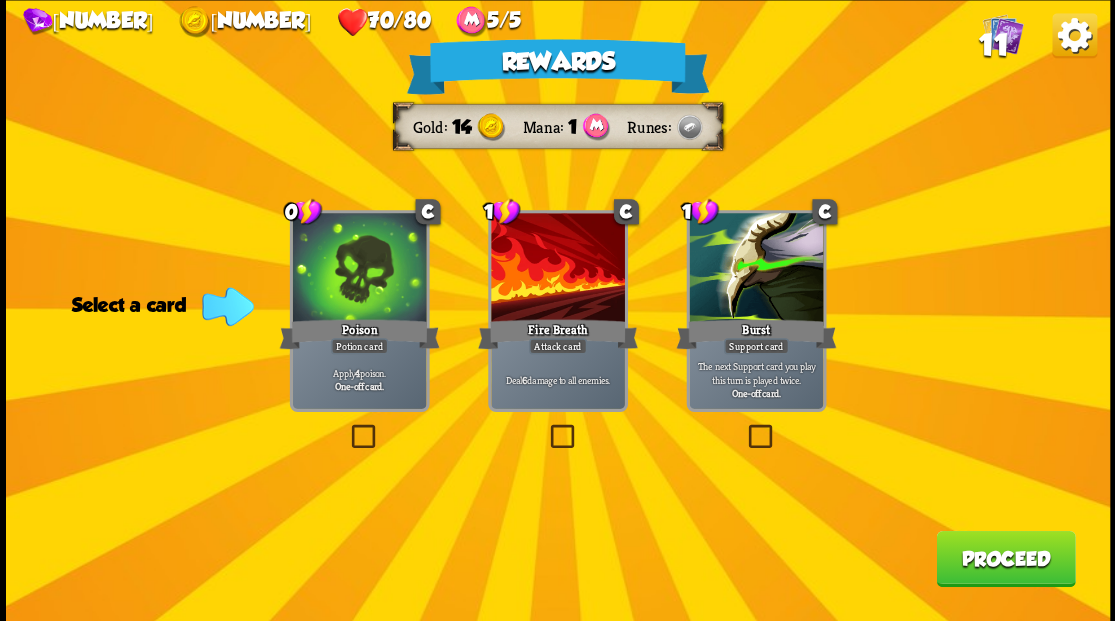 click at bounding box center [546, 427] 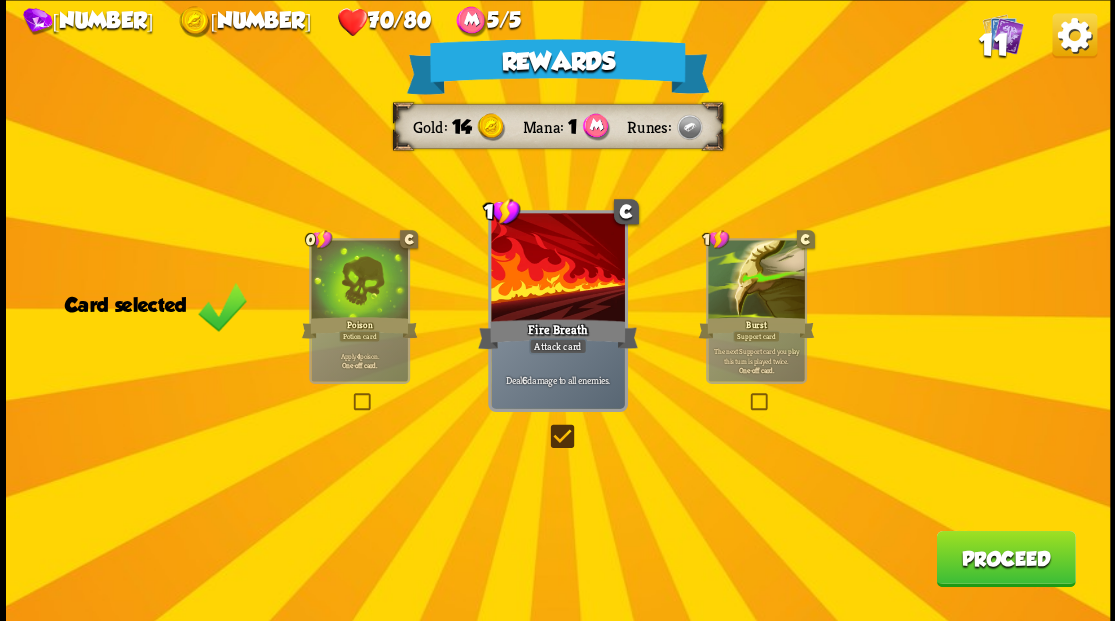 click on "Proceed" at bounding box center [1005, 558] 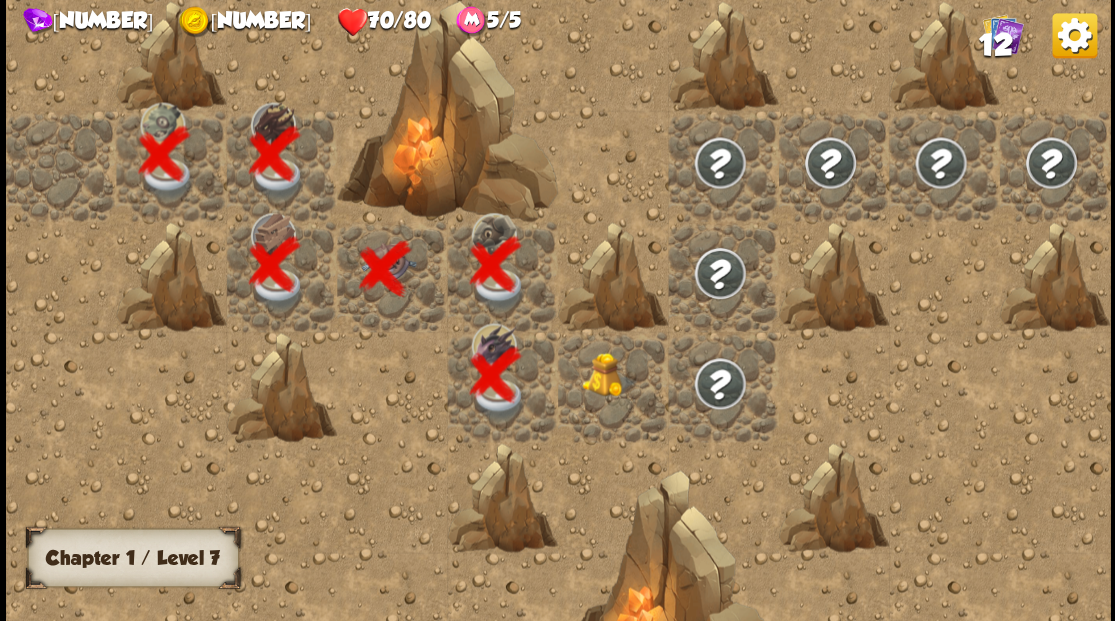 click at bounding box center [613, 386] 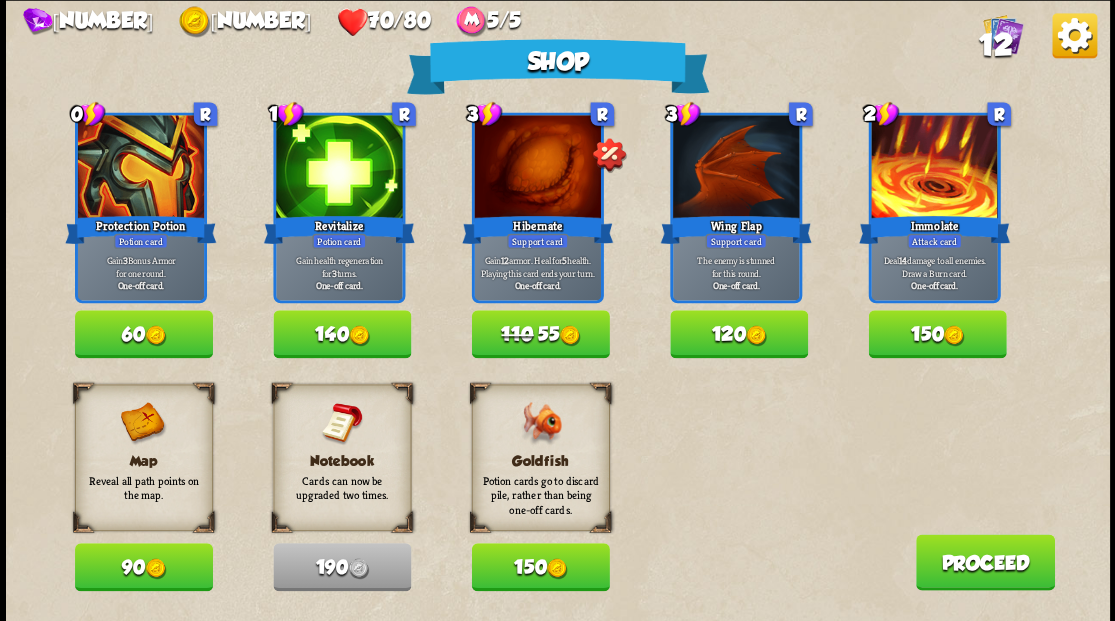 click on "150" at bounding box center [540, 567] 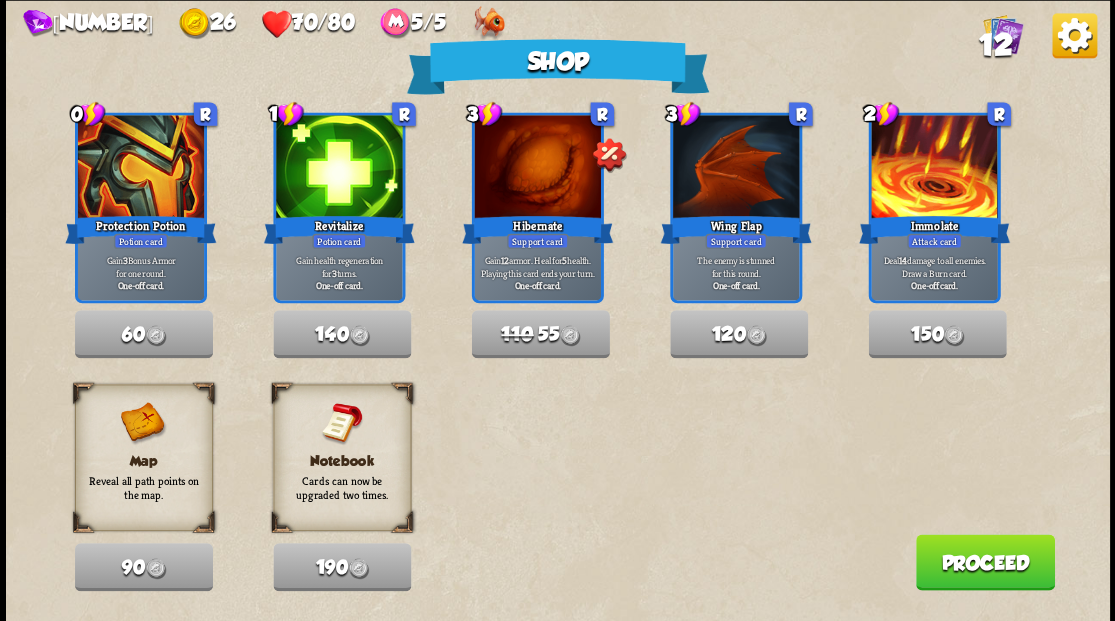 click on "Proceed" at bounding box center (984, 562) 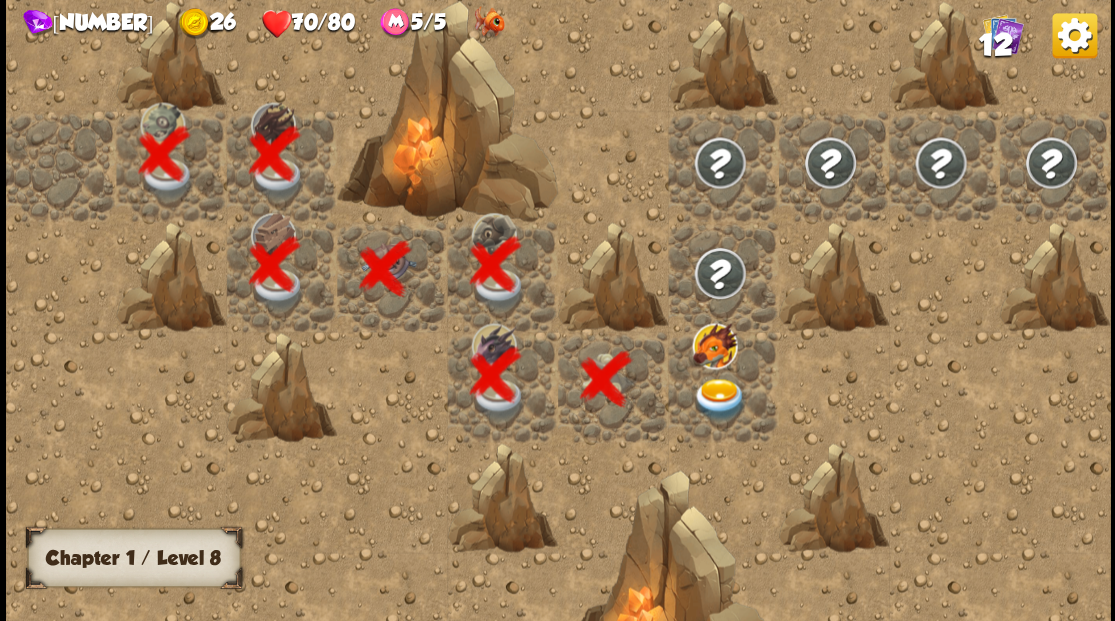 click at bounding box center [719, 399] 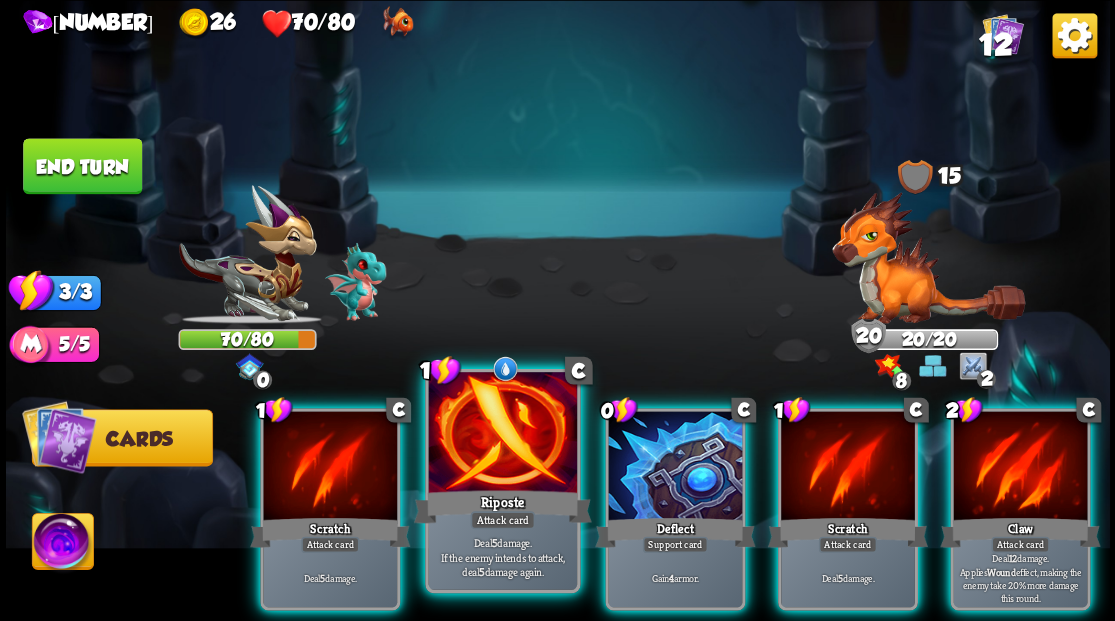 click at bounding box center (502, 434) 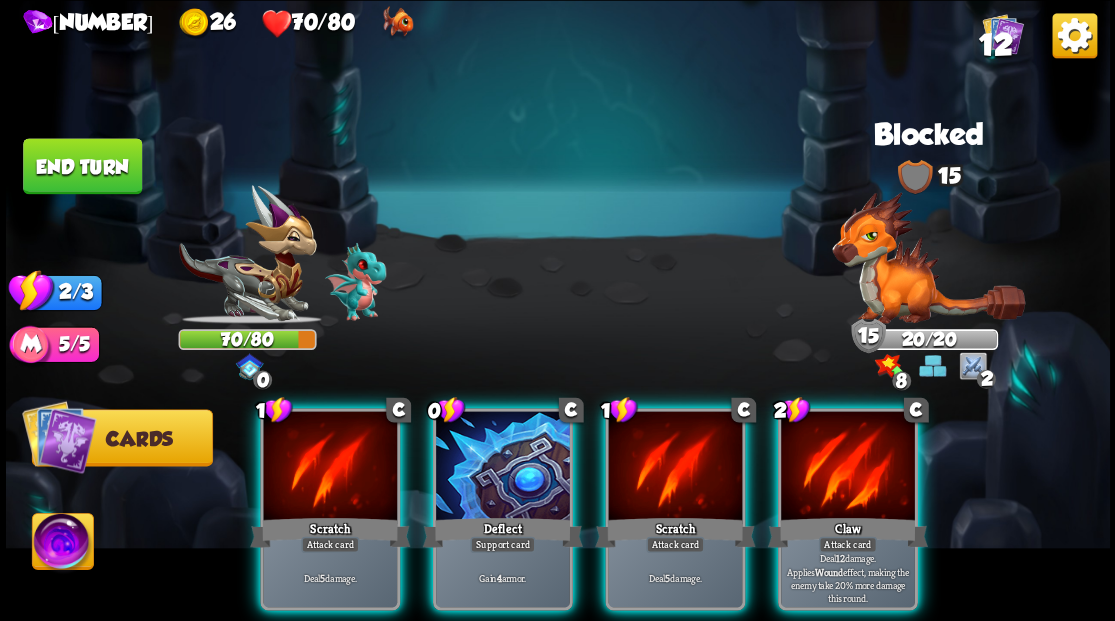 click at bounding box center (503, 467) 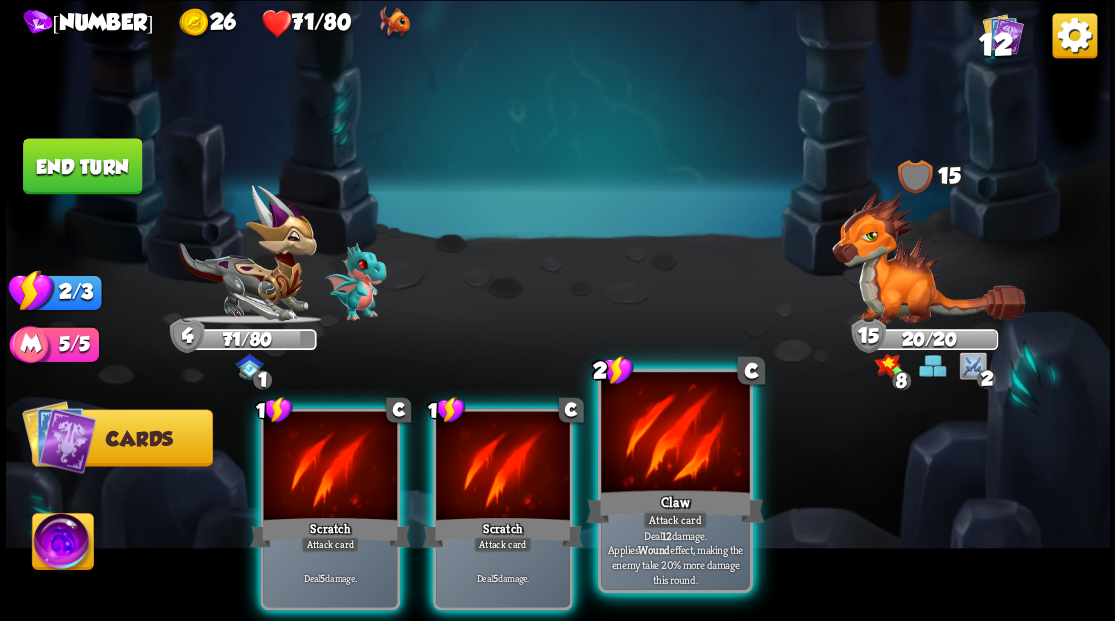 click at bounding box center (675, 434) 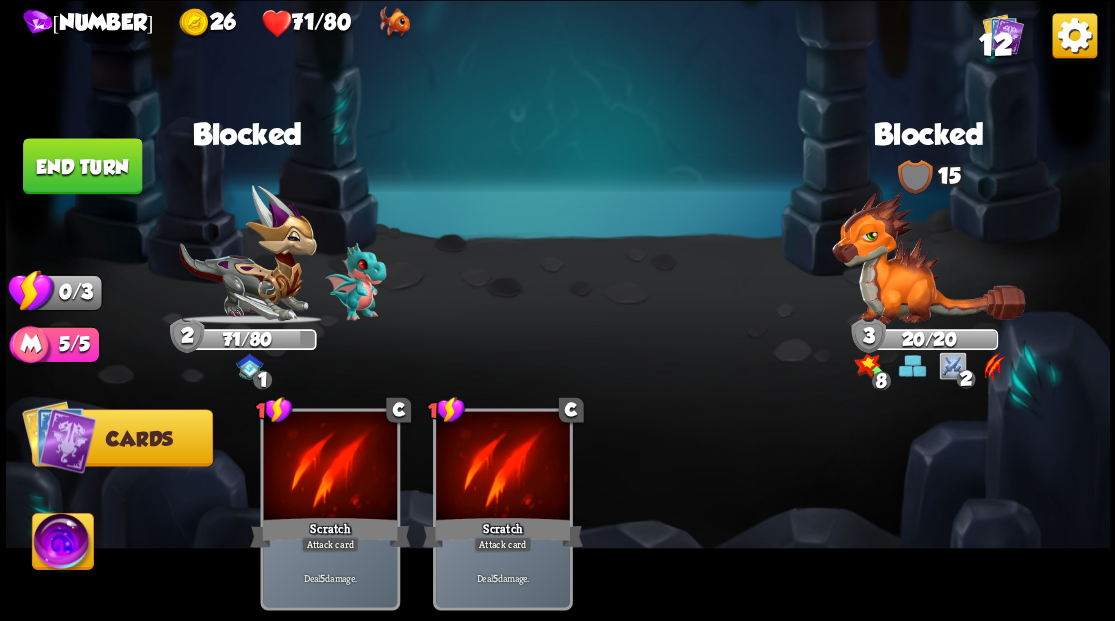 click on "End turn" at bounding box center [82, 166] 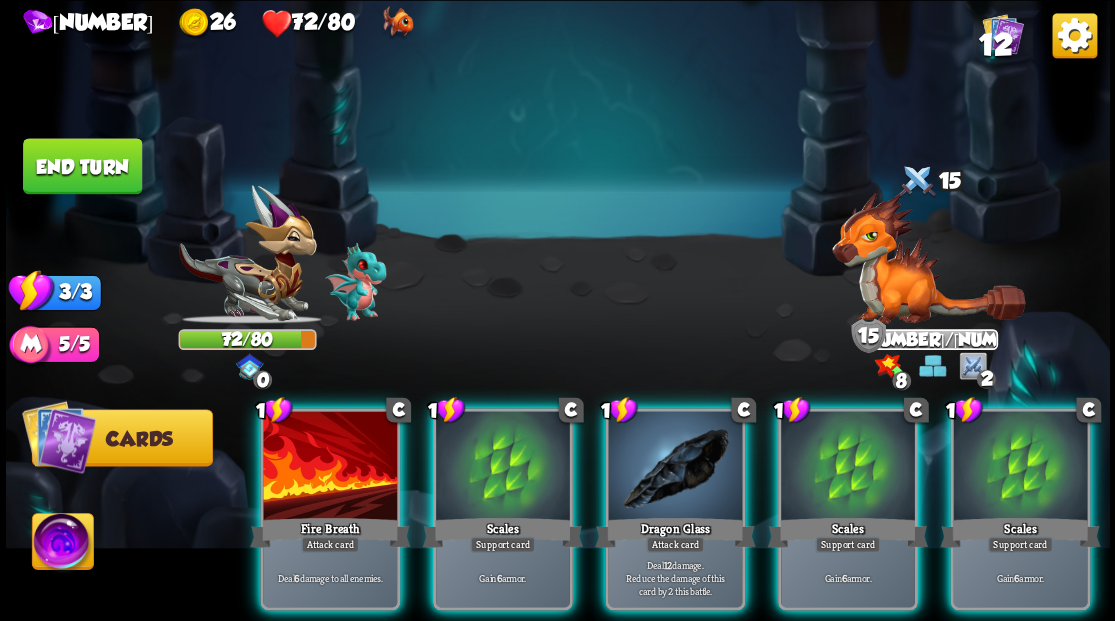 click at bounding box center [1020, 467] 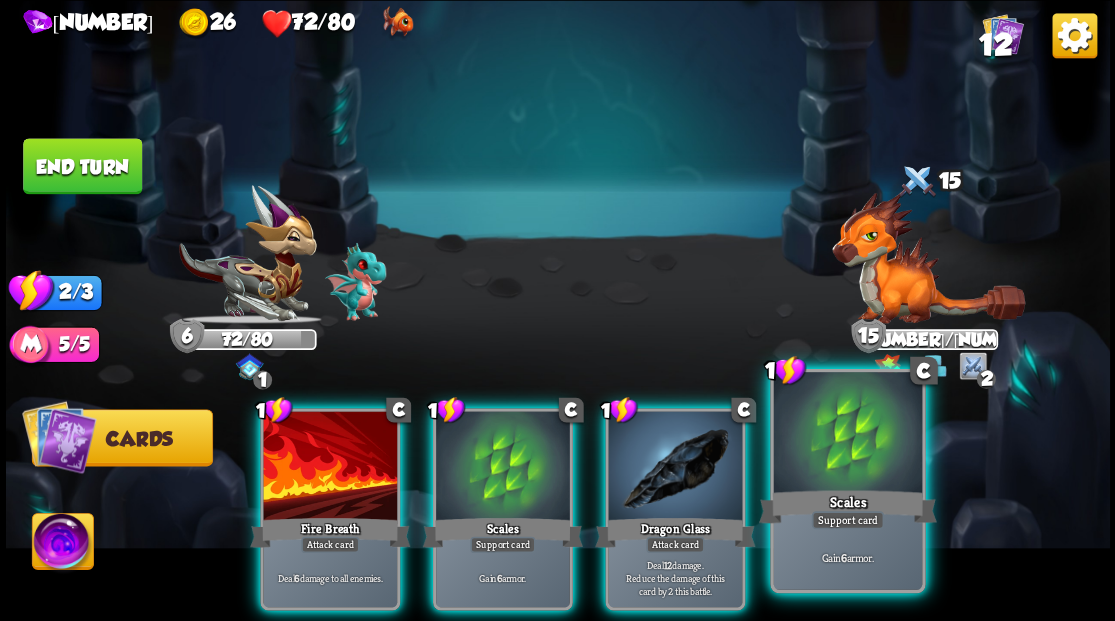 click at bounding box center [847, 434] 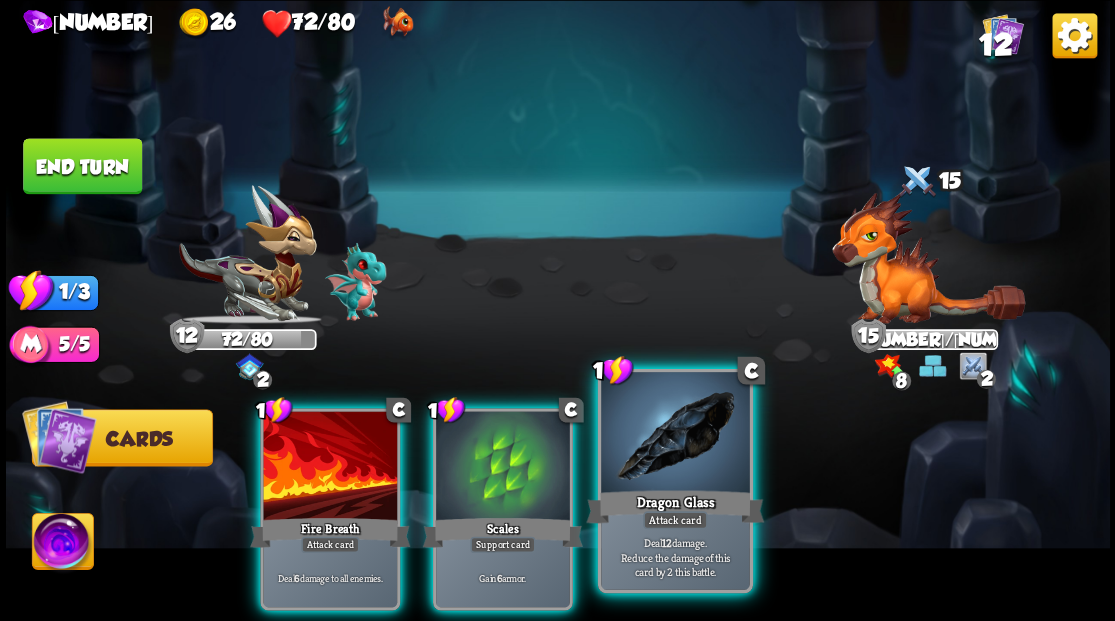 click at bounding box center (675, 434) 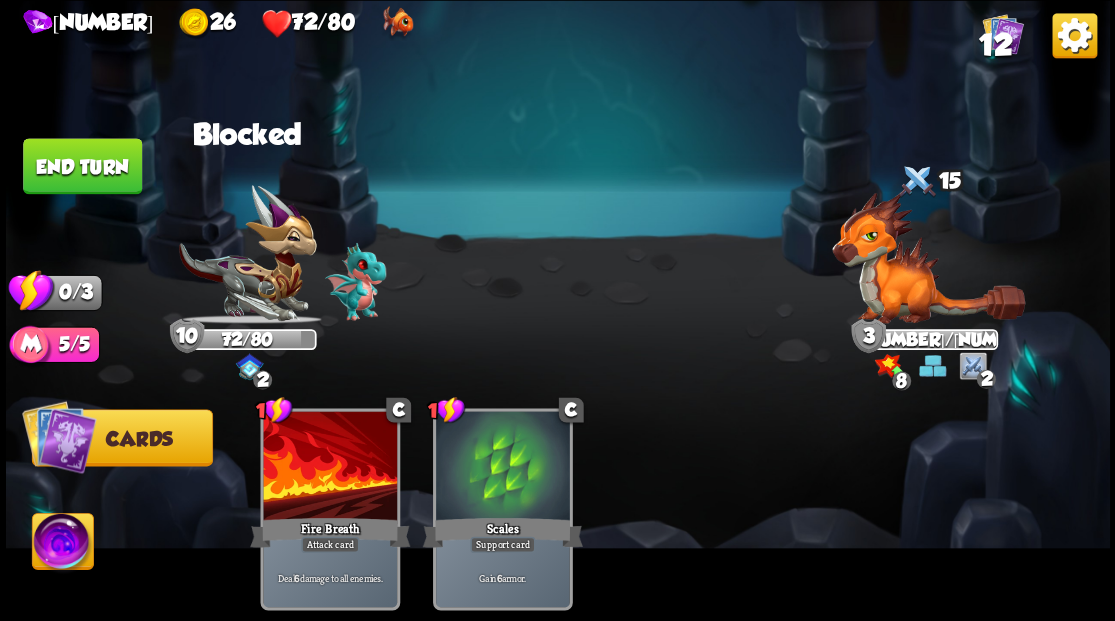 click on "End turn" at bounding box center (82, 166) 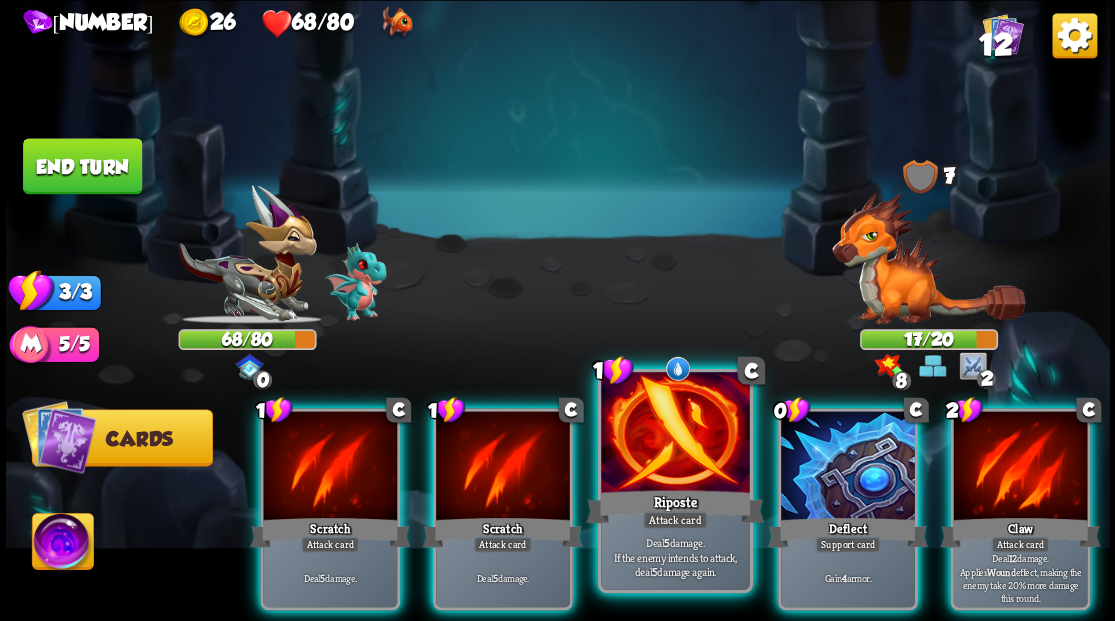 click at bounding box center (675, 434) 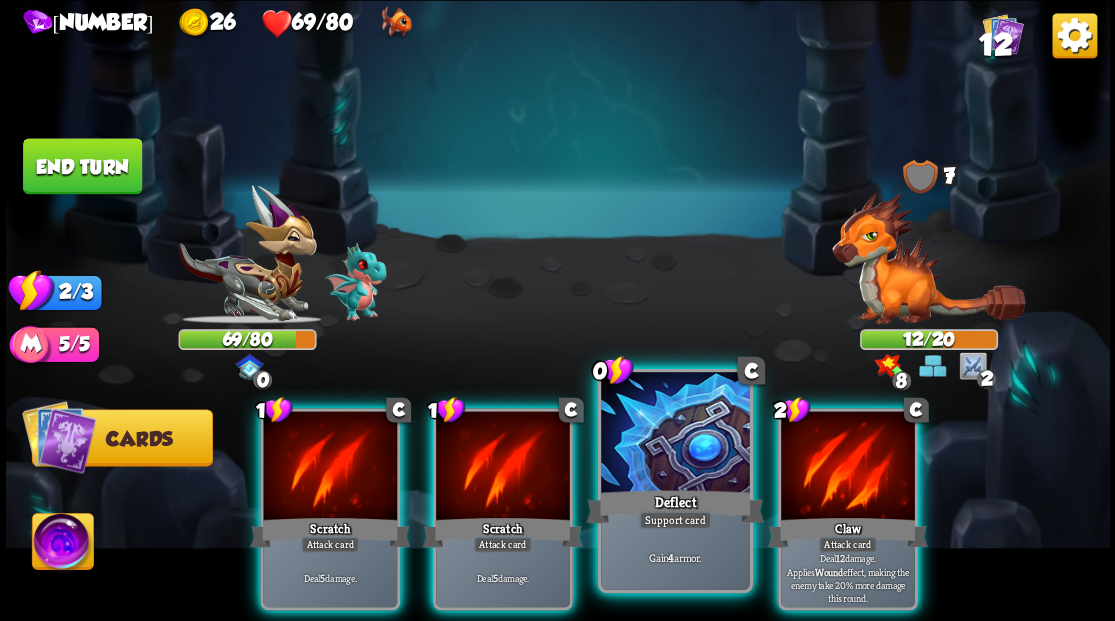 click at bounding box center [675, 434] 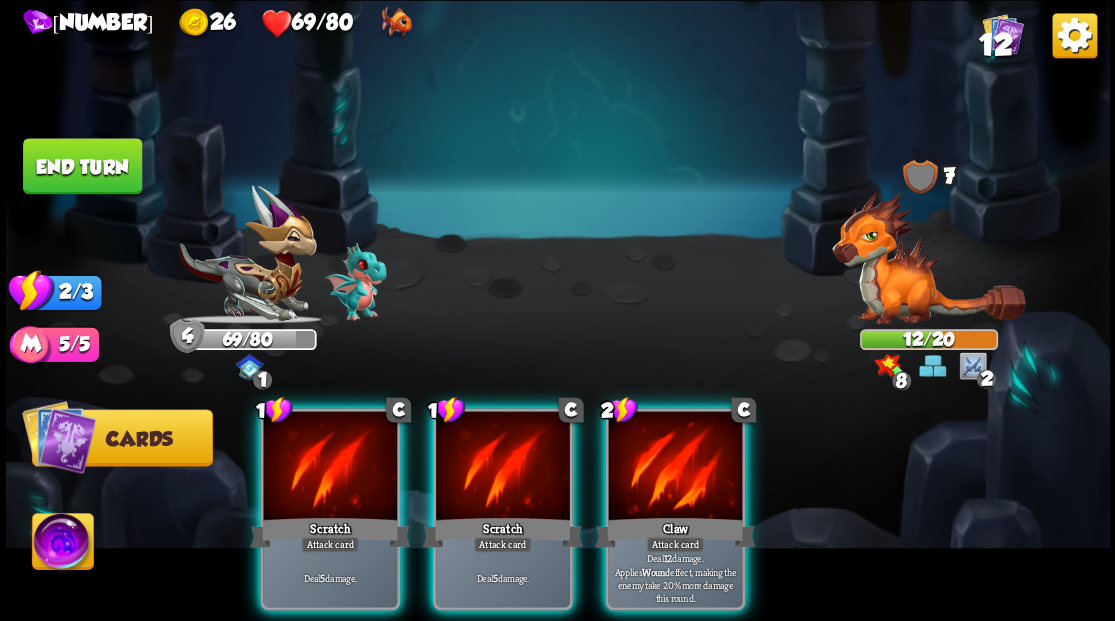 click at bounding box center [675, 467] 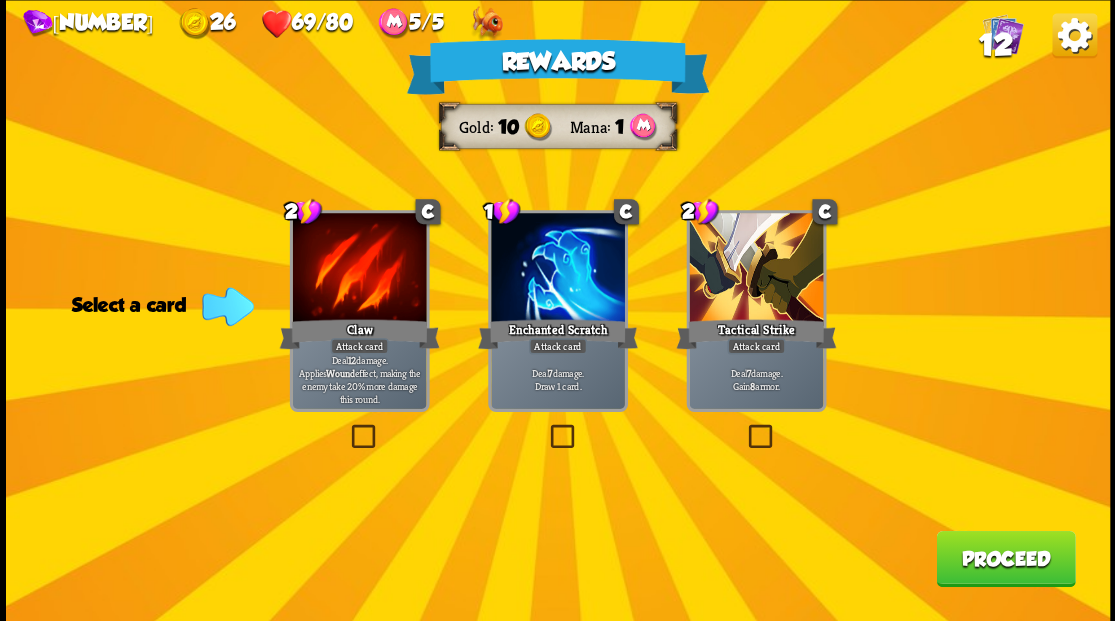 click at bounding box center [546, 427] 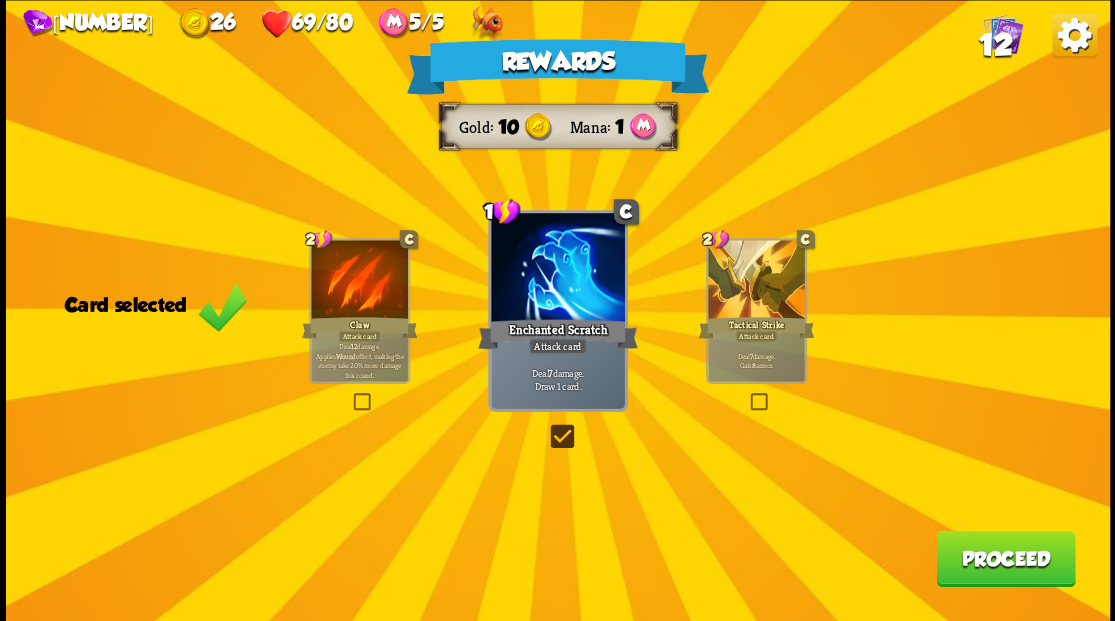 click on "Proceed" at bounding box center (1005, 558) 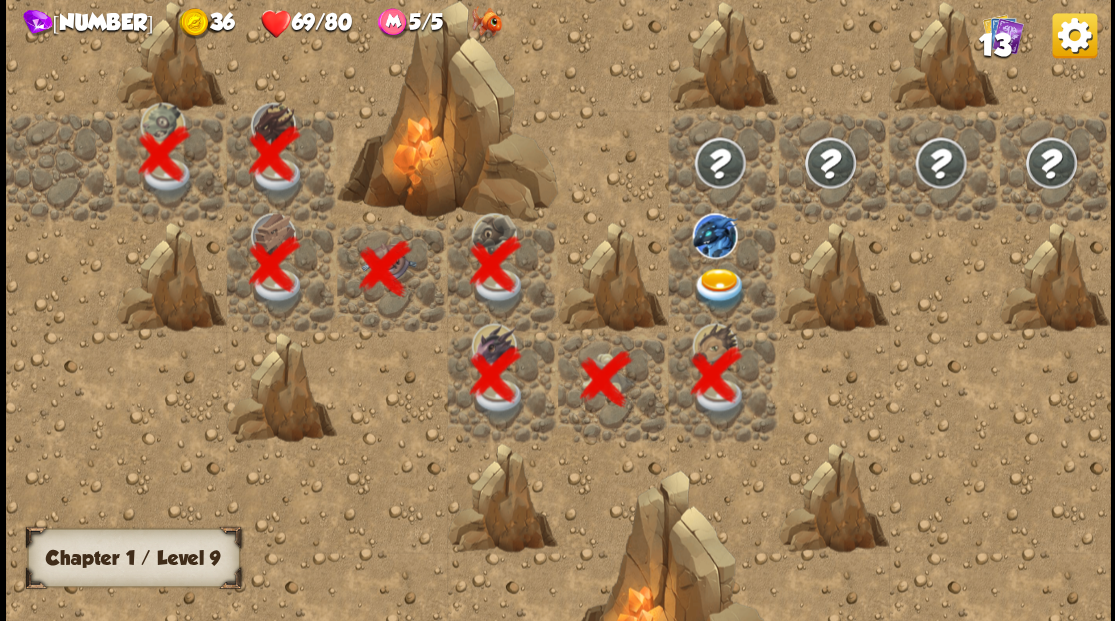 click at bounding box center [719, 288] 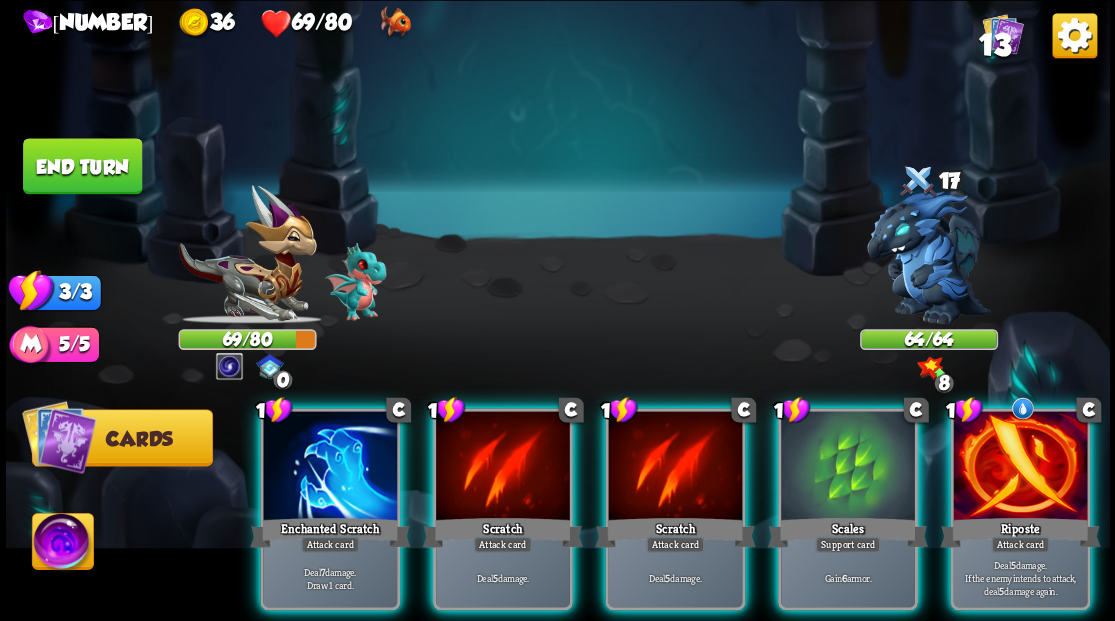 click at bounding box center [928, 263] 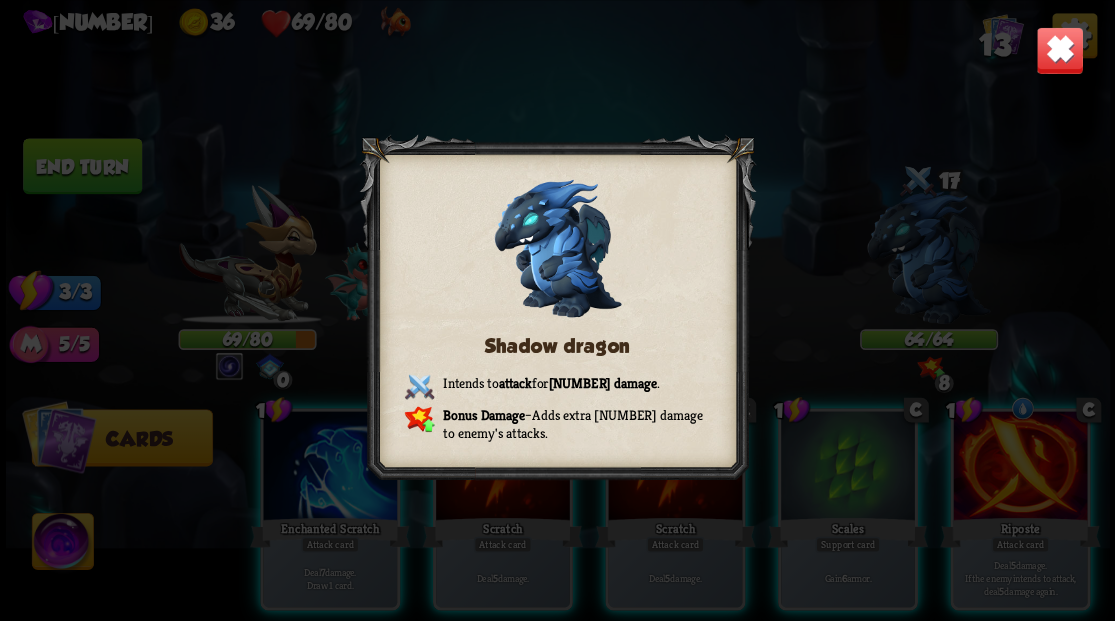 click at bounding box center (1059, 50) 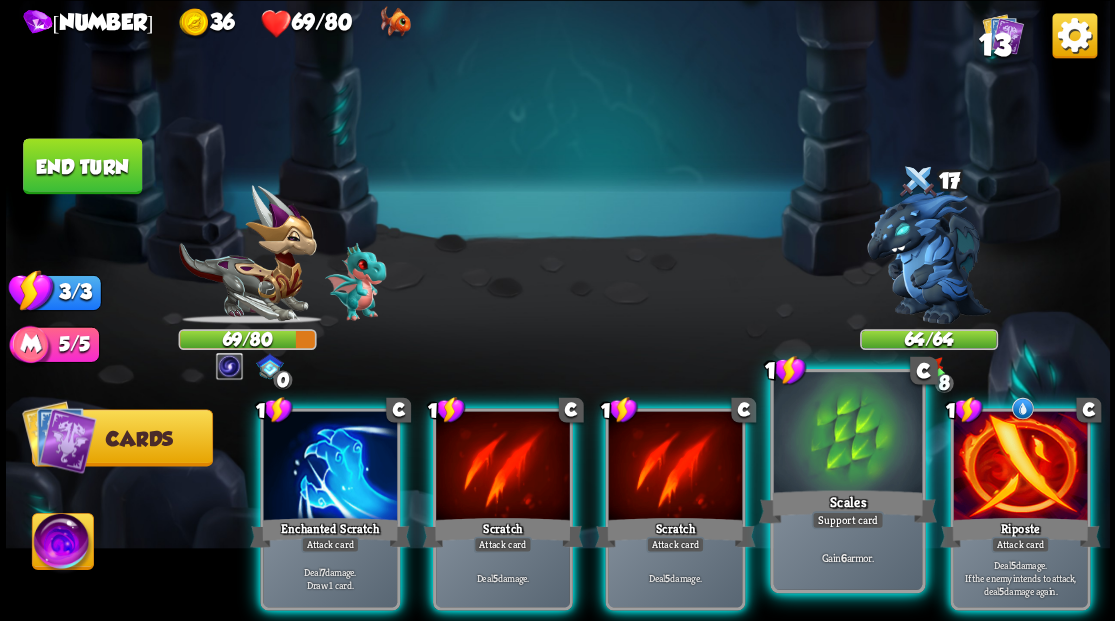 click at bounding box center (847, 434) 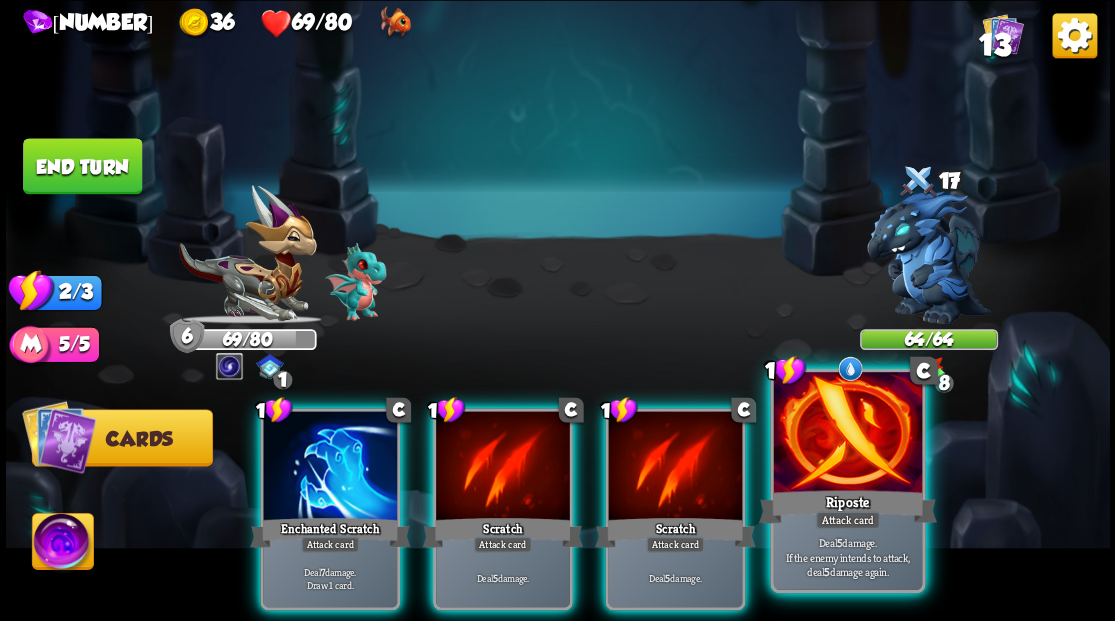 click at bounding box center (847, 434) 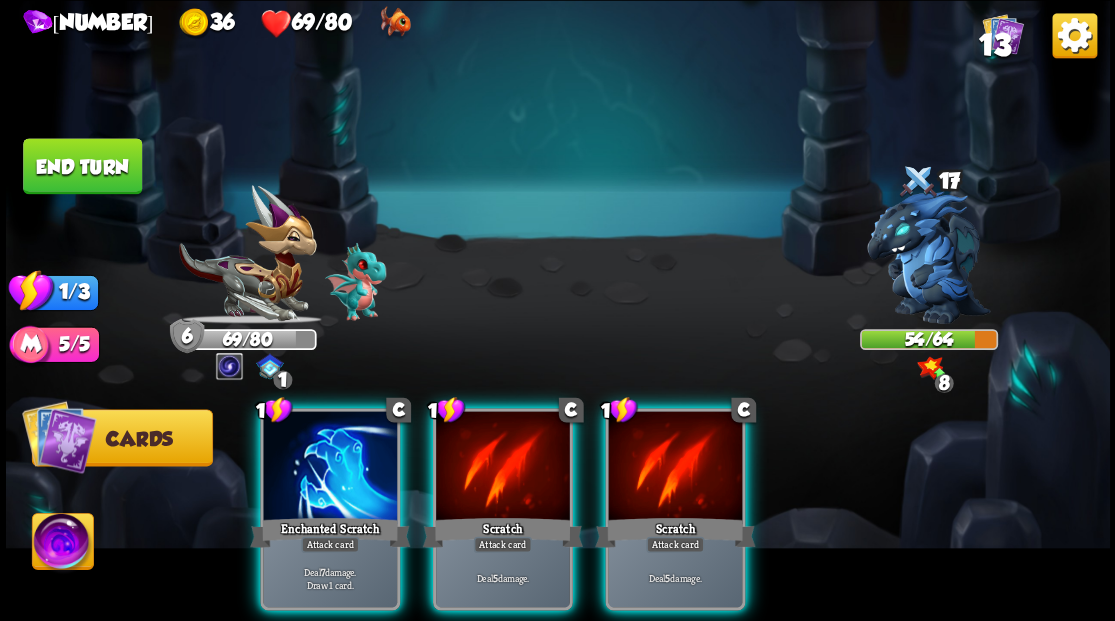 click at bounding box center [62, 544] 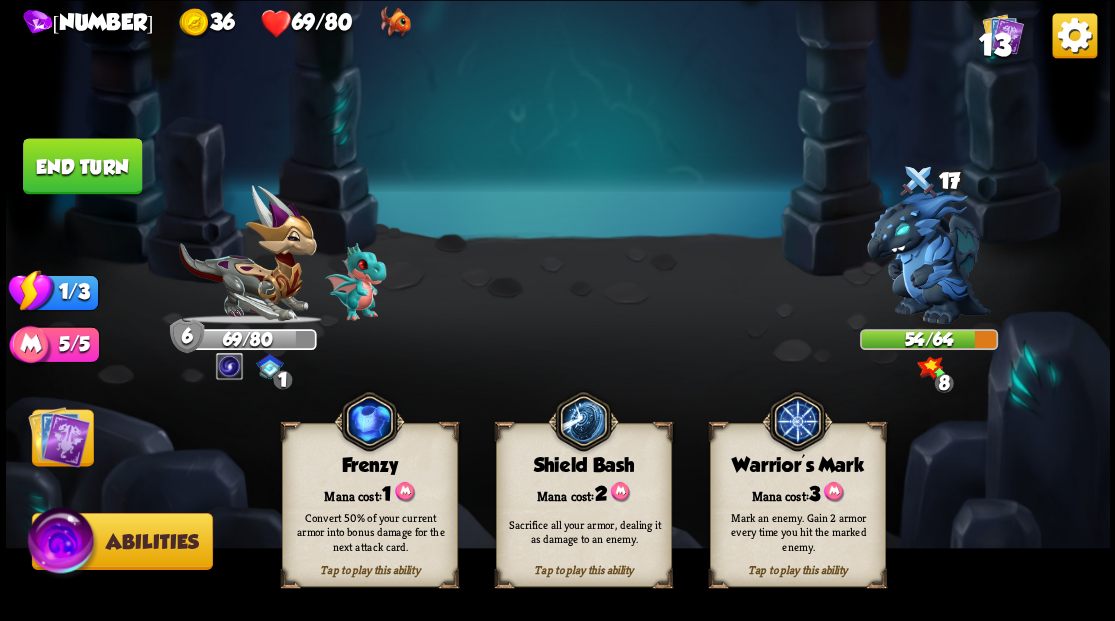 click on "Mark an enemy. Gain 2 armor every time you hit the marked enemy." at bounding box center [798, 531] 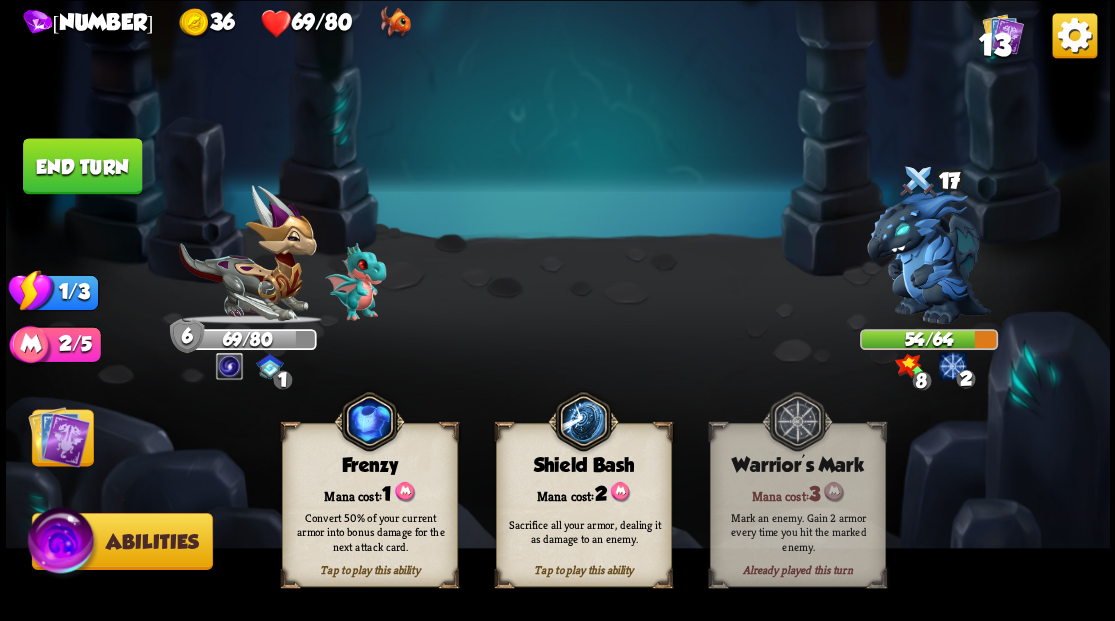 drag, startPoint x: 46, startPoint y: 452, endPoint x: 192, endPoint y: 520, distance: 161.05899 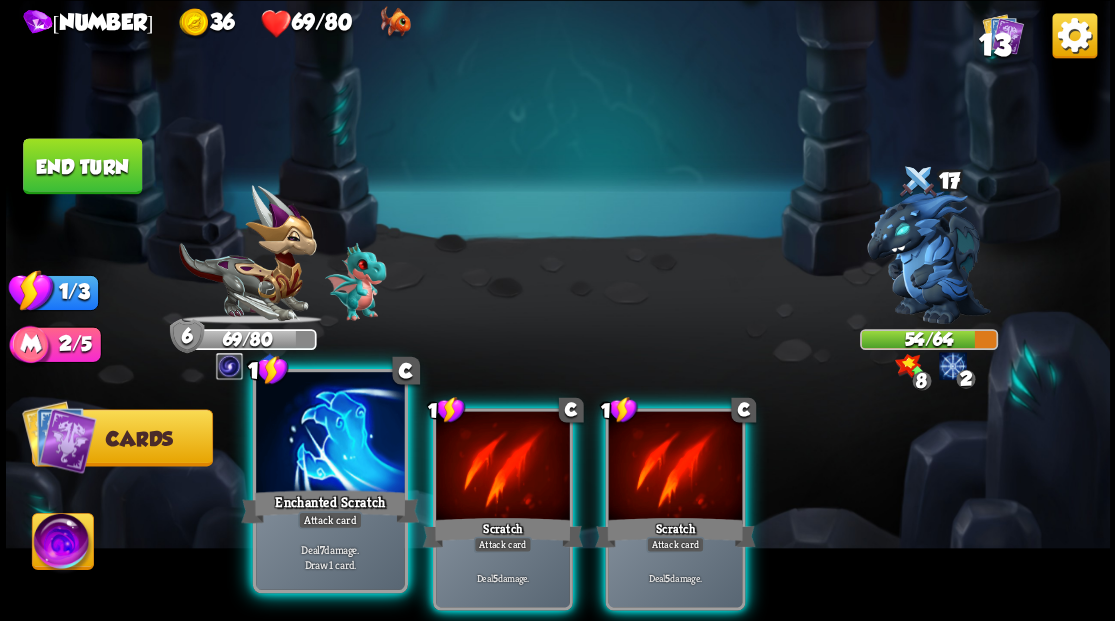 click at bounding box center (330, 434) 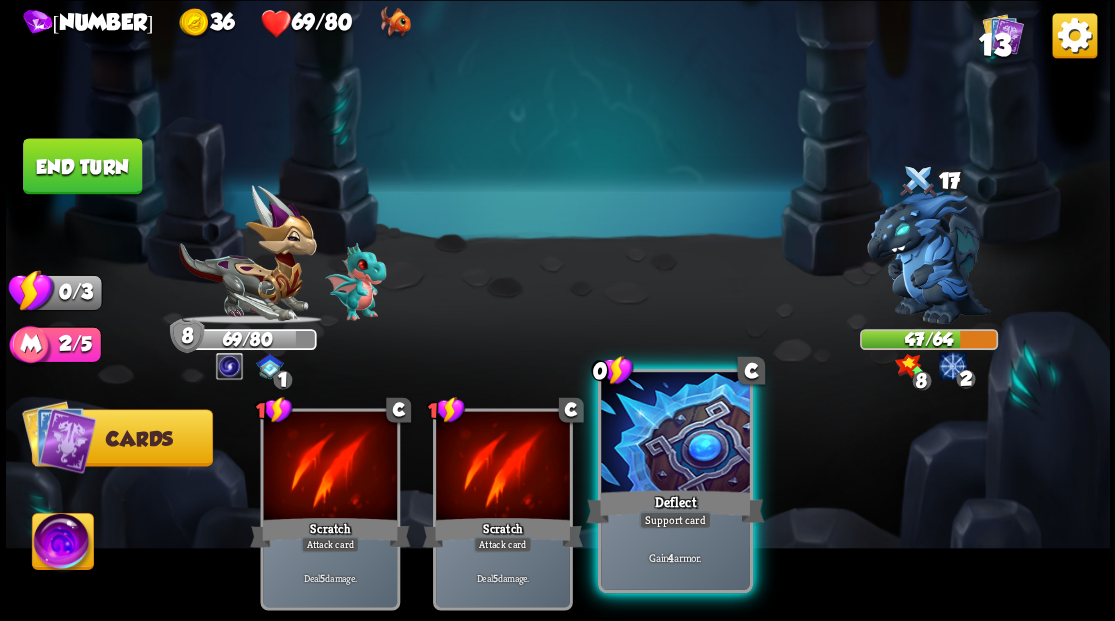 click at bounding box center (675, 434) 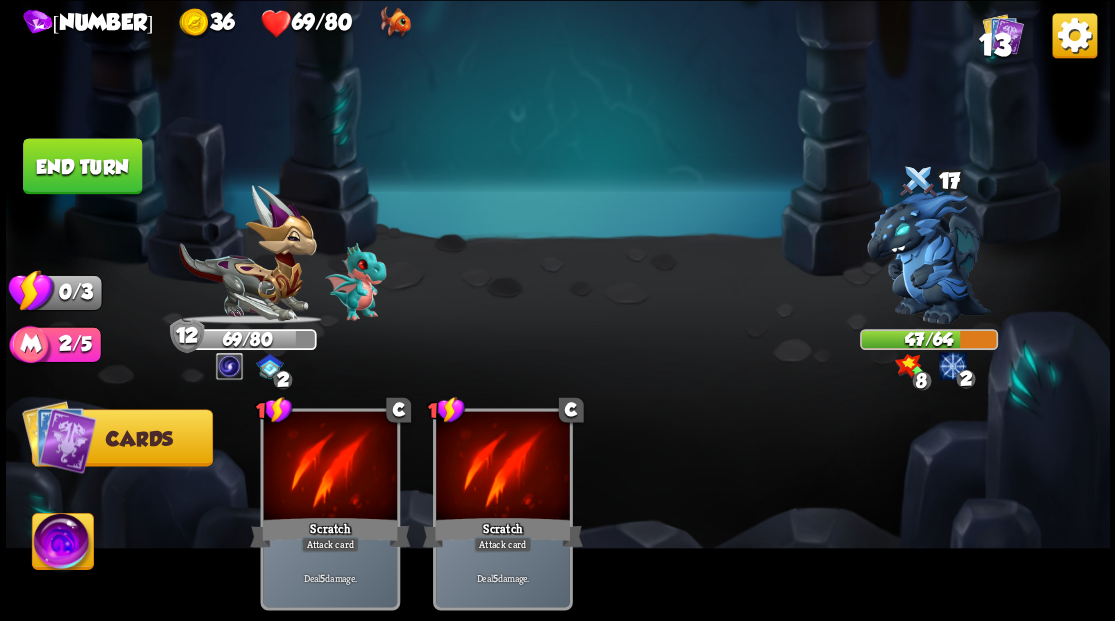 click on "End turn" at bounding box center [82, 166] 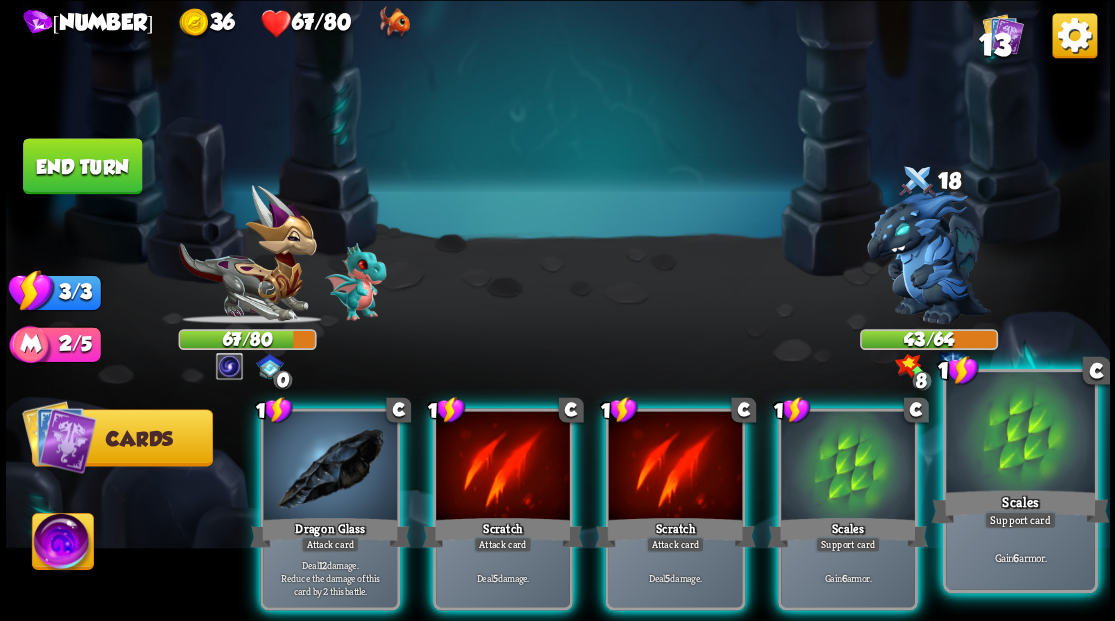 click on "Scales" at bounding box center (1020, 506) 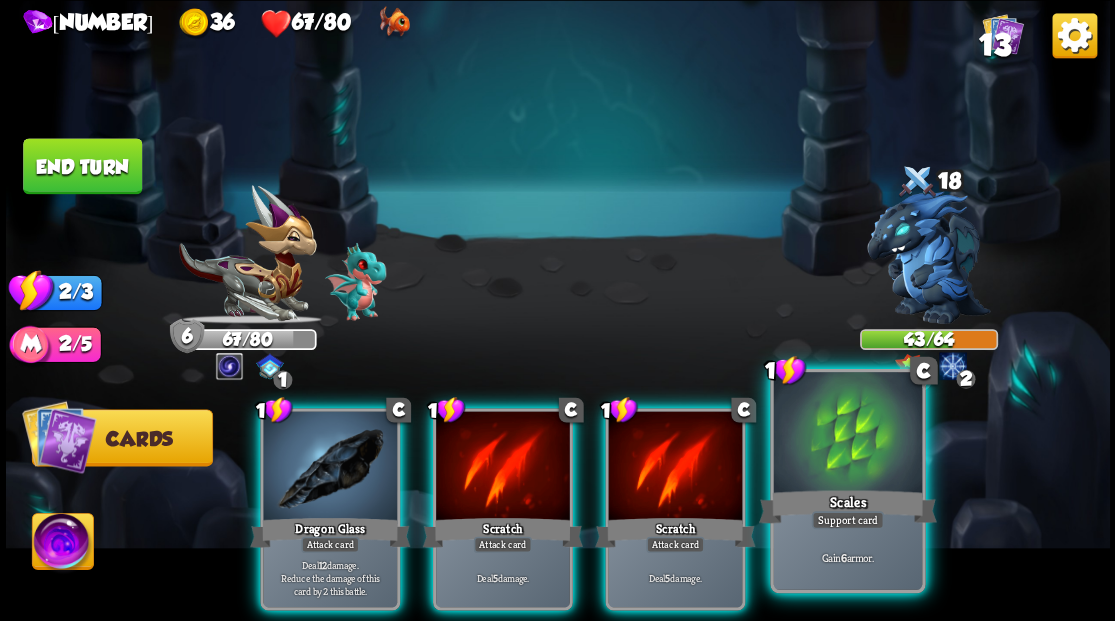 click on "Scales" at bounding box center (847, 506) 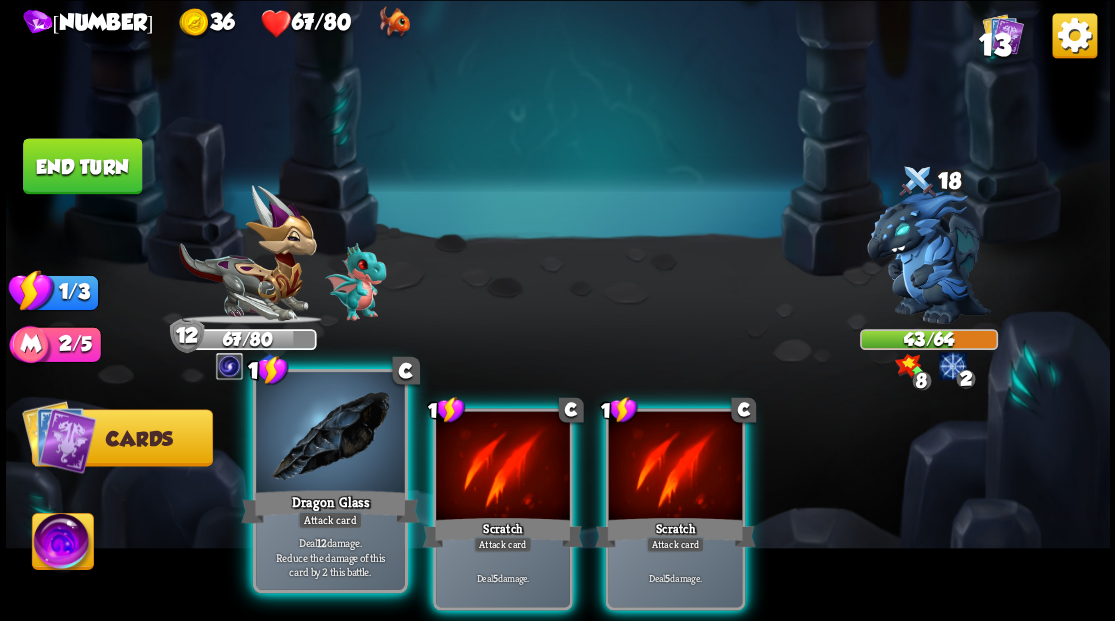 click at bounding box center (330, 434) 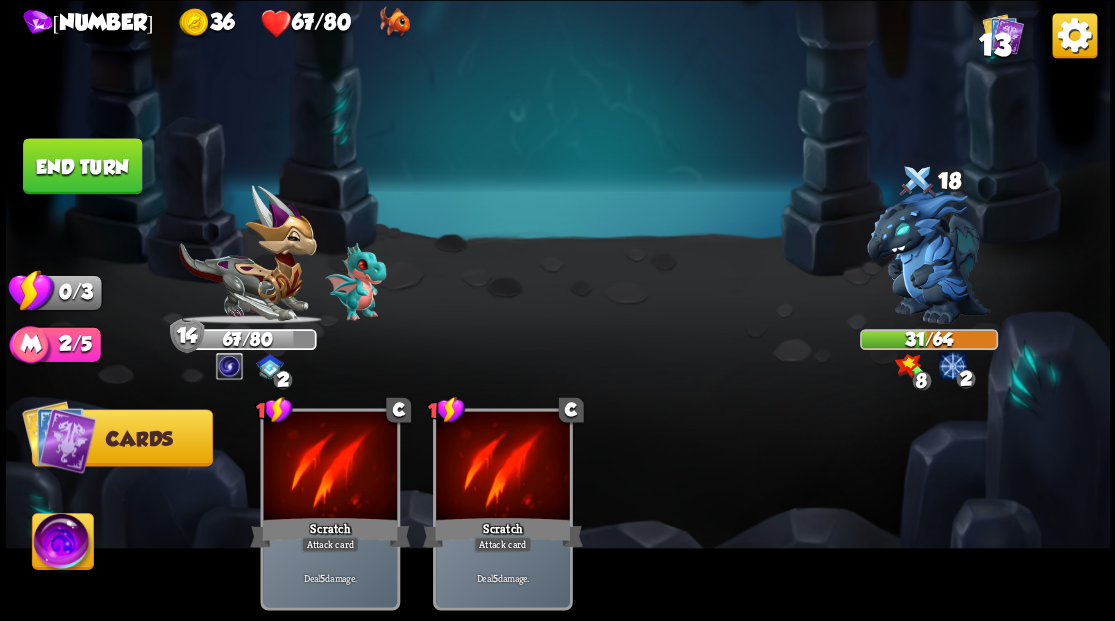 click on "End turn" at bounding box center (82, 166) 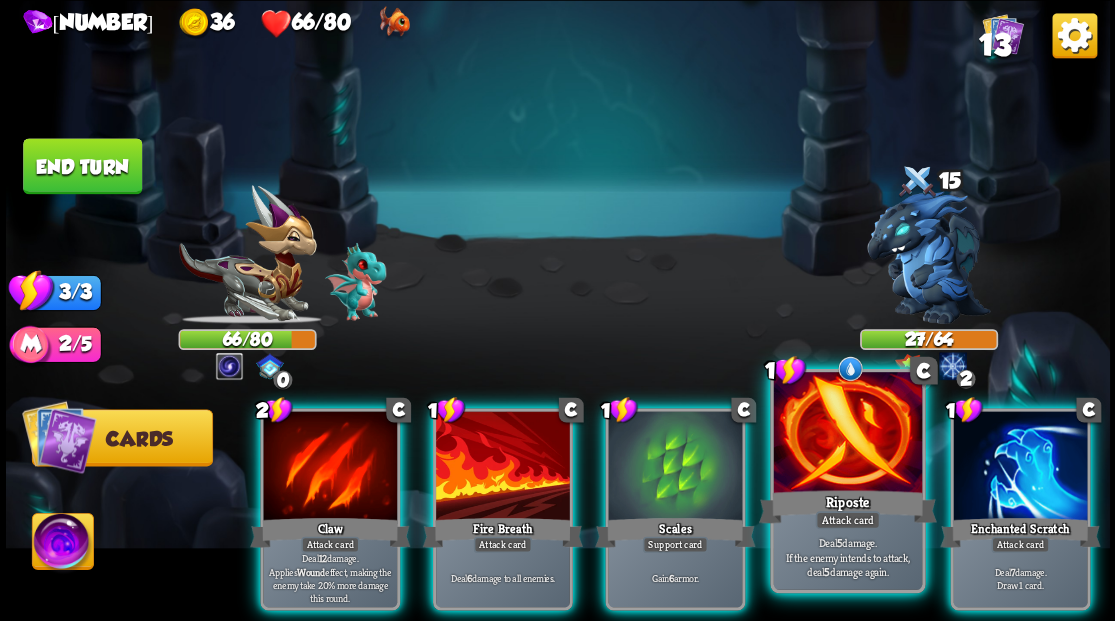 click at bounding box center (847, 434) 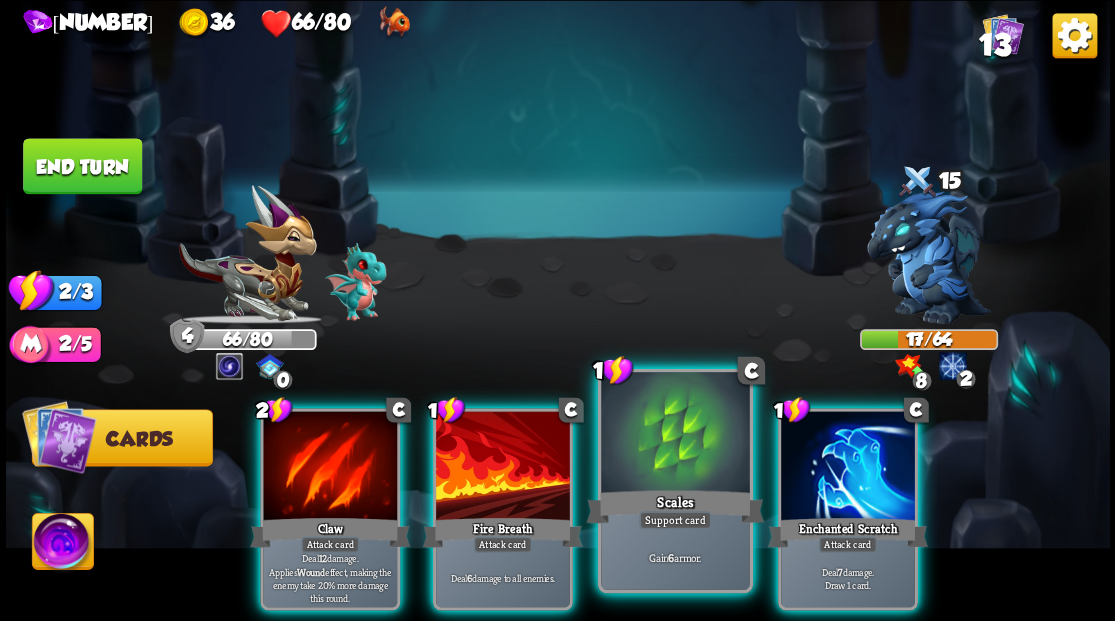click at bounding box center [675, 434] 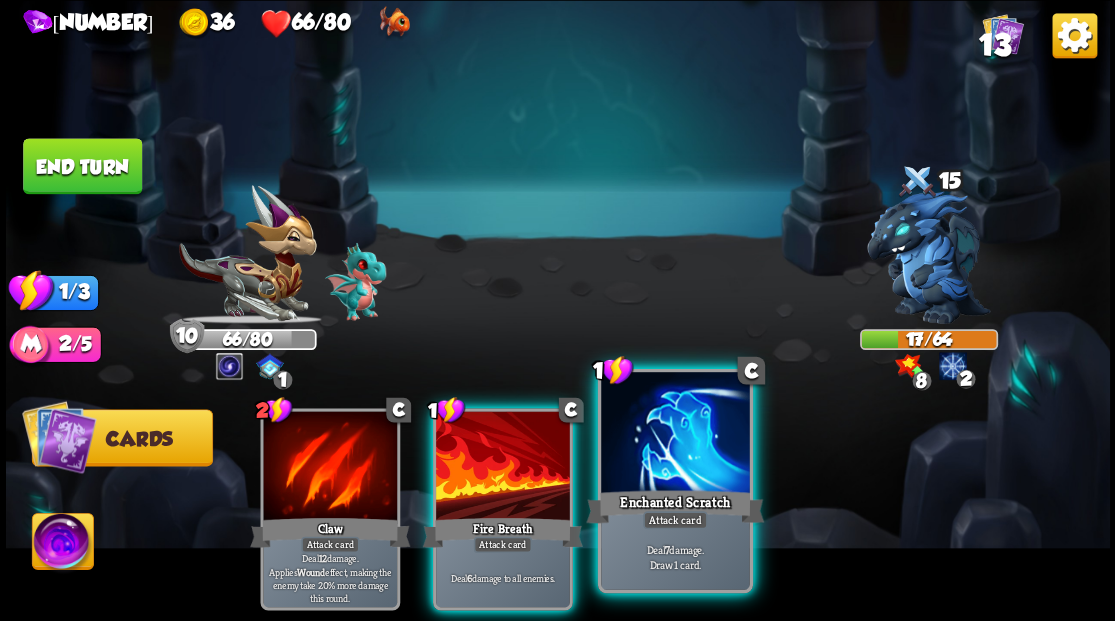 click at bounding box center [675, 434] 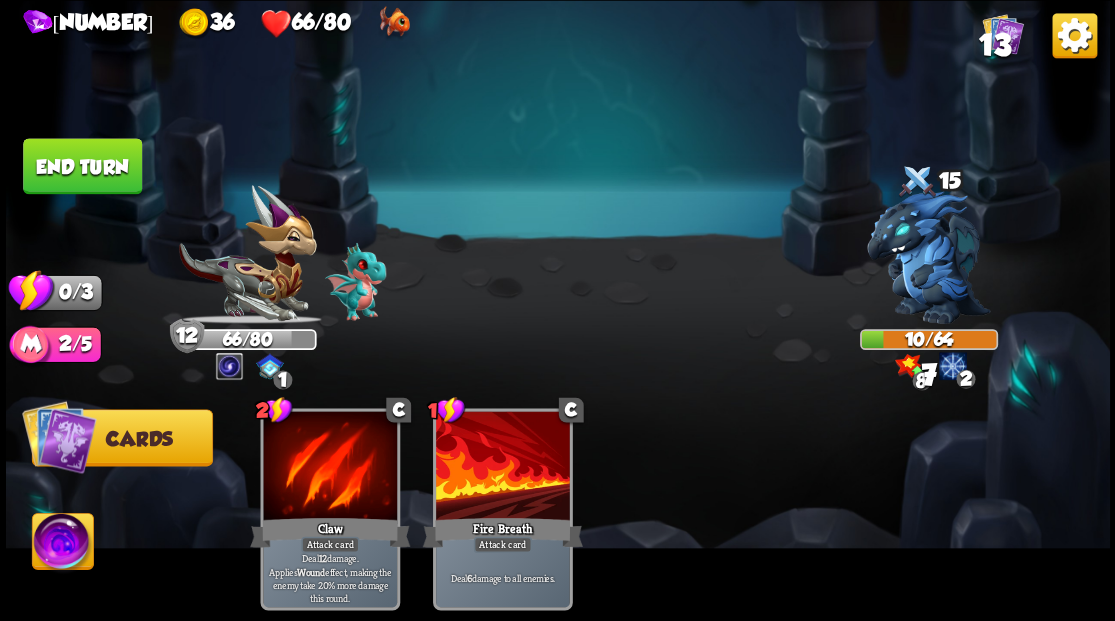 click on "End turn" at bounding box center [82, 166] 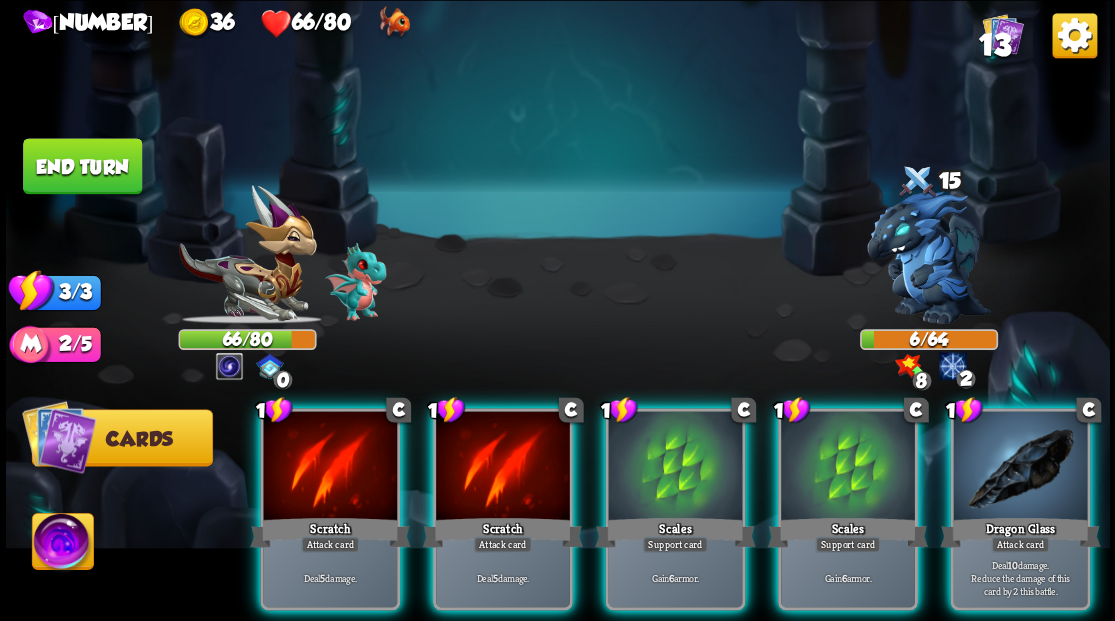 drag, startPoint x: 1055, startPoint y: 470, endPoint x: 1030, endPoint y: 456, distance: 28.653097 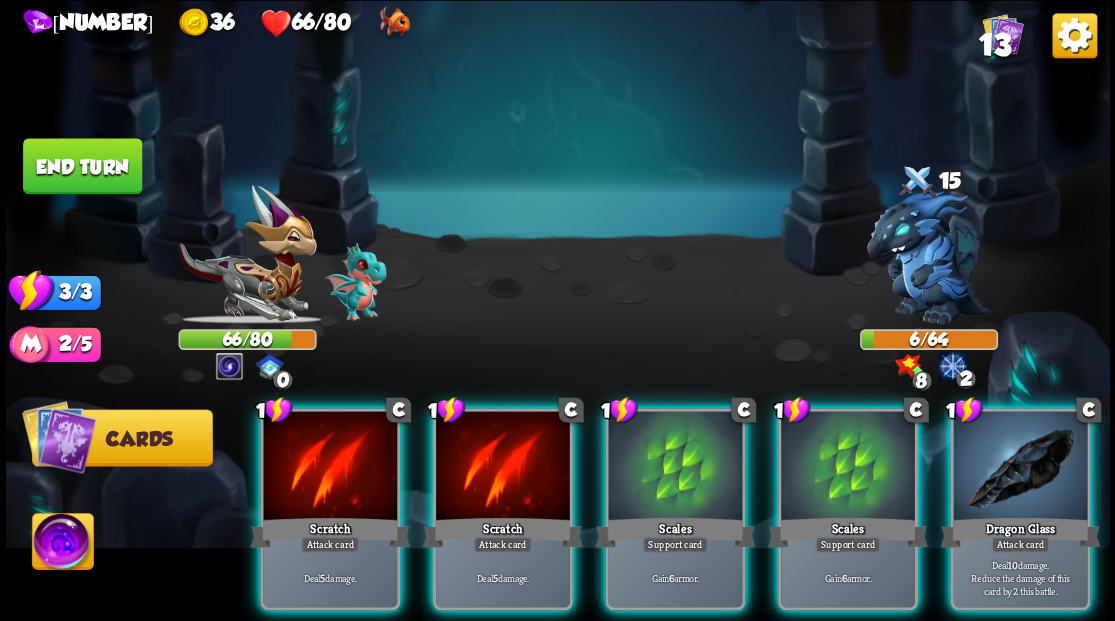 click at bounding box center (1020, 467) 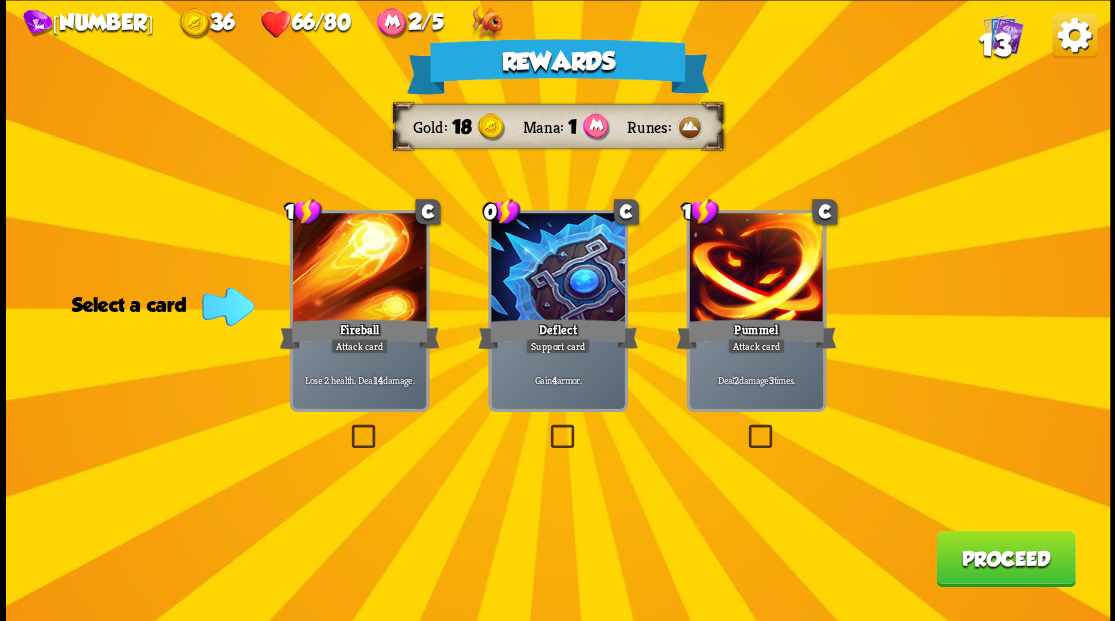 click at bounding box center (546, 427) 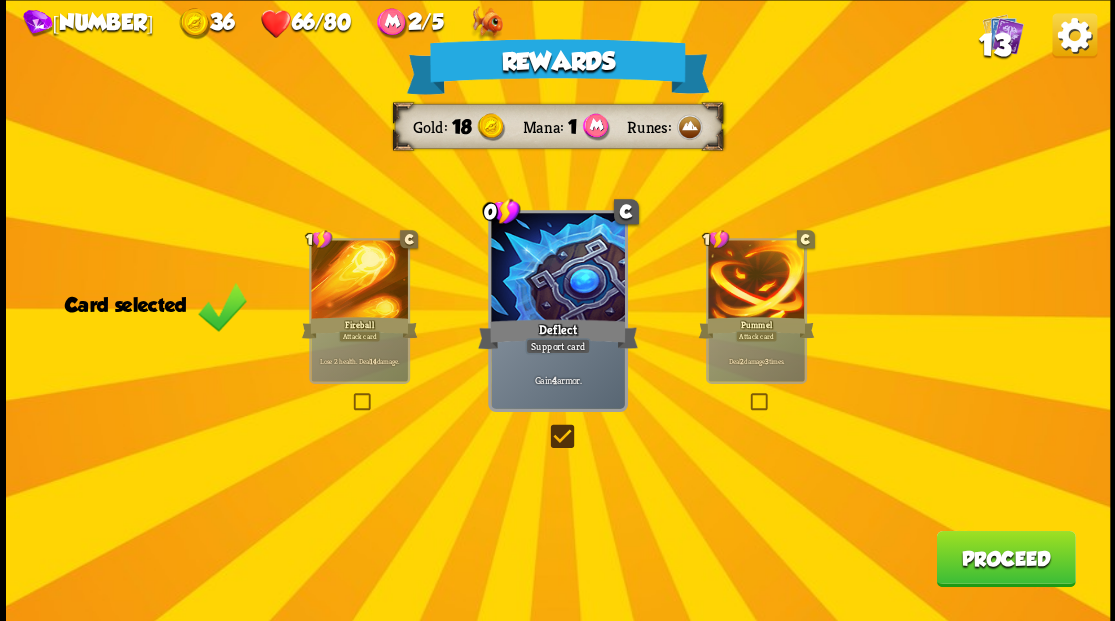 click on "Proceed" at bounding box center (1005, 558) 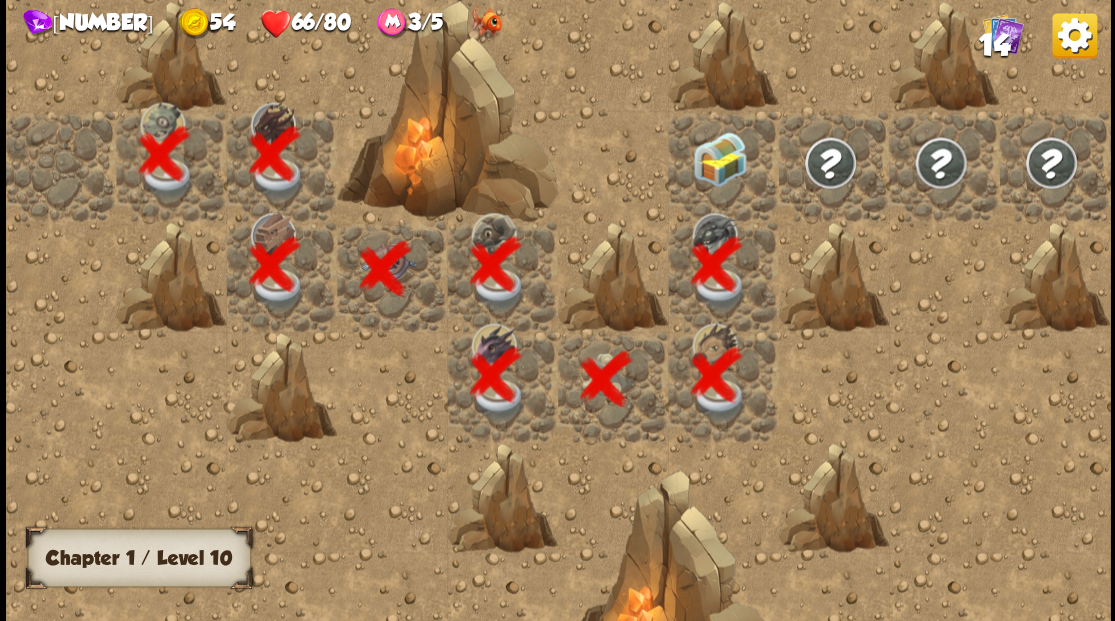click at bounding box center [723, 165] 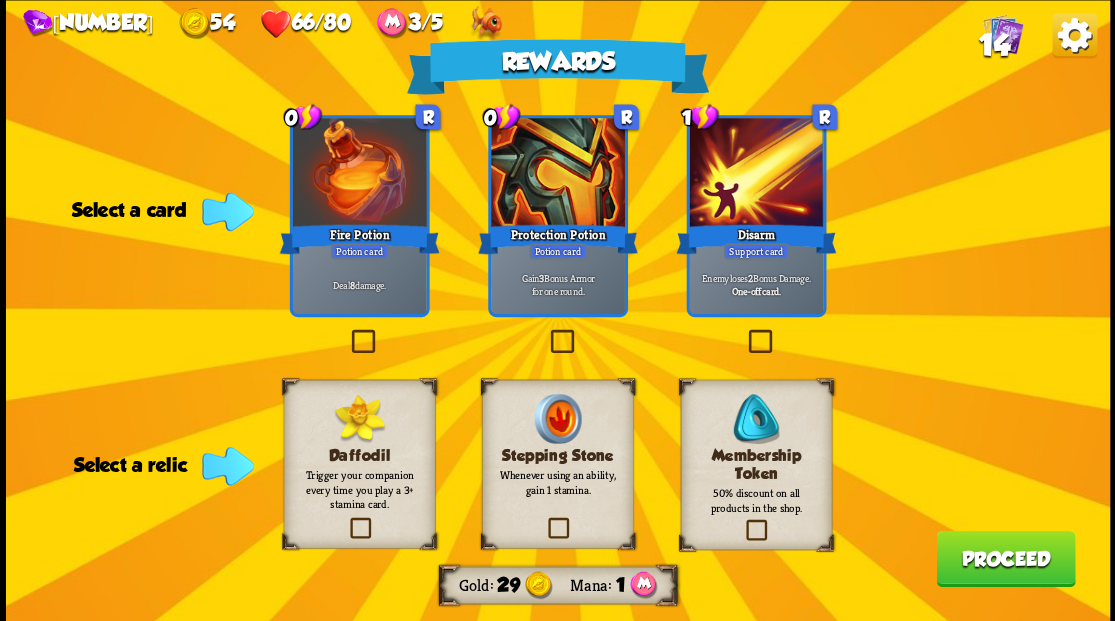 click at bounding box center (347, 332) 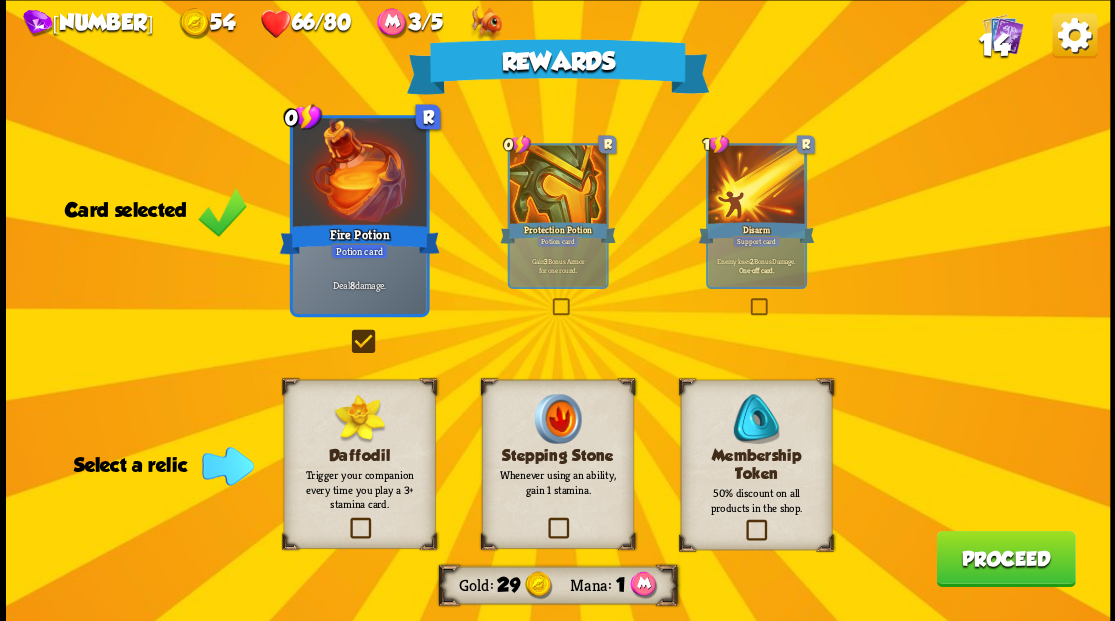 click at bounding box center (743, 521) 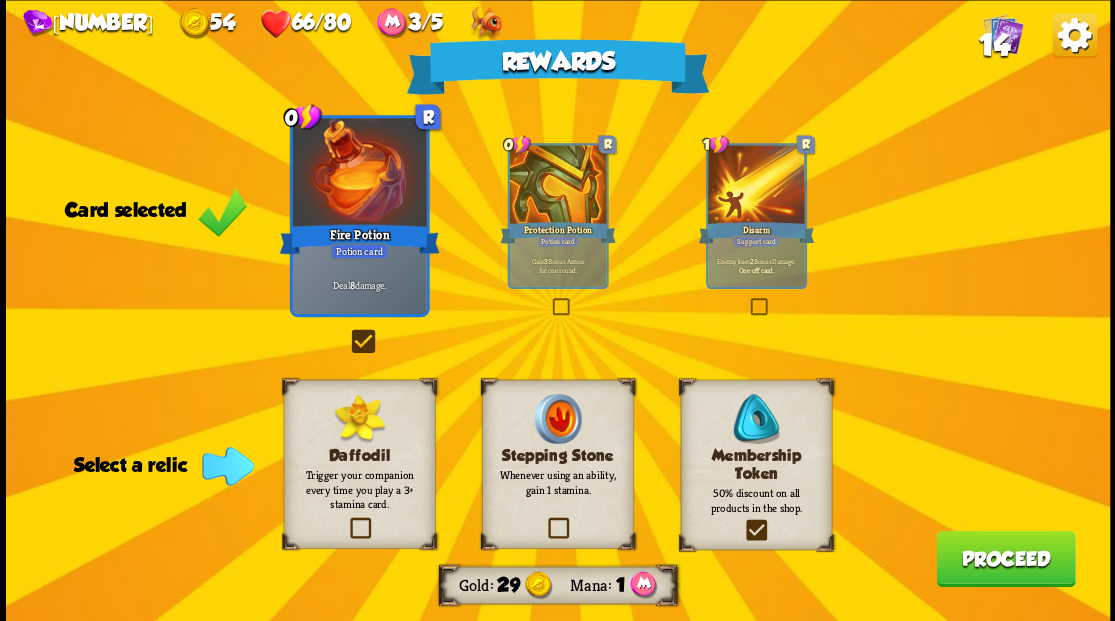 click at bounding box center [0, 0] 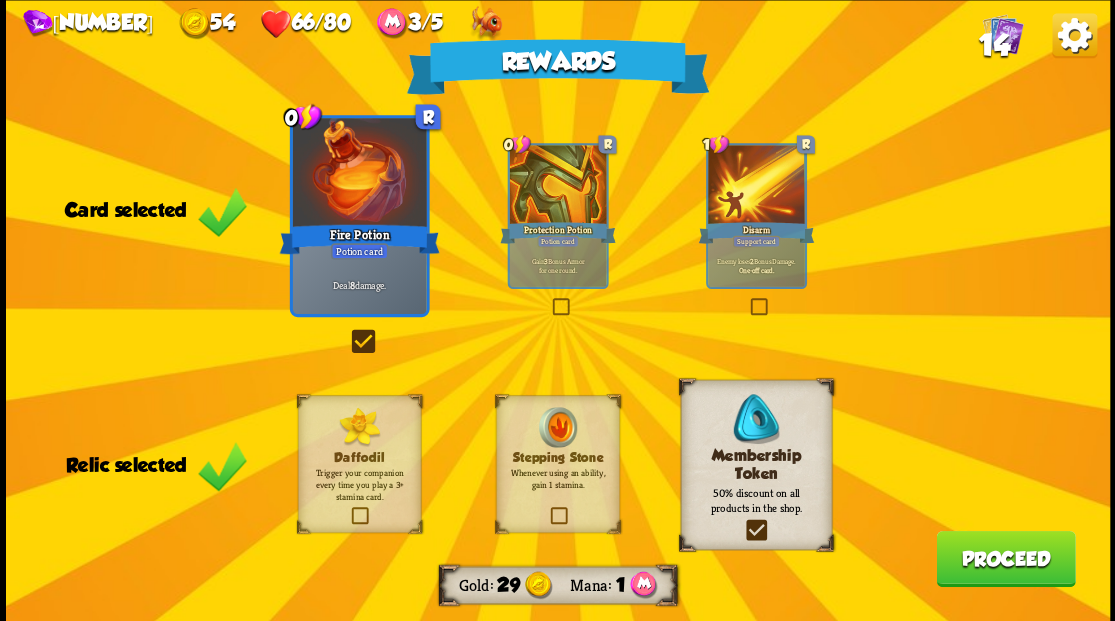 click on "Proceed" at bounding box center (1005, 558) 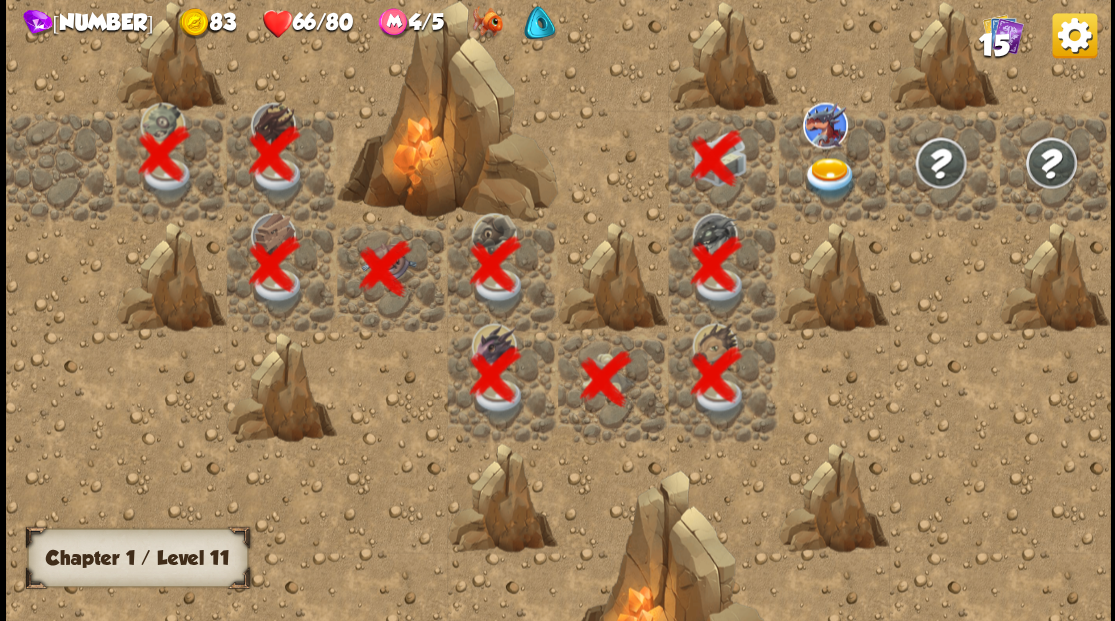 scroll, scrollTop: 0, scrollLeft: 384, axis: horizontal 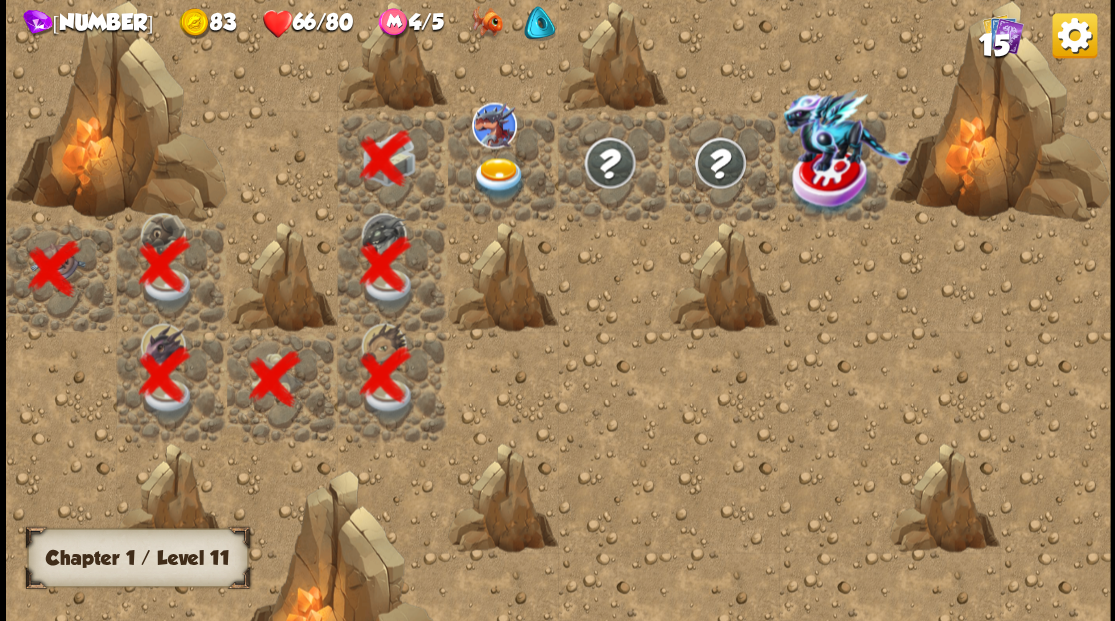 click at bounding box center (498, 178) 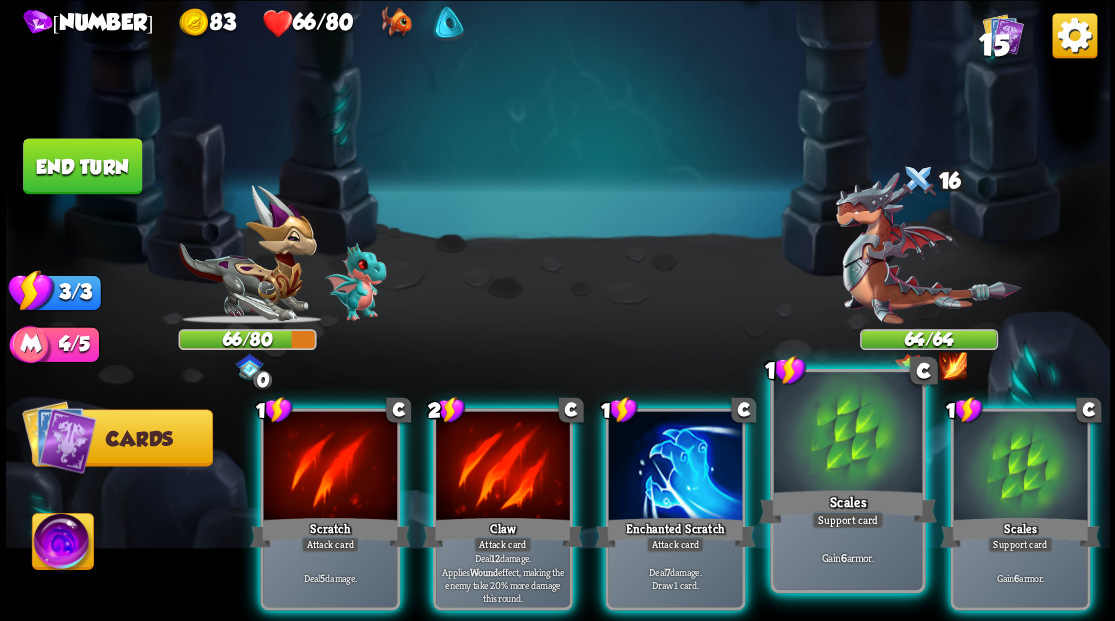 drag, startPoint x: 819, startPoint y: 453, endPoint x: 836, endPoint y: 459, distance: 18.027756 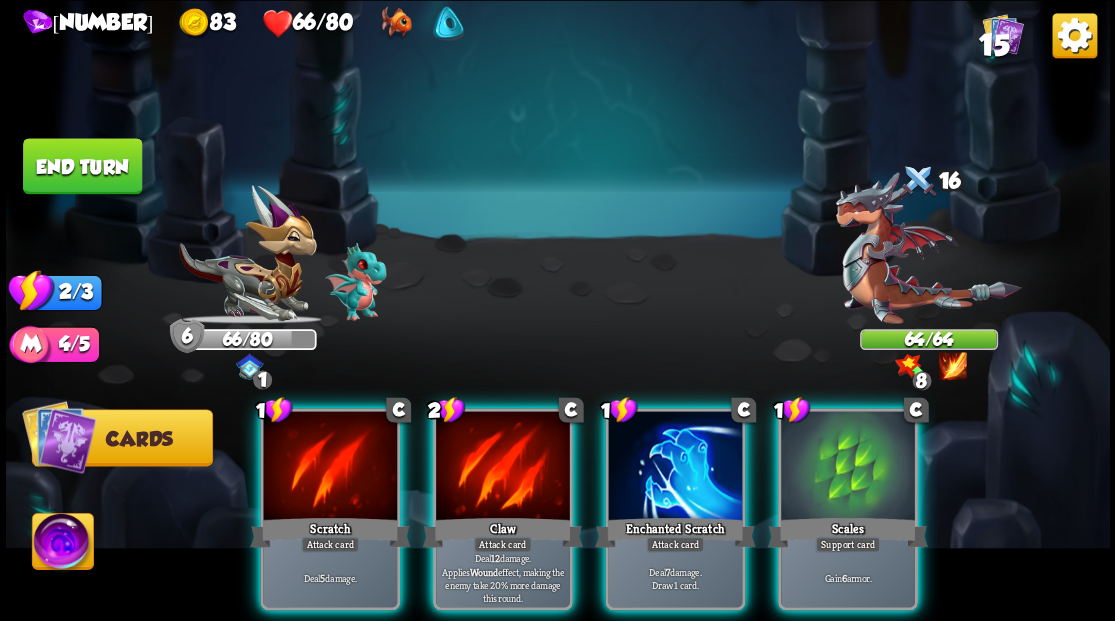 click at bounding box center (848, 467) 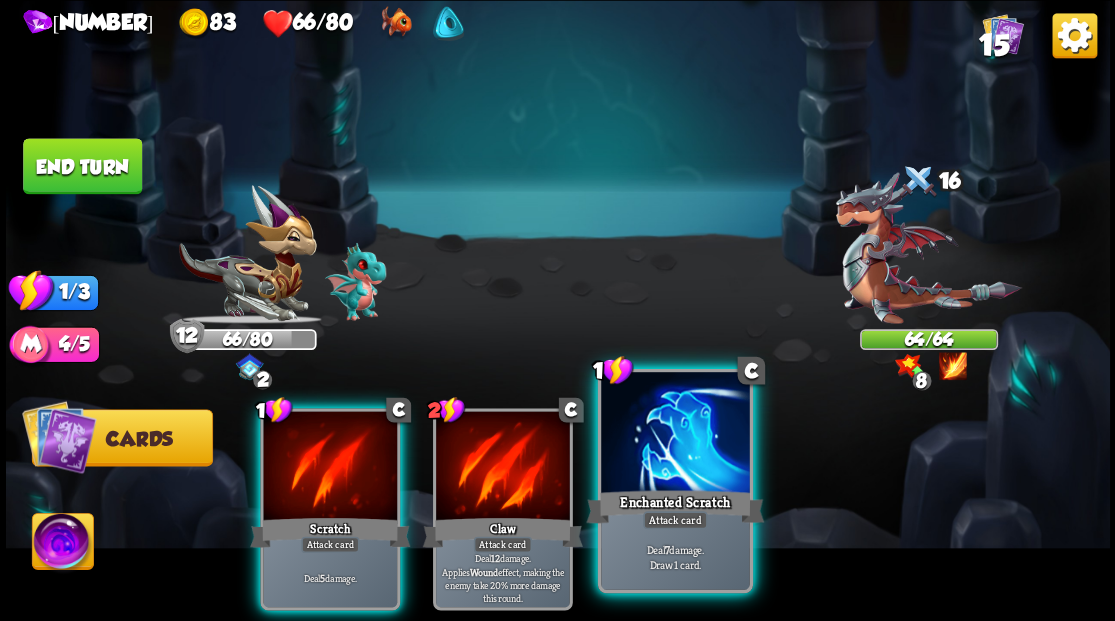 click at bounding box center [675, 434] 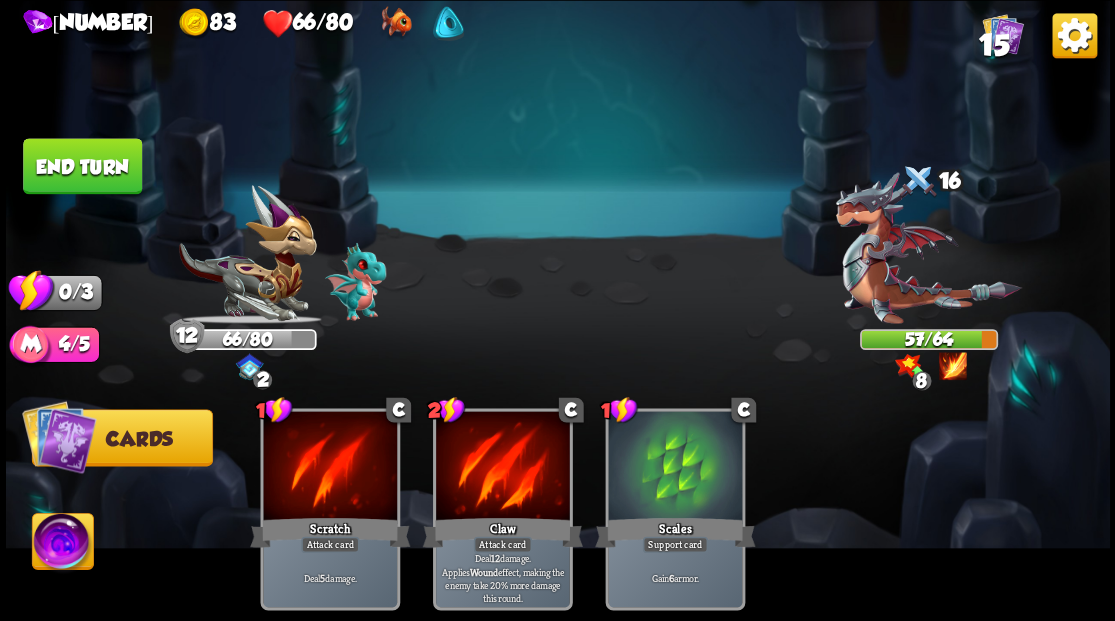 click on "End turn" at bounding box center [82, 166] 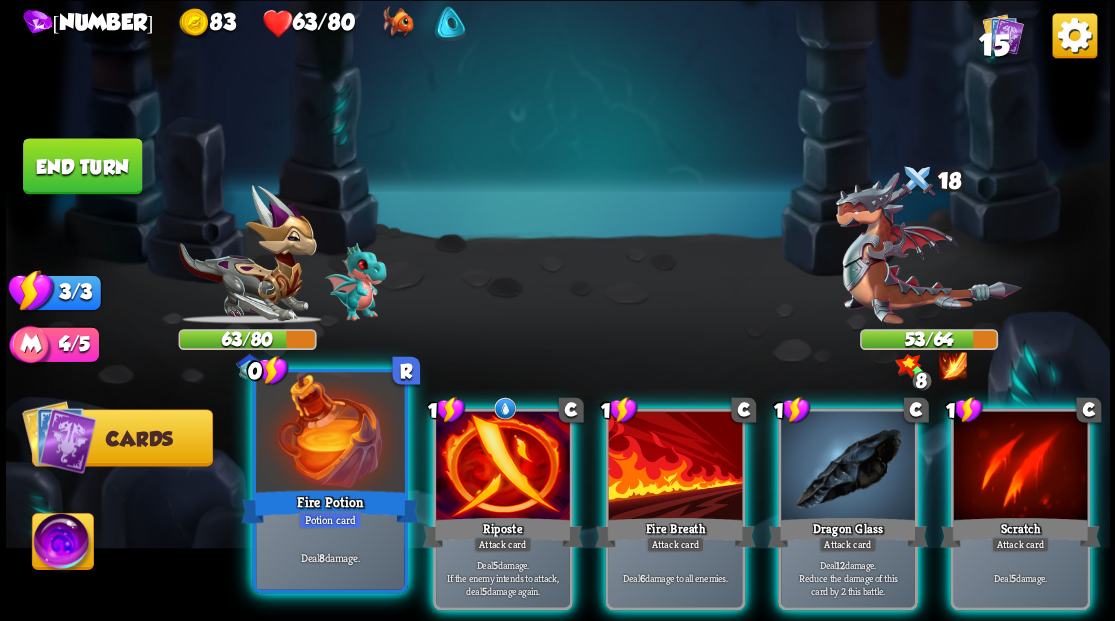 click at bounding box center (330, 434) 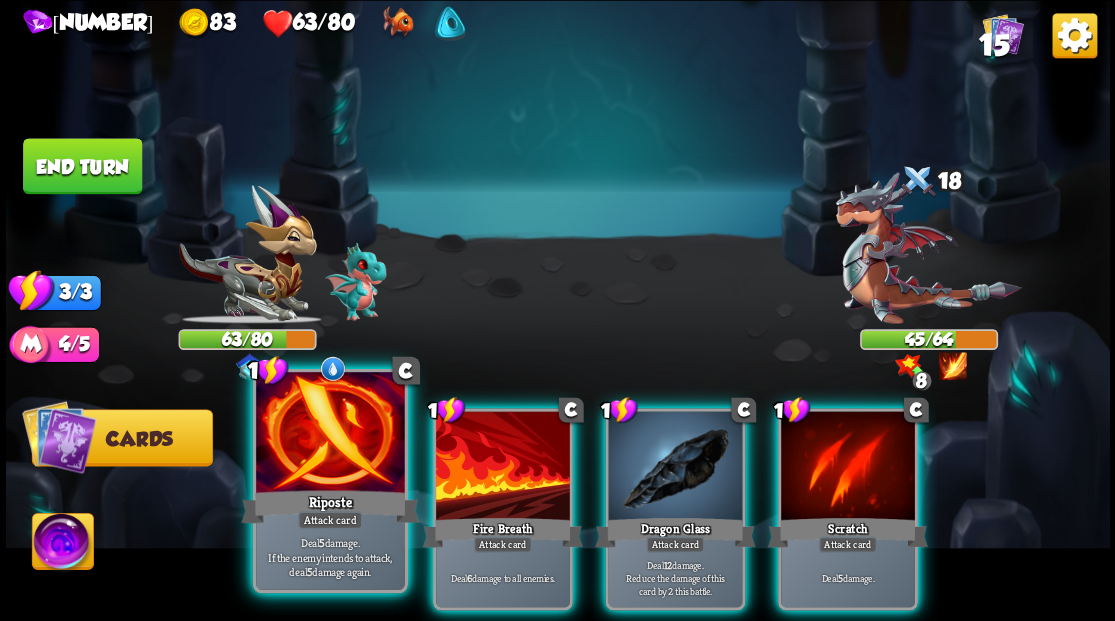 click at bounding box center [330, 434] 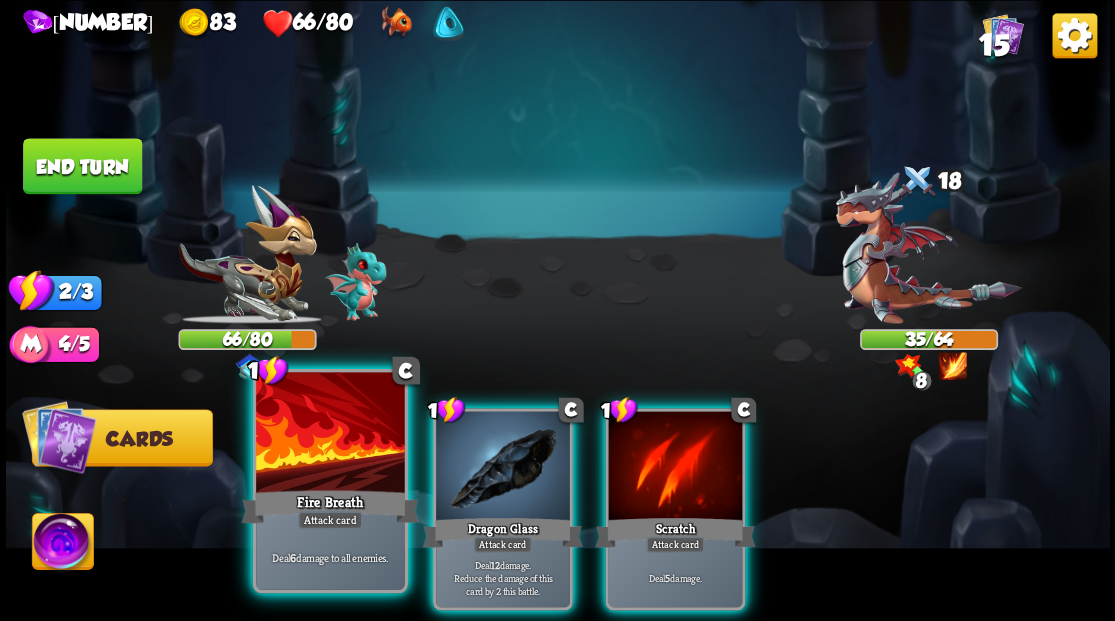 click at bounding box center (330, 434) 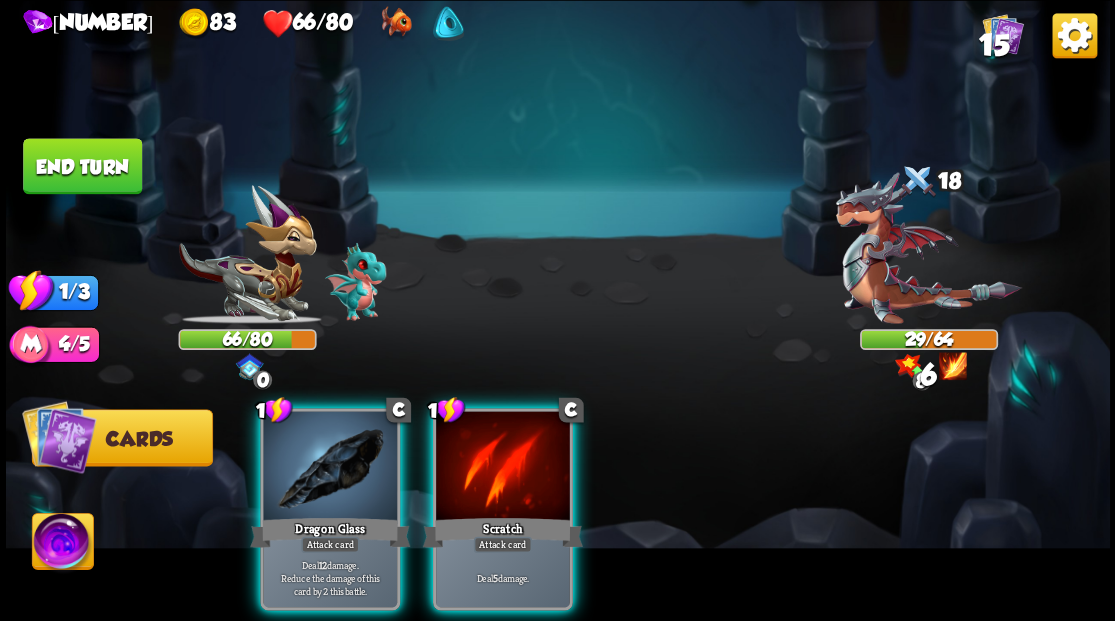 click at bounding box center [330, 467] 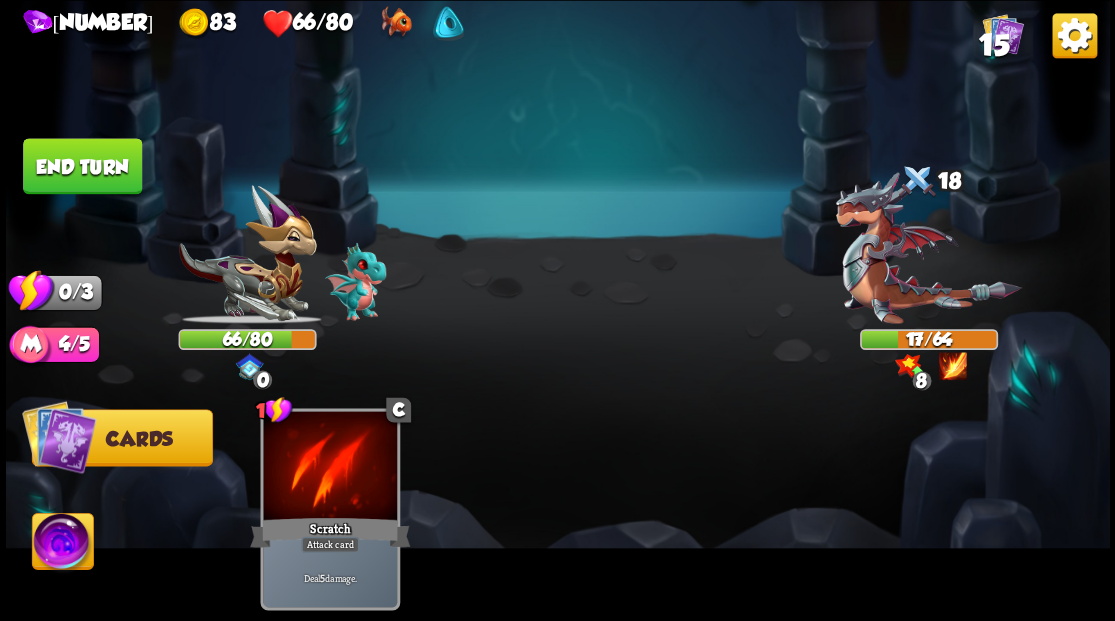 click on "End turn" at bounding box center [82, 166] 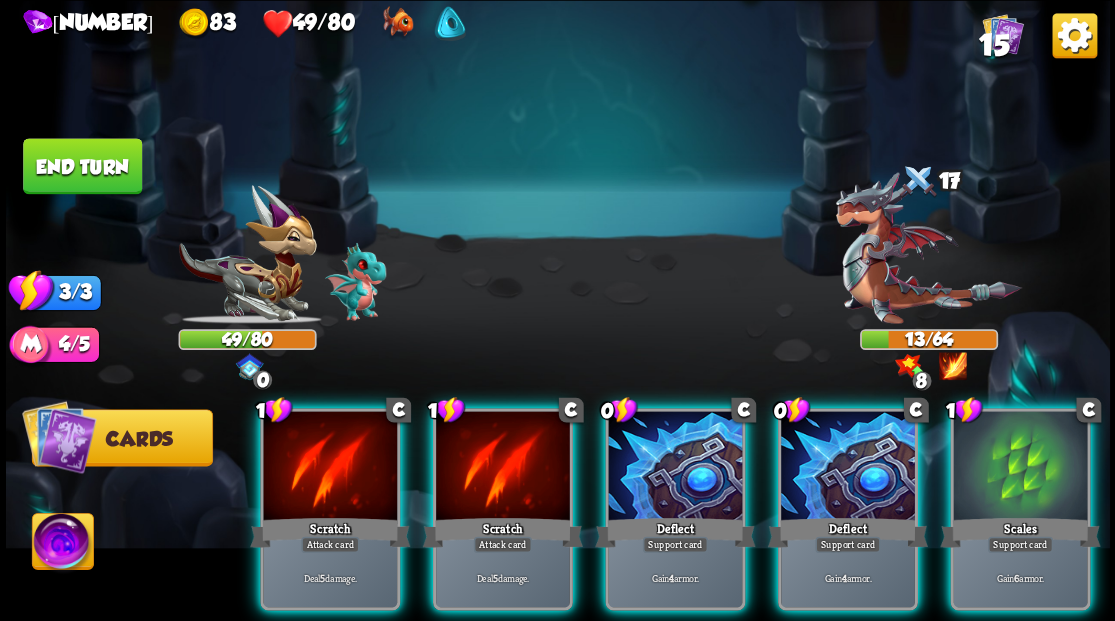 click at bounding box center (1020, 467) 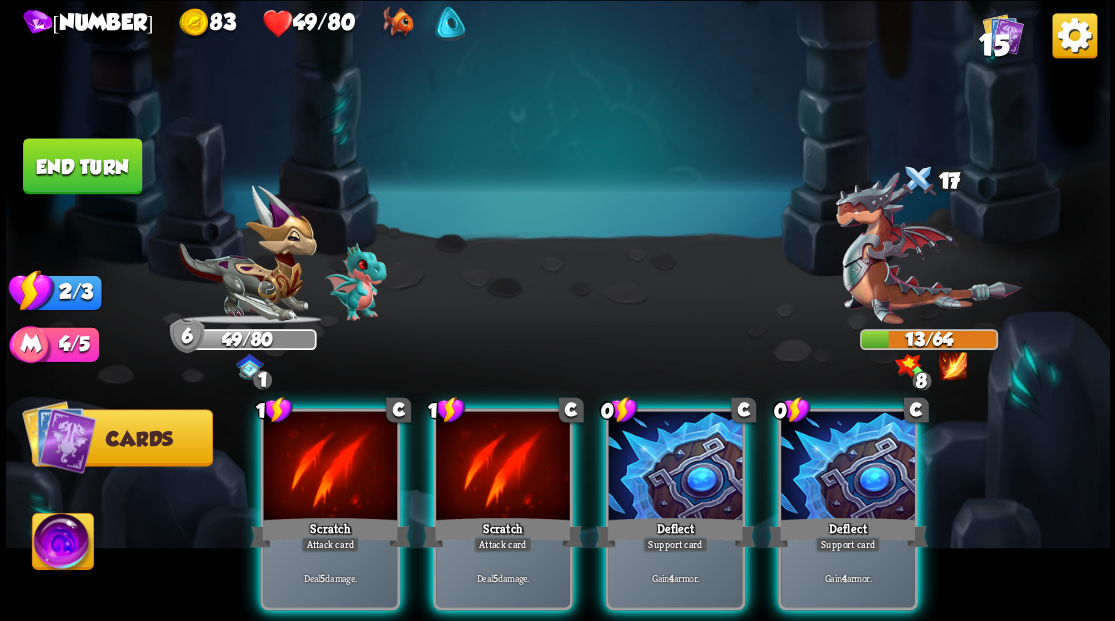 drag, startPoint x: 888, startPoint y: 461, endPoint x: 835, endPoint y: 456, distance: 53.235325 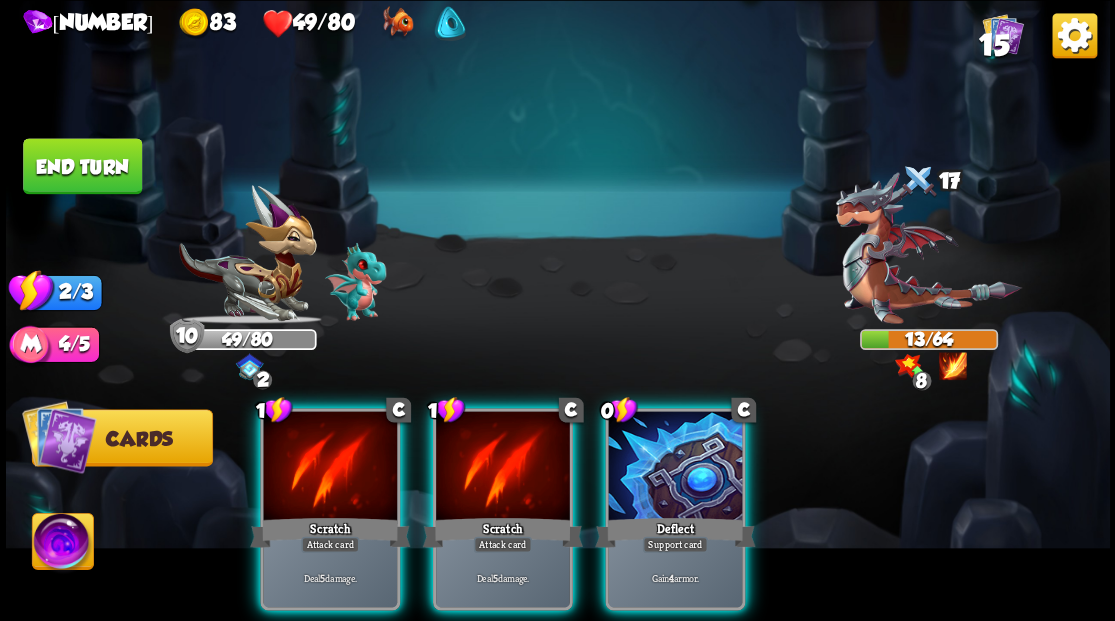 drag, startPoint x: 713, startPoint y: 458, endPoint x: 692, endPoint y: 450, distance: 22.472204 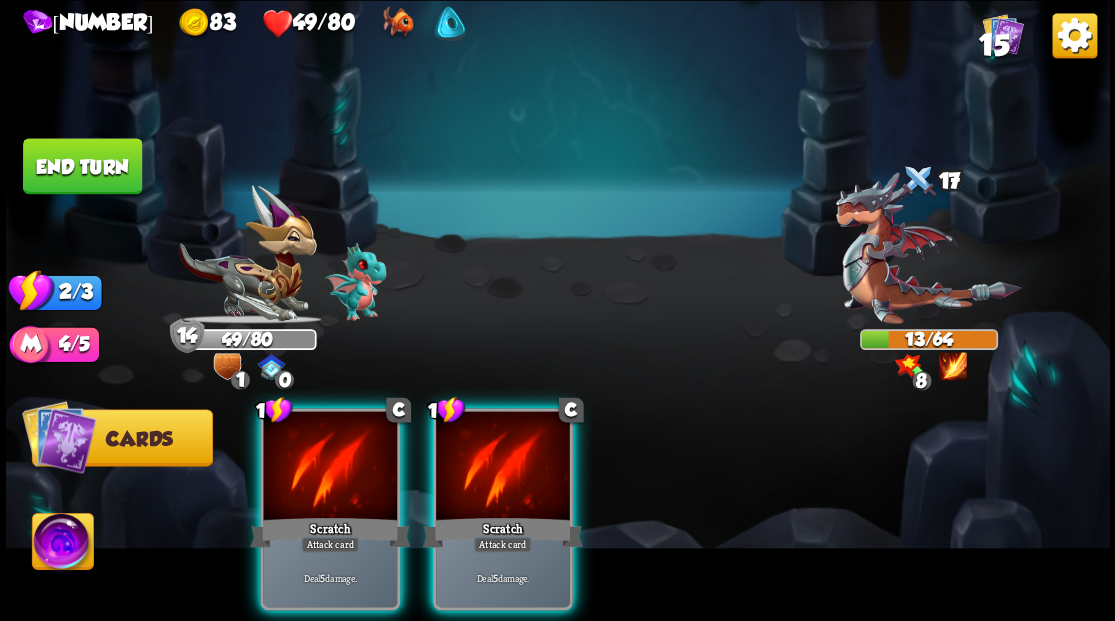 drag, startPoint x: 534, startPoint y: 442, endPoint x: 520, endPoint y: 443, distance: 14.035668 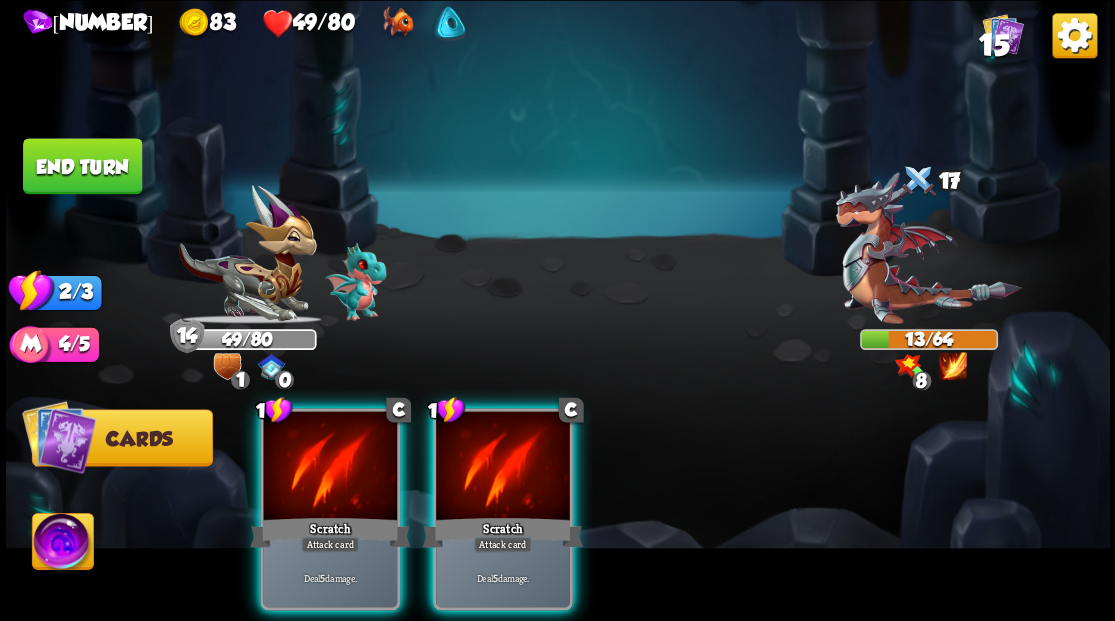 click at bounding box center (503, 467) 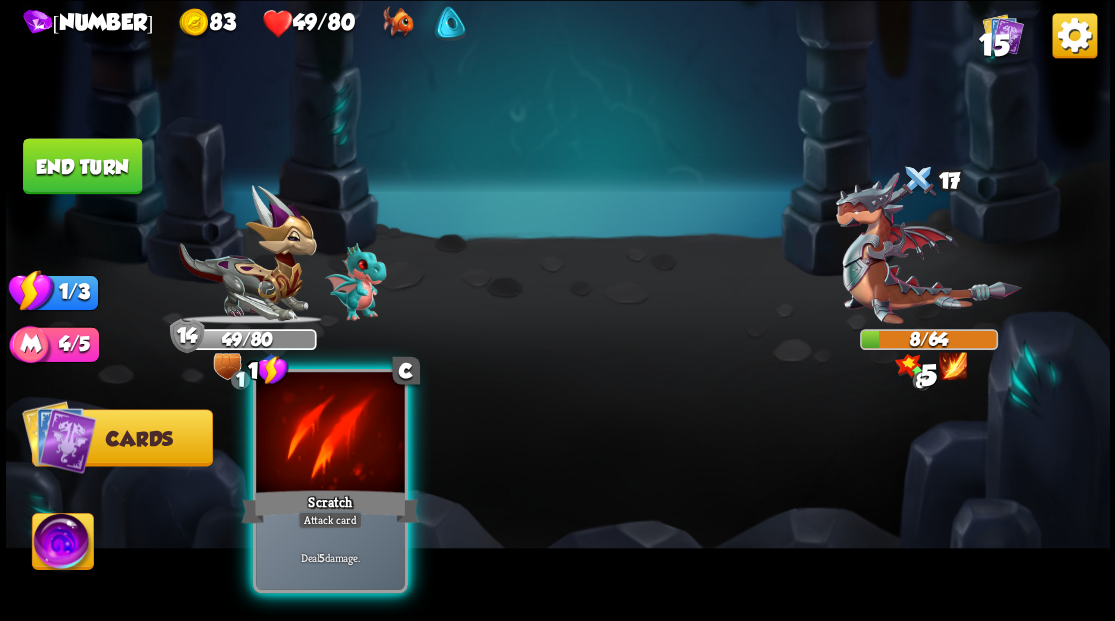 click at bounding box center [330, 434] 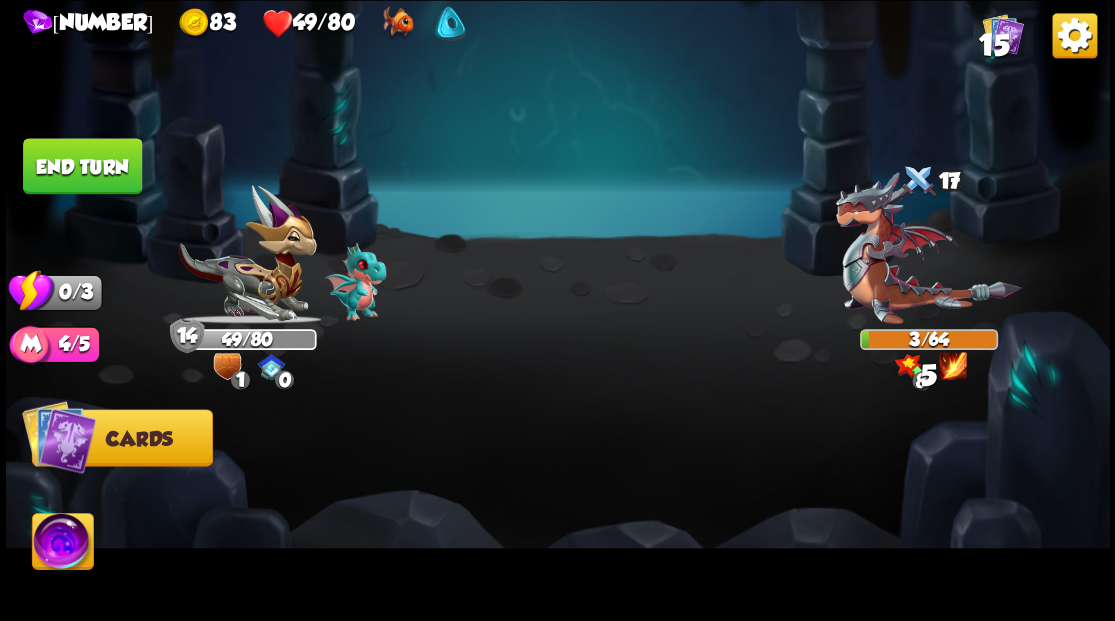click on "End turn" at bounding box center (82, 166) 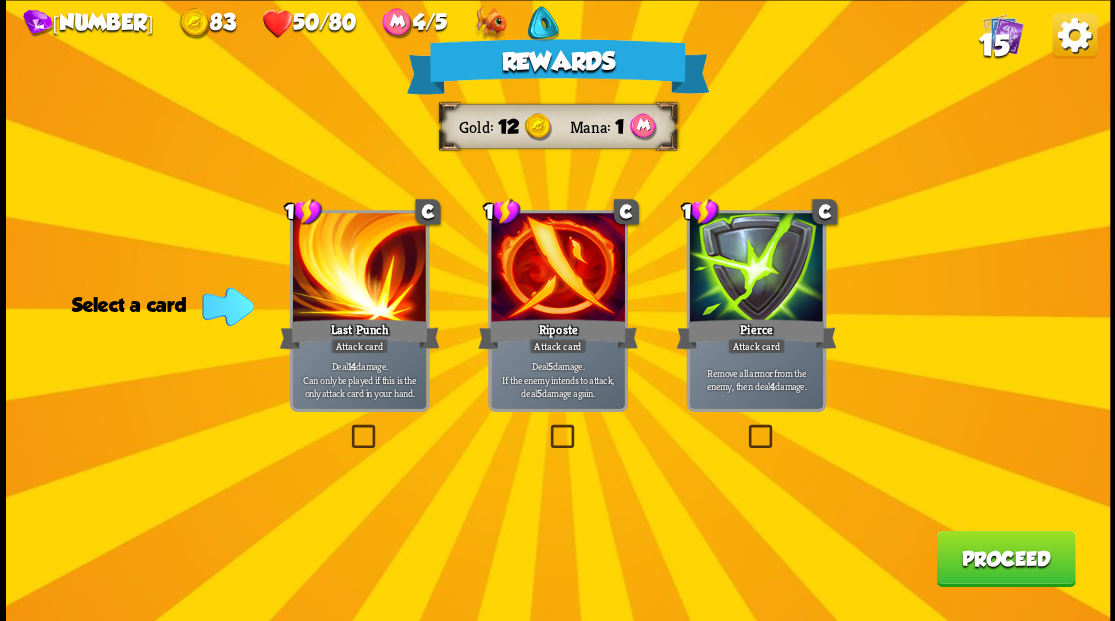 click at bounding box center [744, 427] 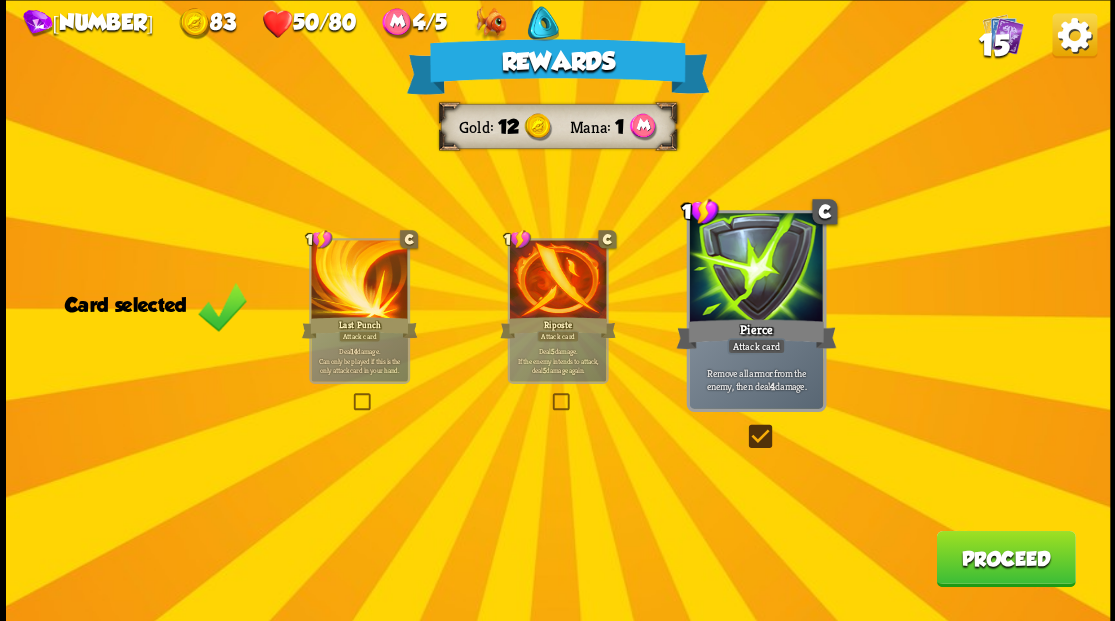 click on "Proceed" at bounding box center [1005, 558] 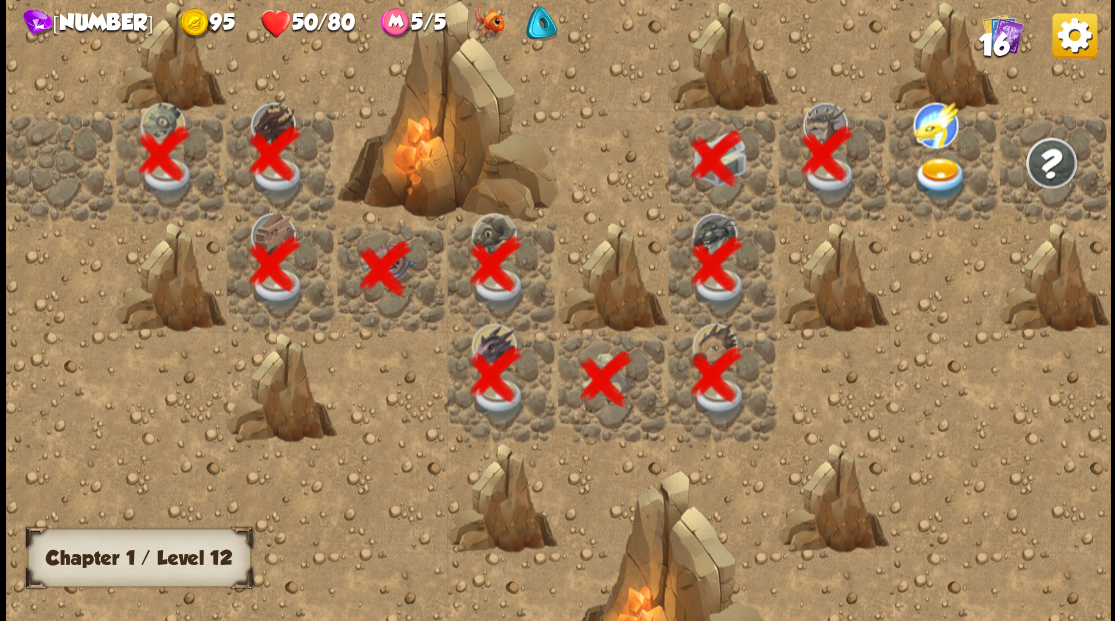 scroll, scrollTop: 0, scrollLeft: 384, axis: horizontal 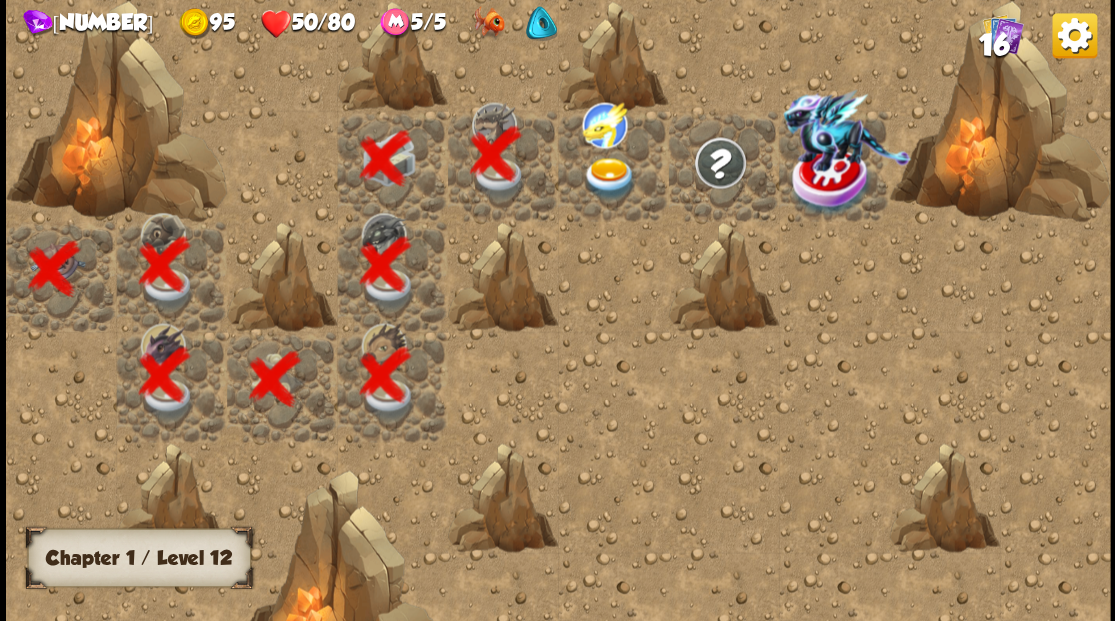 click at bounding box center [609, 178] 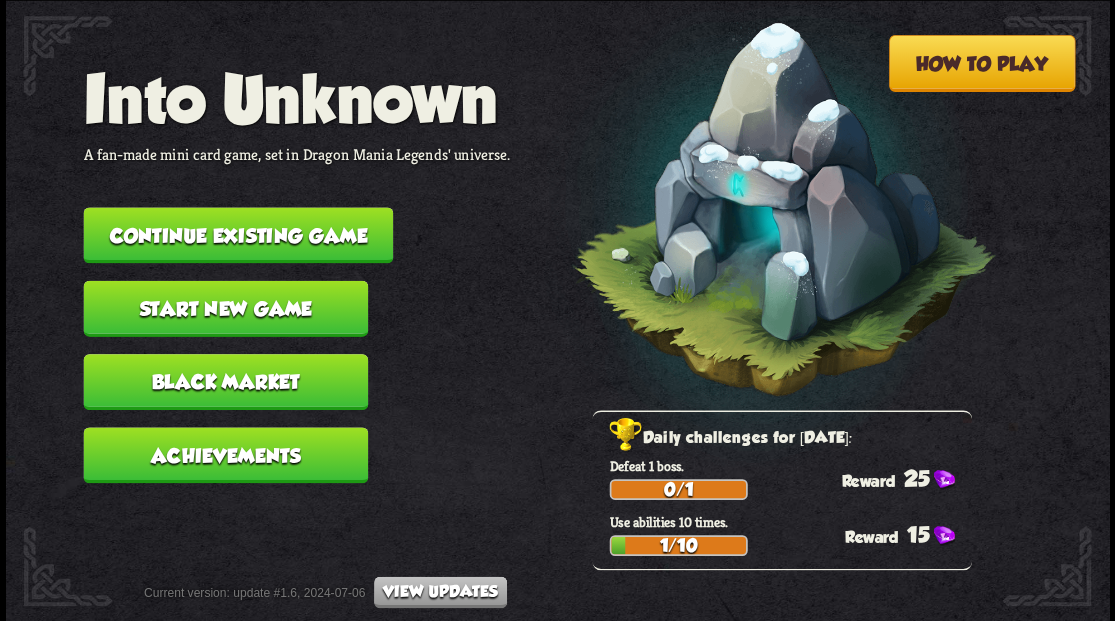 scroll, scrollTop: 0, scrollLeft: 0, axis: both 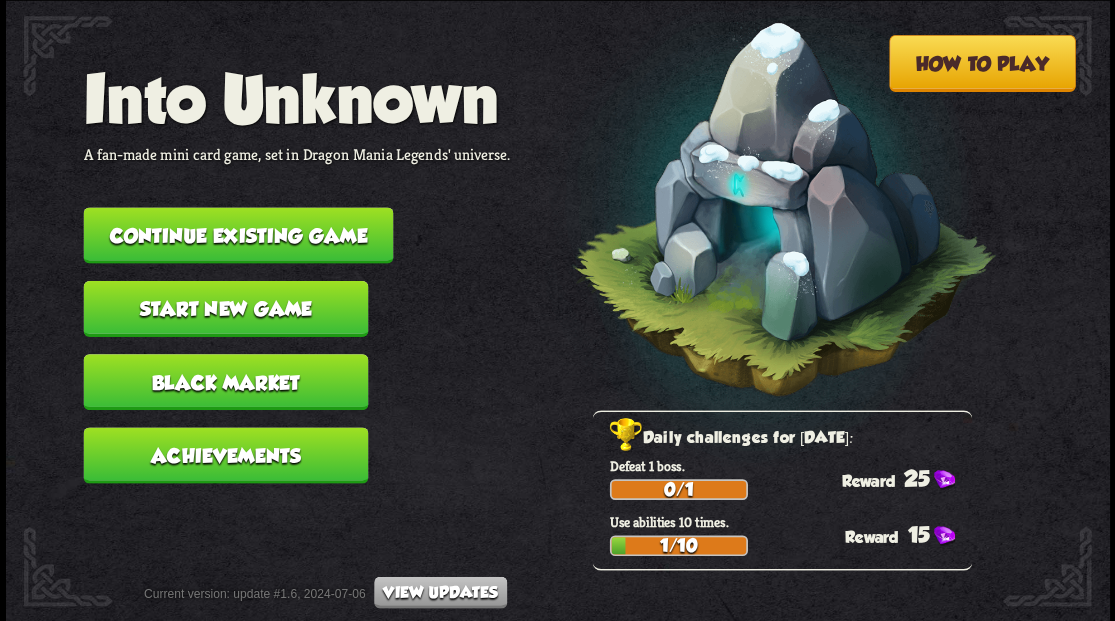 click on "Continue existing game" at bounding box center (238, 235) 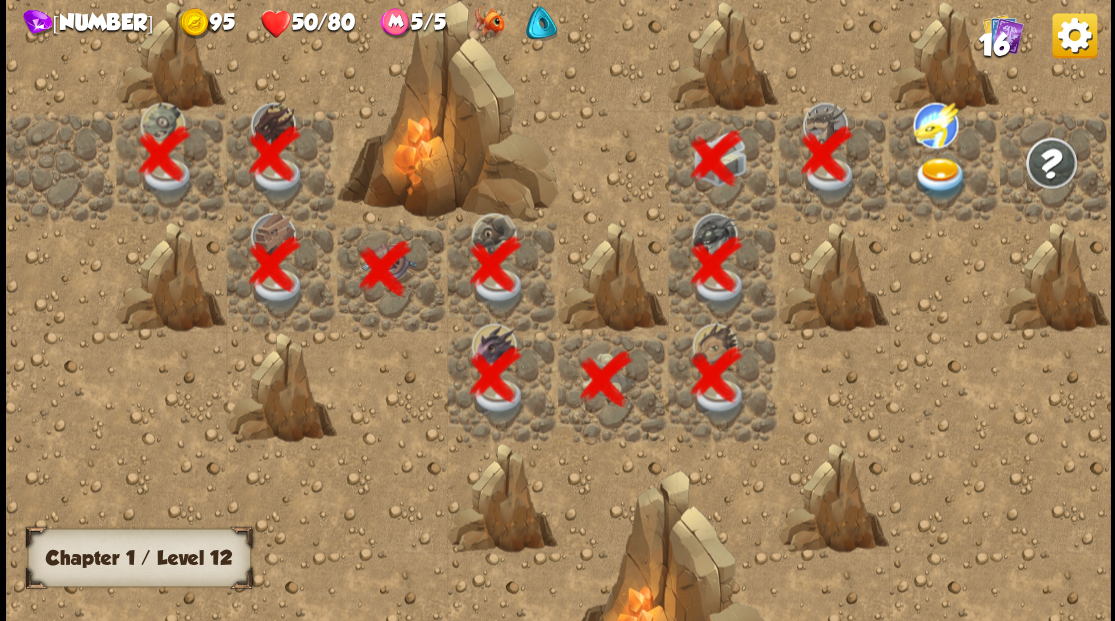 scroll, scrollTop: 0, scrollLeft: 384, axis: horizontal 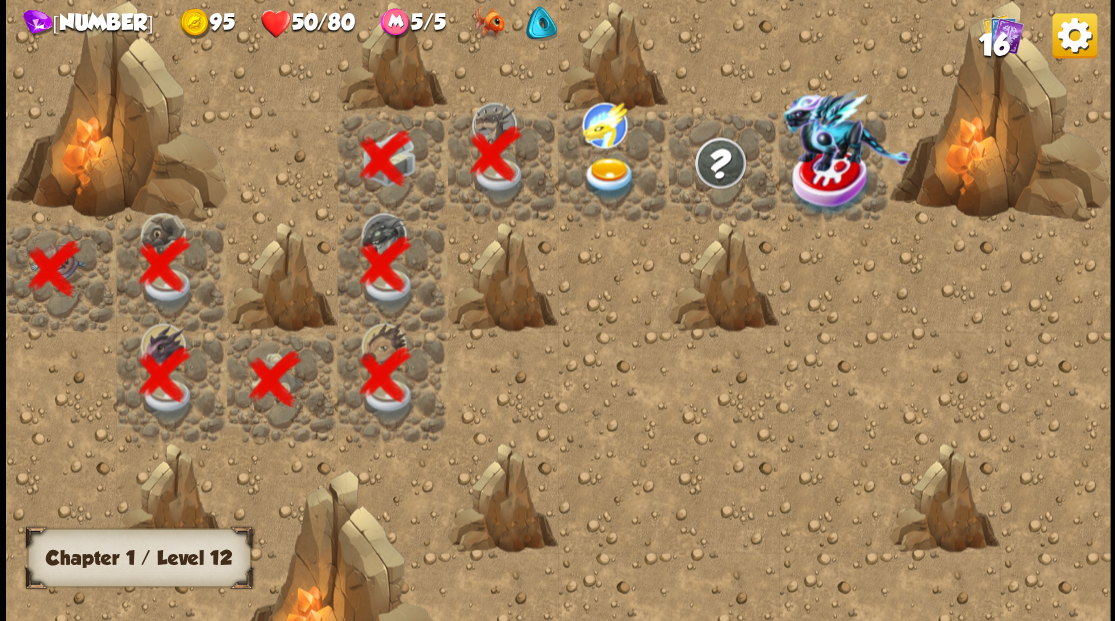 click at bounding box center [609, 178] 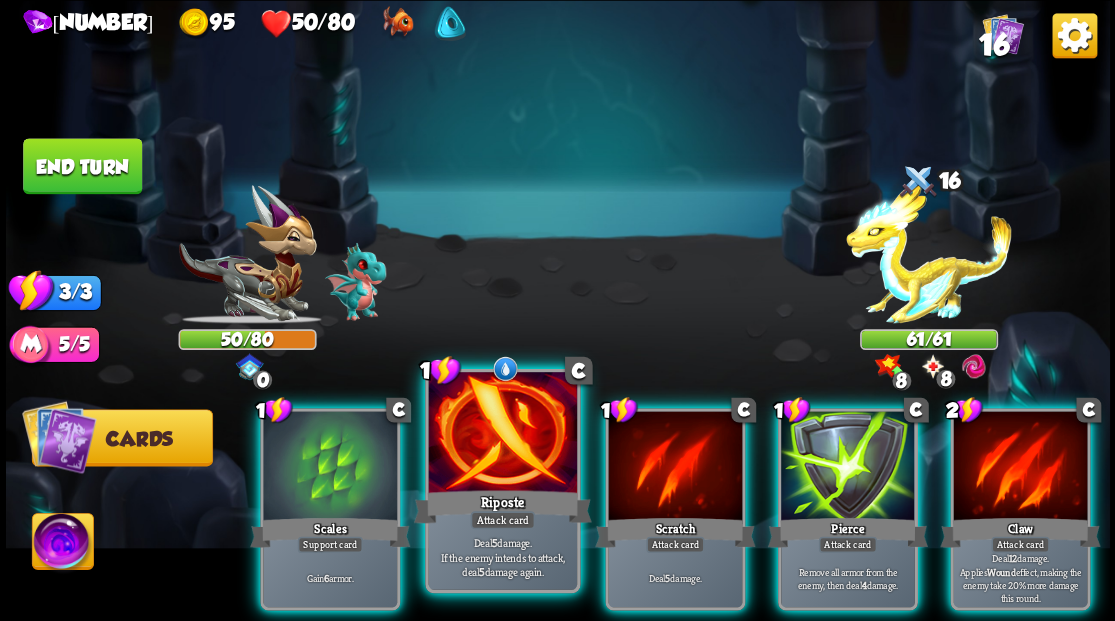 click at bounding box center [502, 434] 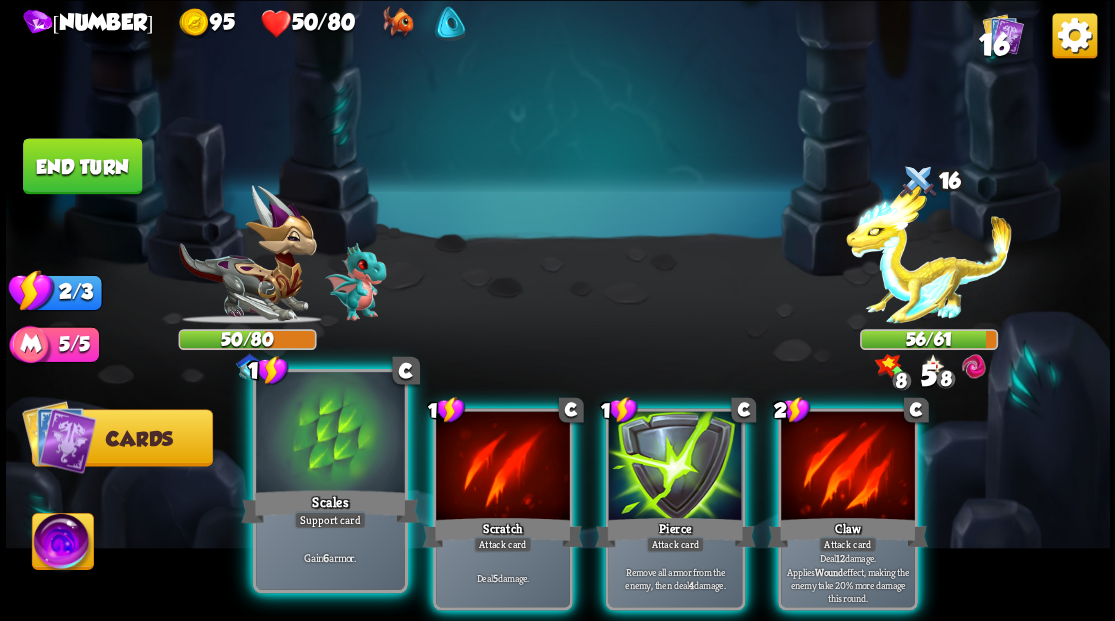 click at bounding box center [330, 434] 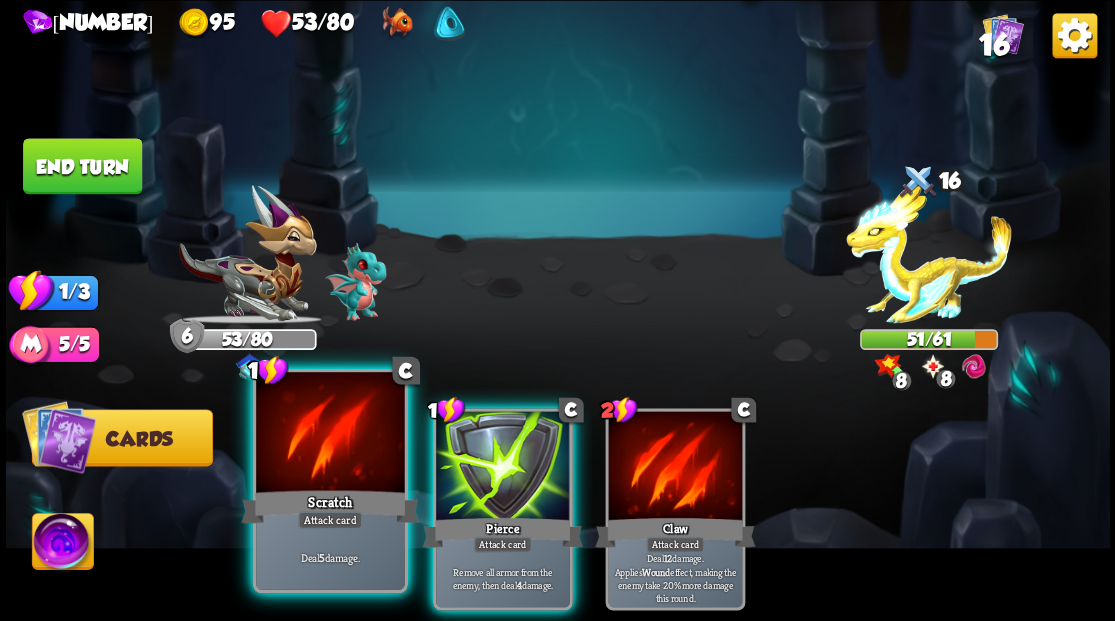 click at bounding box center [330, 434] 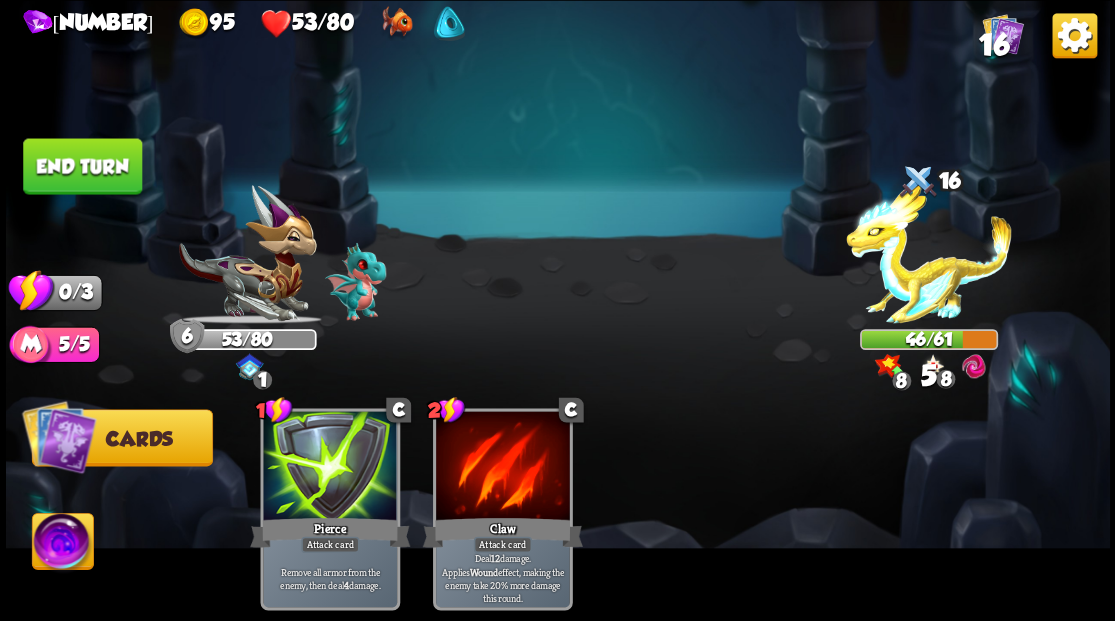 drag, startPoint x: 56, startPoint y: 156, endPoint x: 604, endPoint y: 138, distance: 548.29553 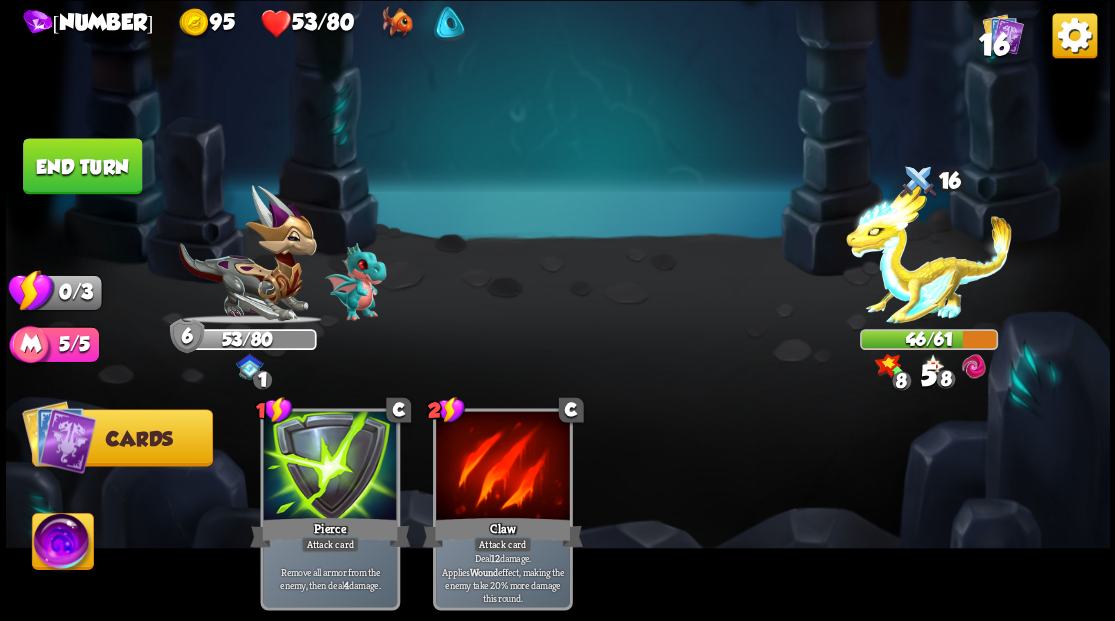 click on "End turn" at bounding box center [82, 166] 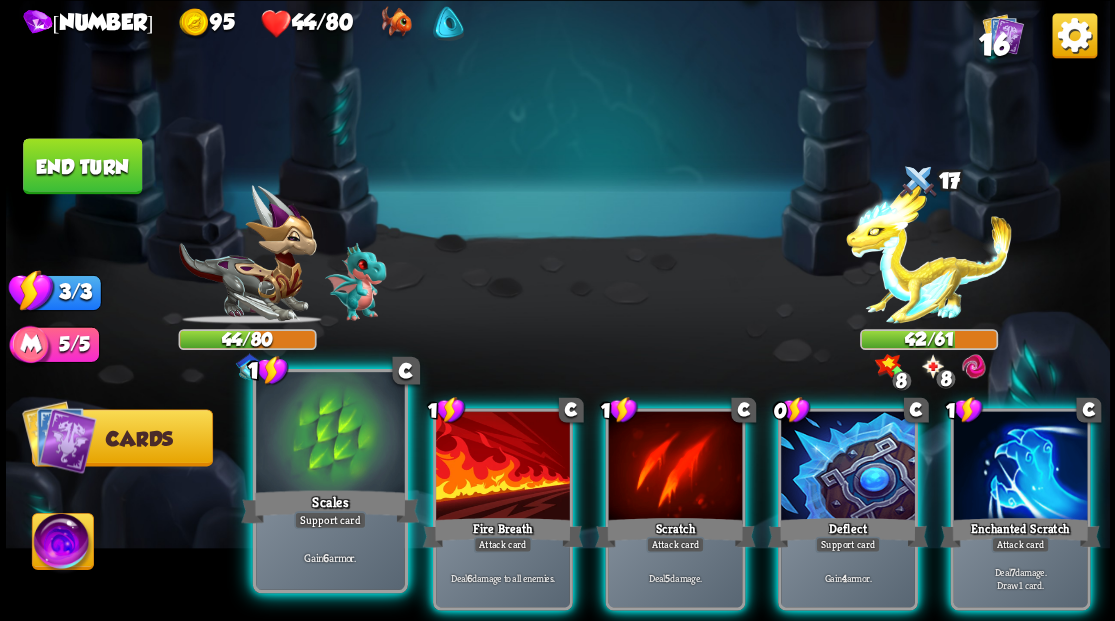 click at bounding box center [330, 434] 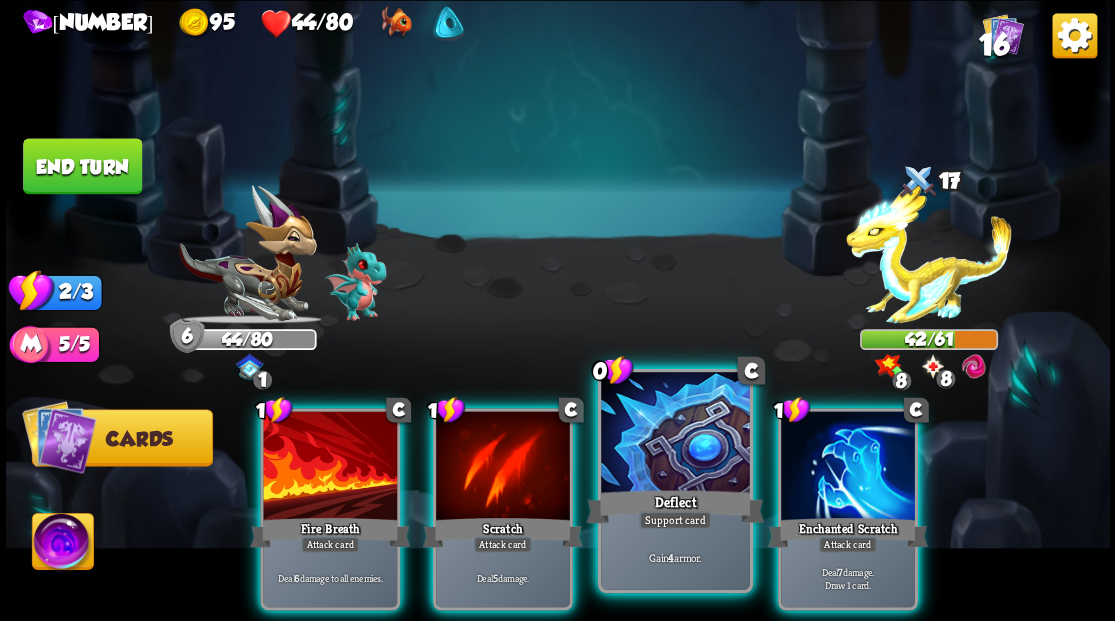 click at bounding box center (675, 434) 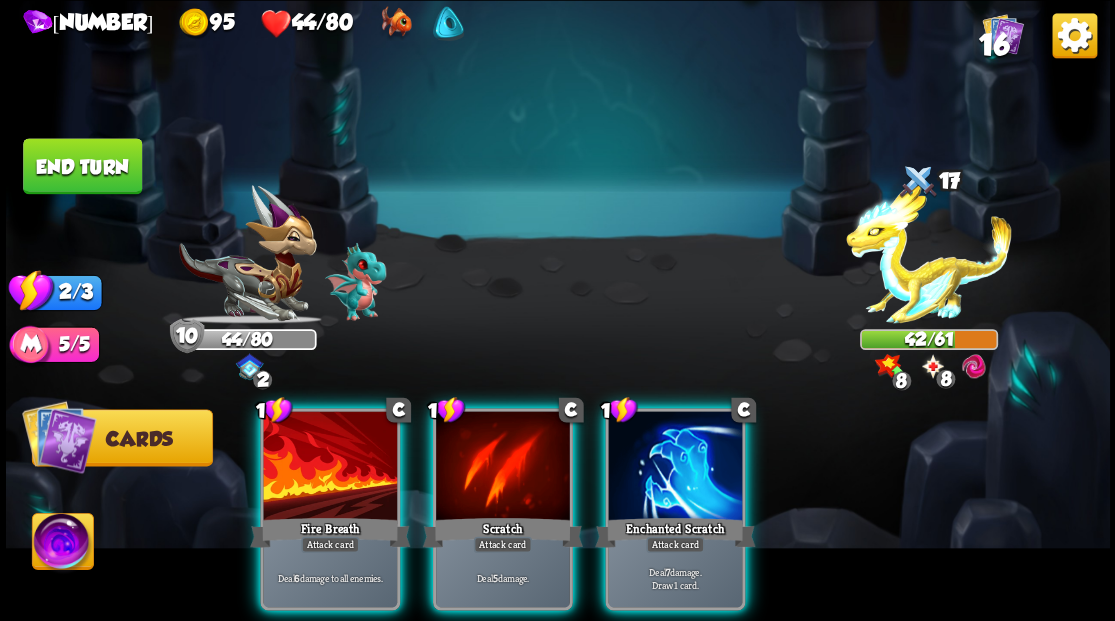 click at bounding box center [675, 467] 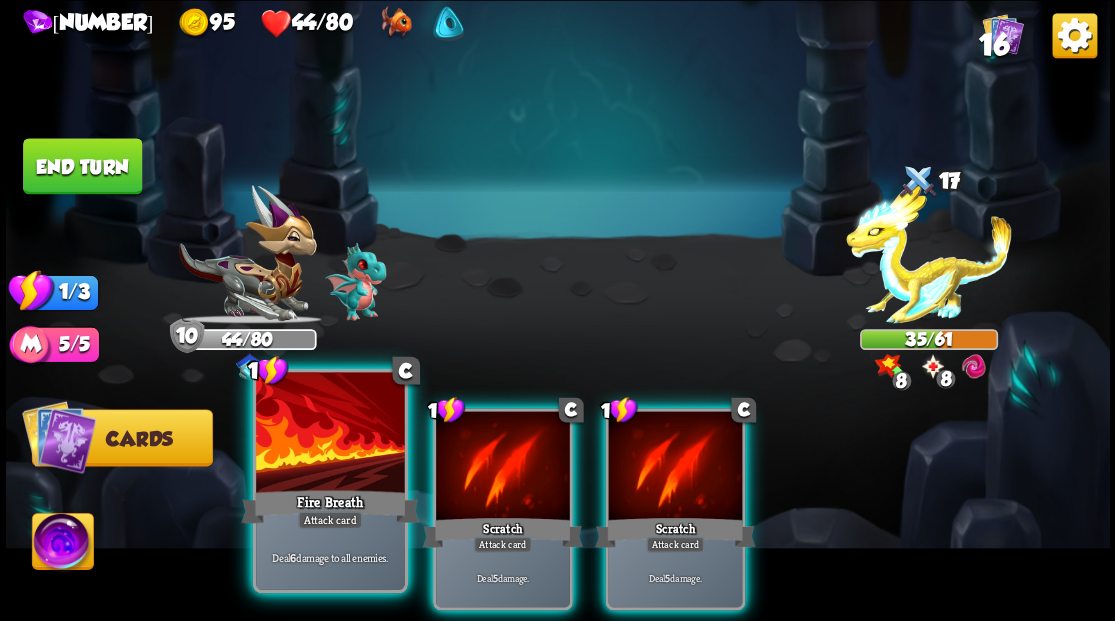 click at bounding box center [330, 434] 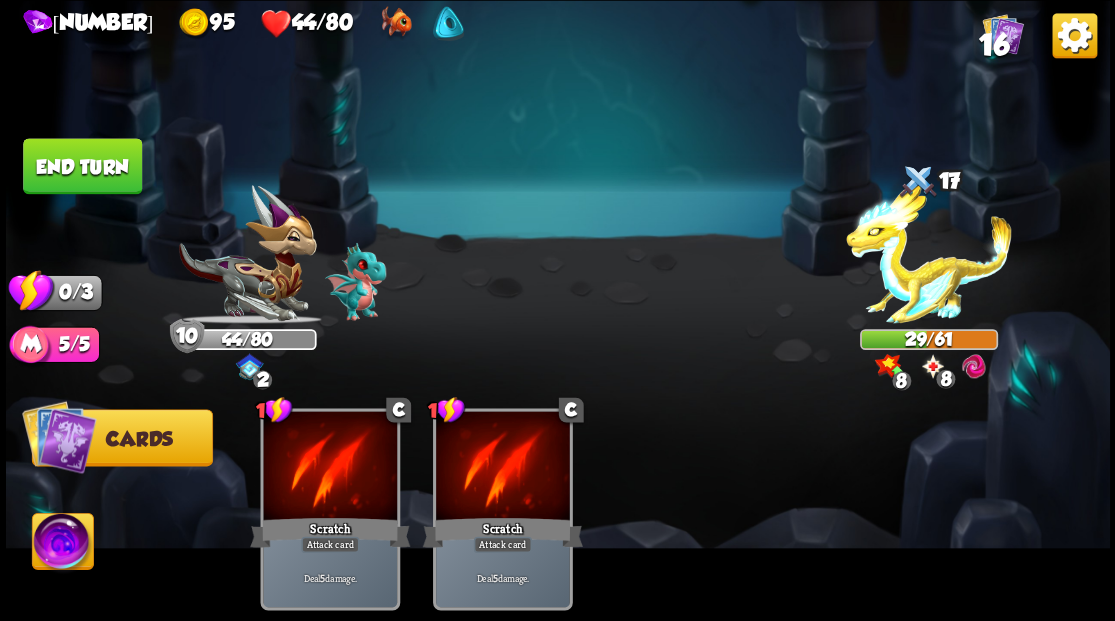 click on "End turn" at bounding box center (82, 166) 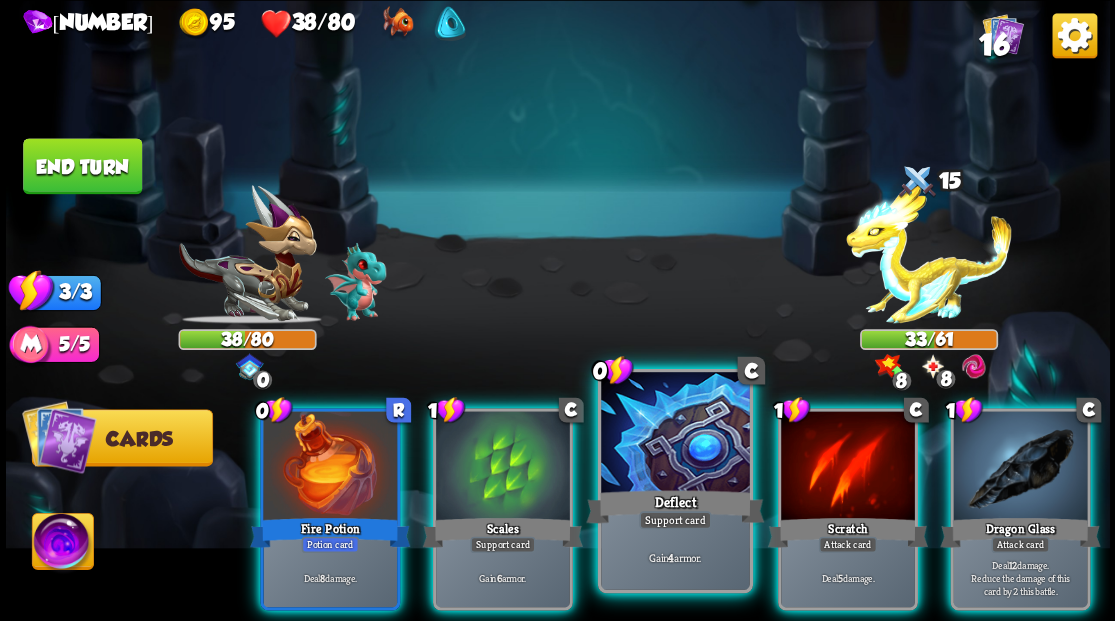 click at bounding box center (675, 434) 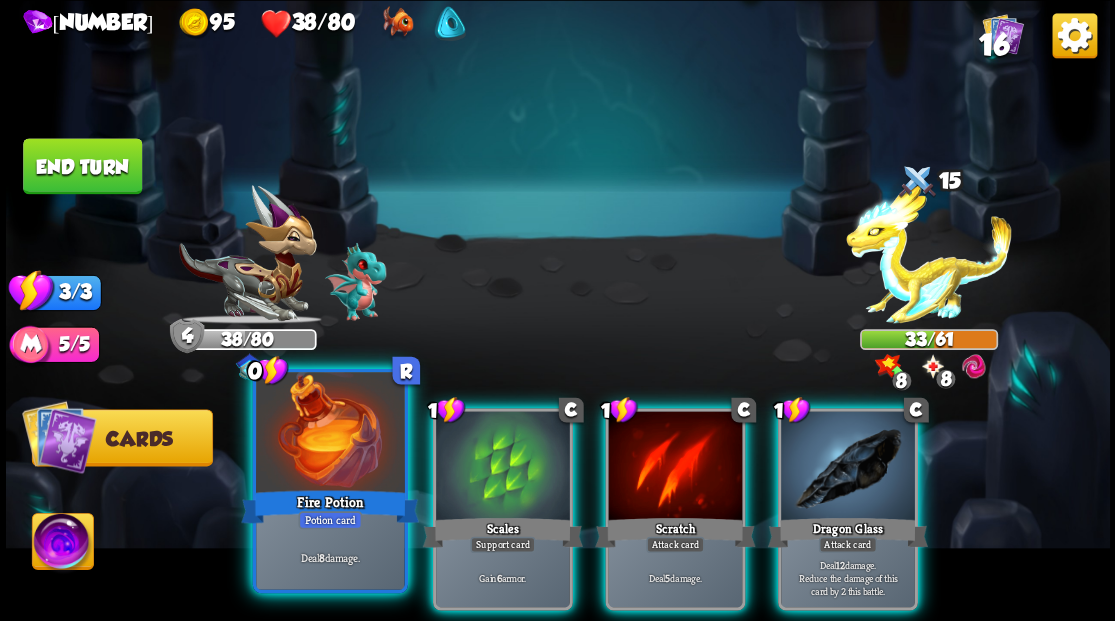 click at bounding box center (330, 434) 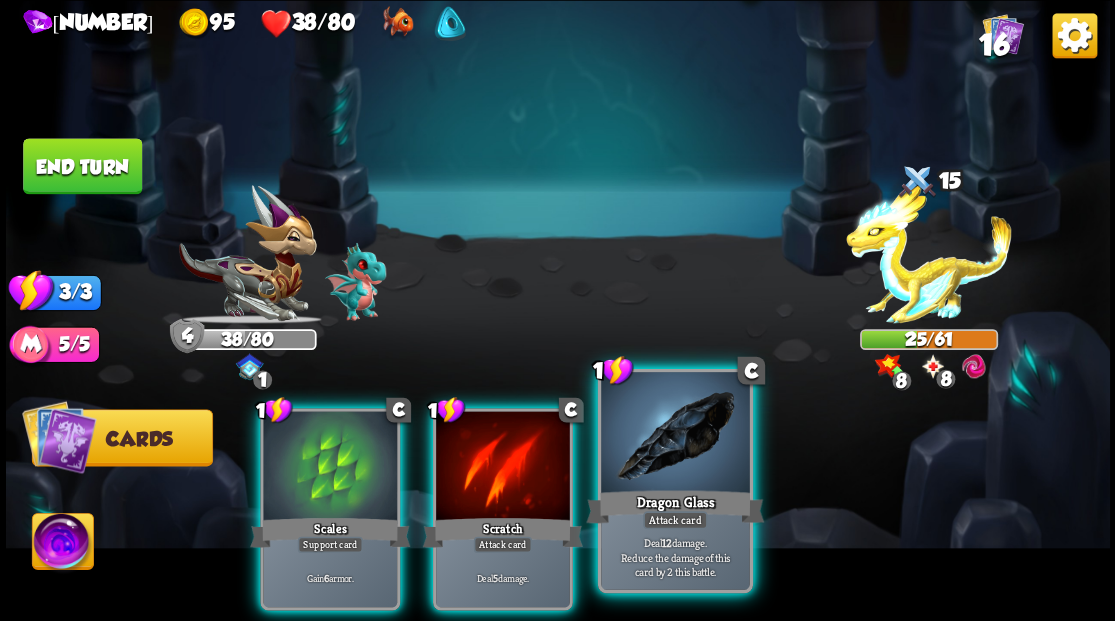 click at bounding box center [675, 434] 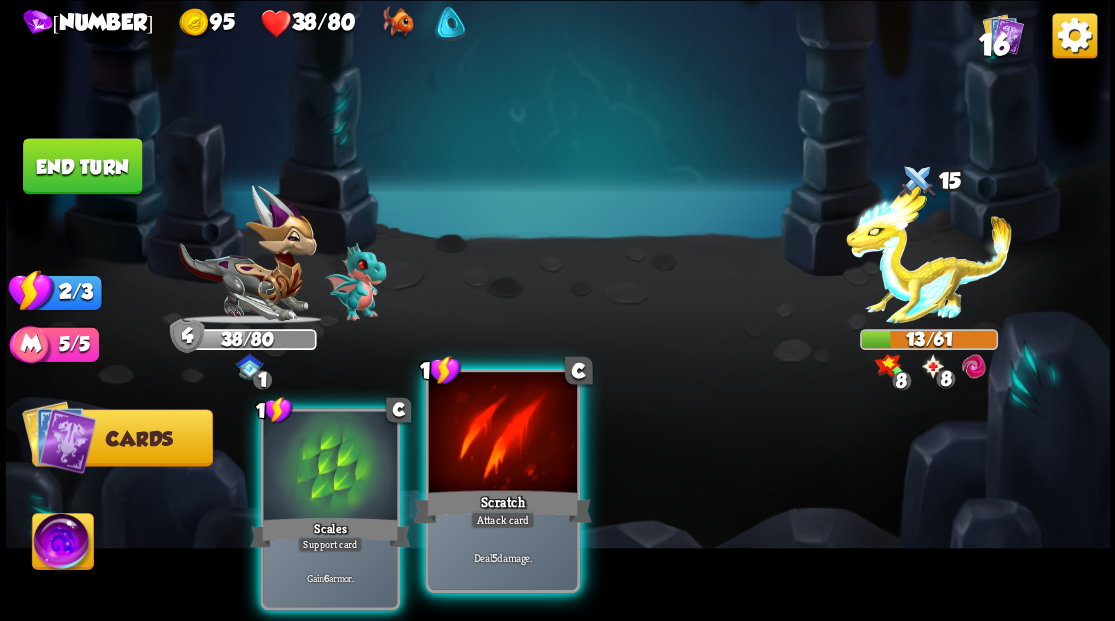 click at bounding box center [502, 434] 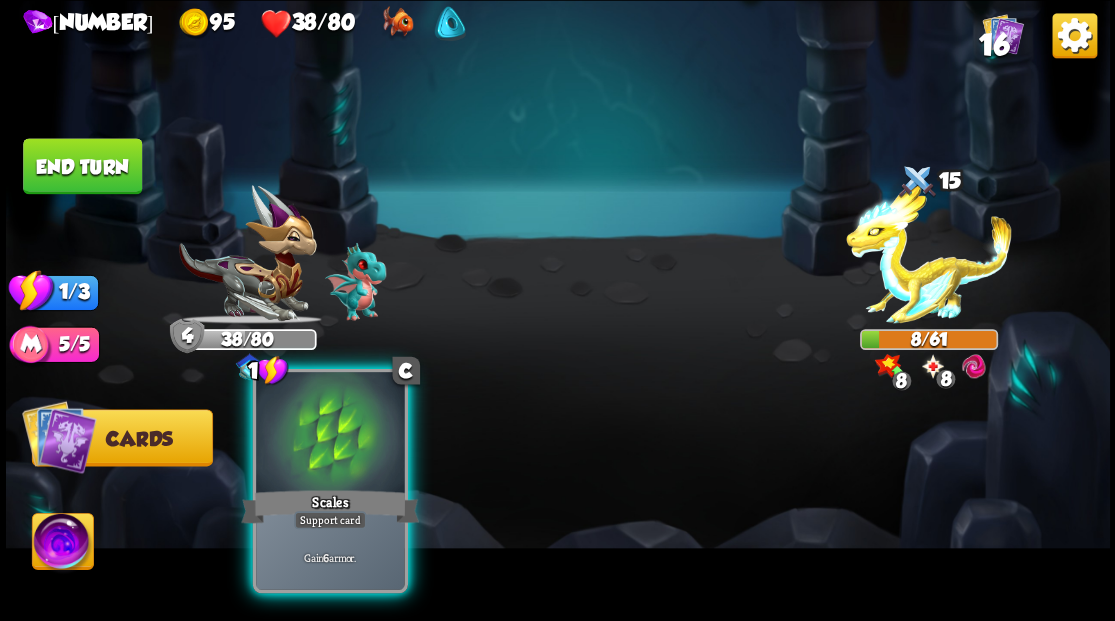 click at bounding box center [330, 434] 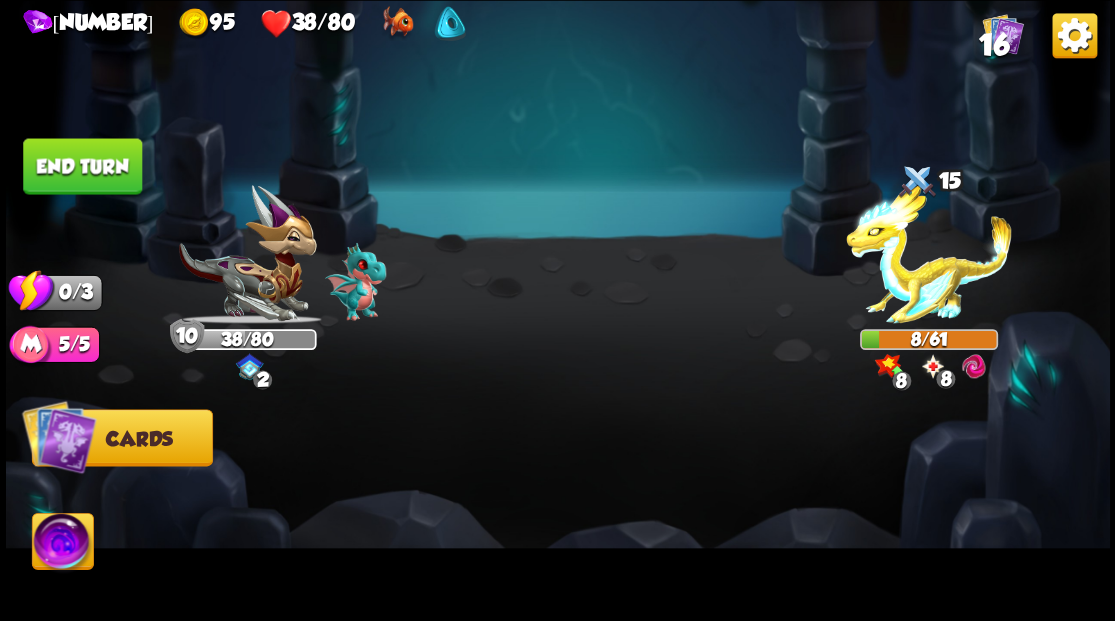click on "End turn" at bounding box center [82, 166] 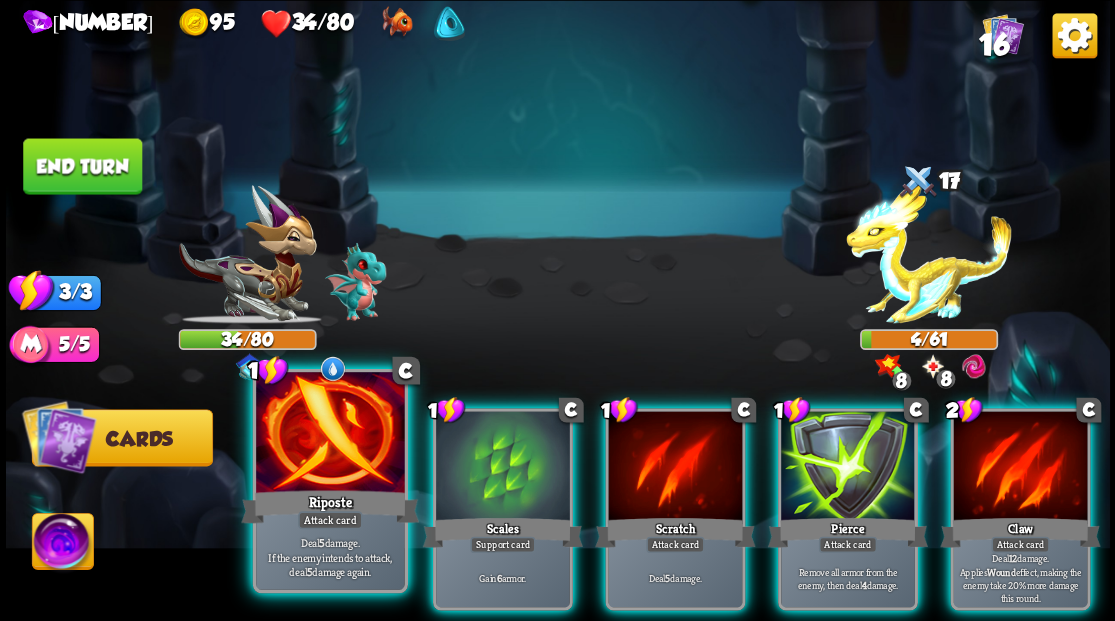 click at bounding box center (330, 434) 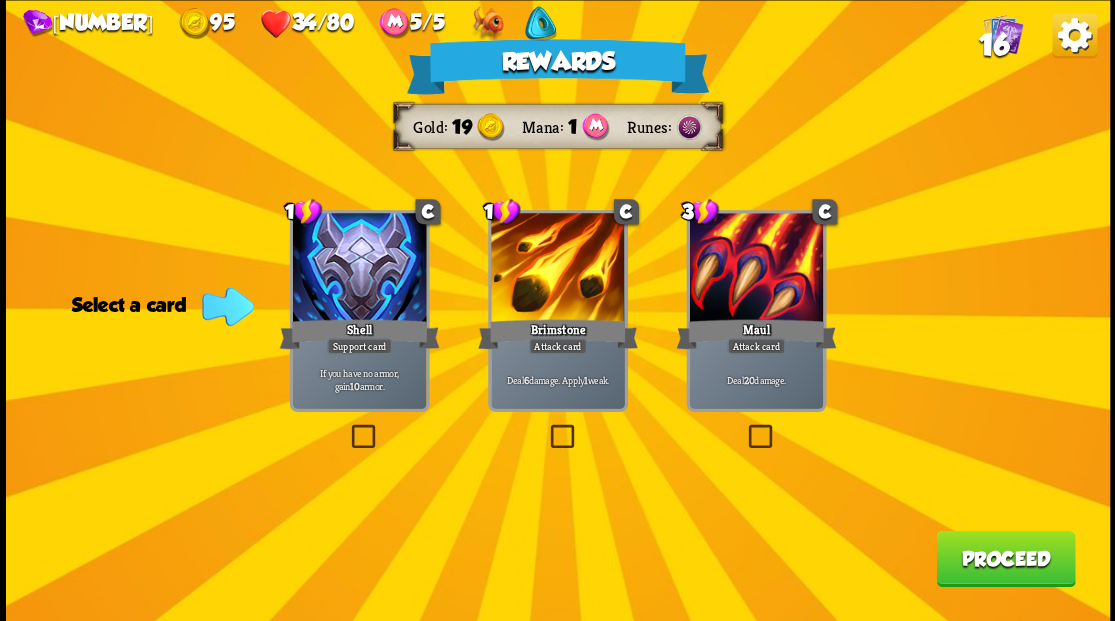 click on "16" at bounding box center (993, 45) 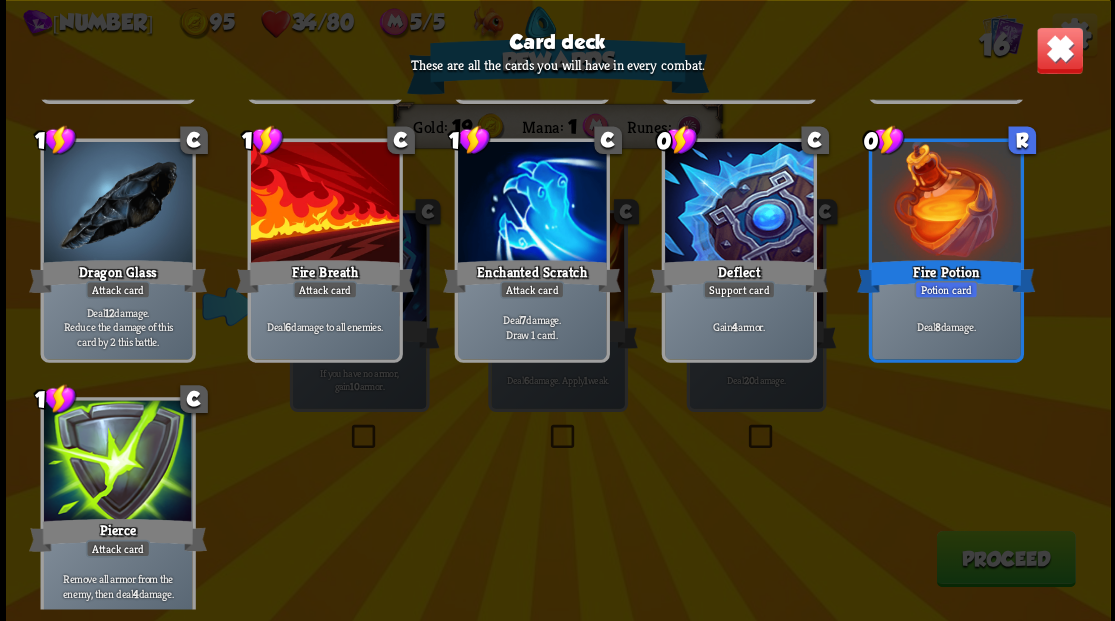 scroll, scrollTop: 629, scrollLeft: 0, axis: vertical 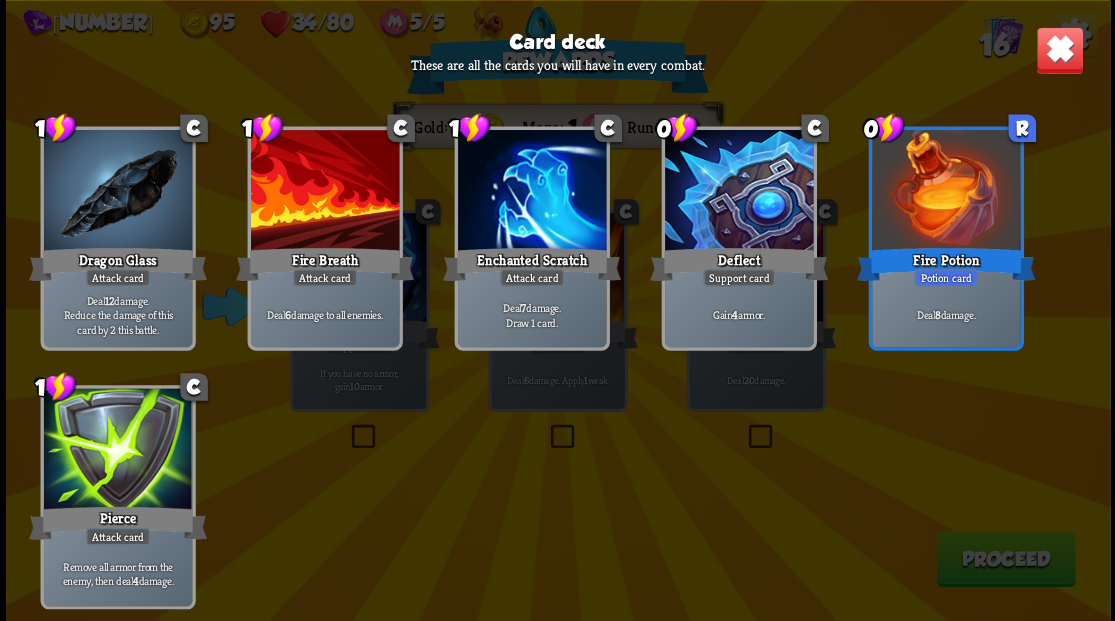 click at bounding box center (1059, 50) 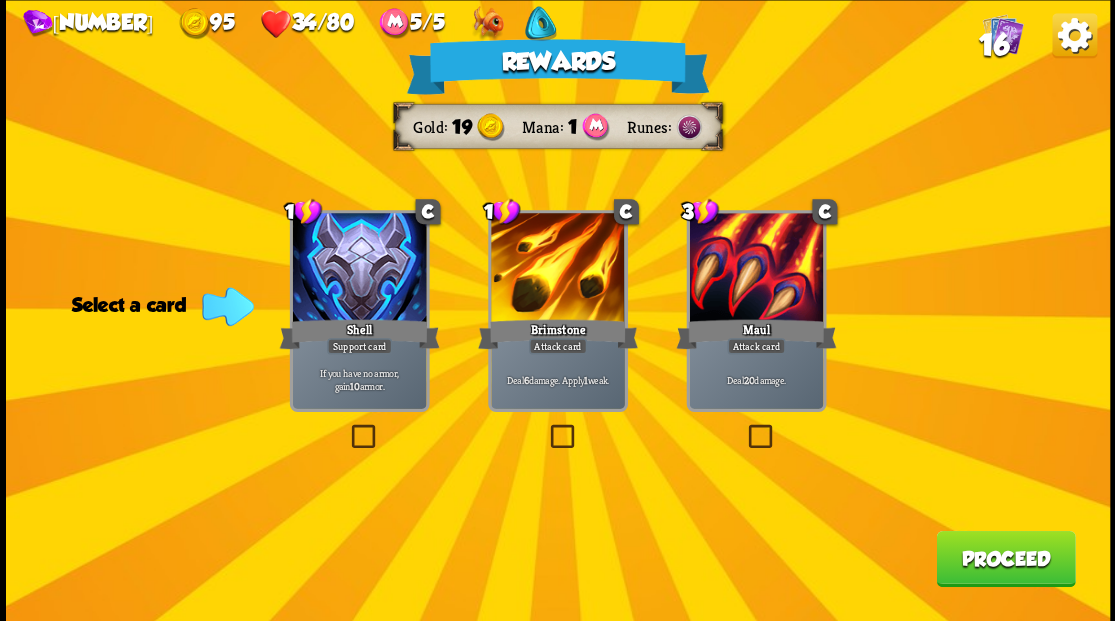 click at bounding box center (546, 427) 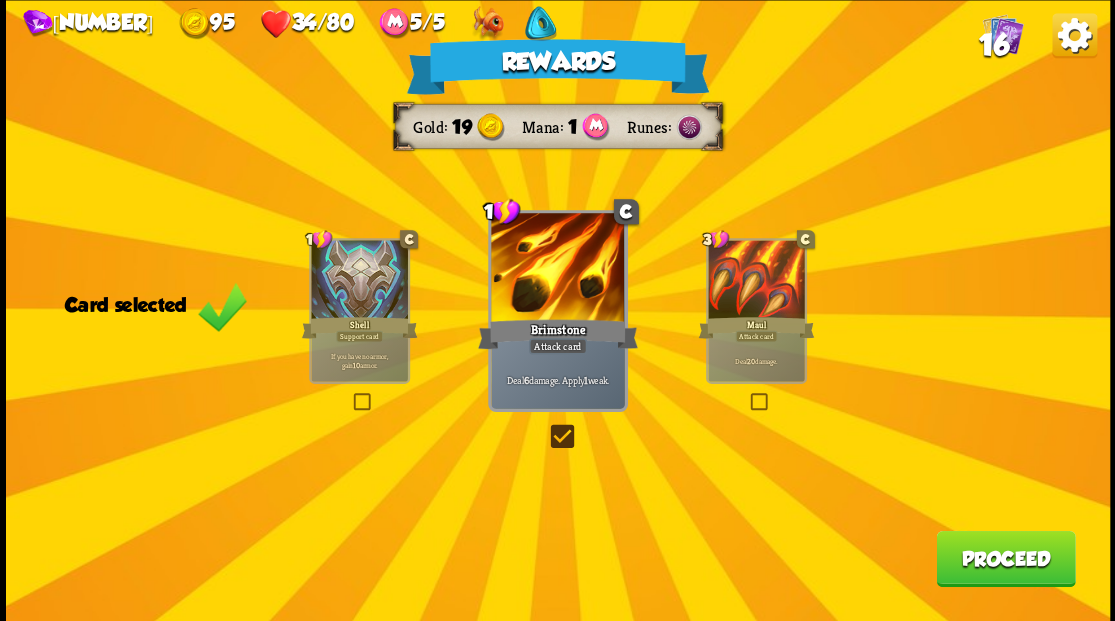 click on "Proceed" at bounding box center [1005, 558] 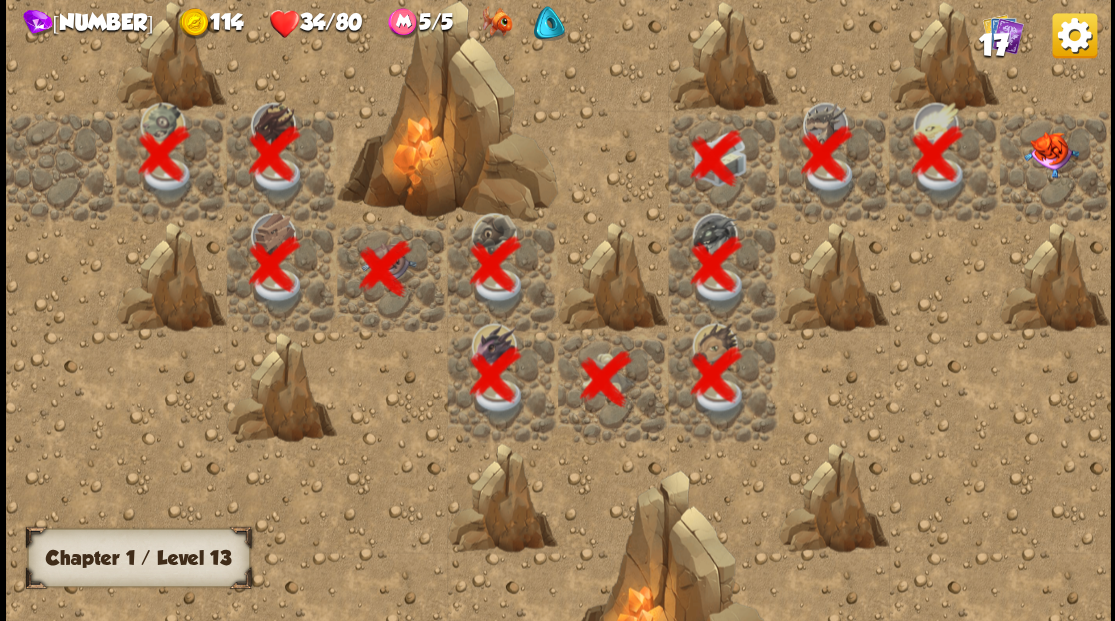 scroll, scrollTop: 0, scrollLeft: 384, axis: horizontal 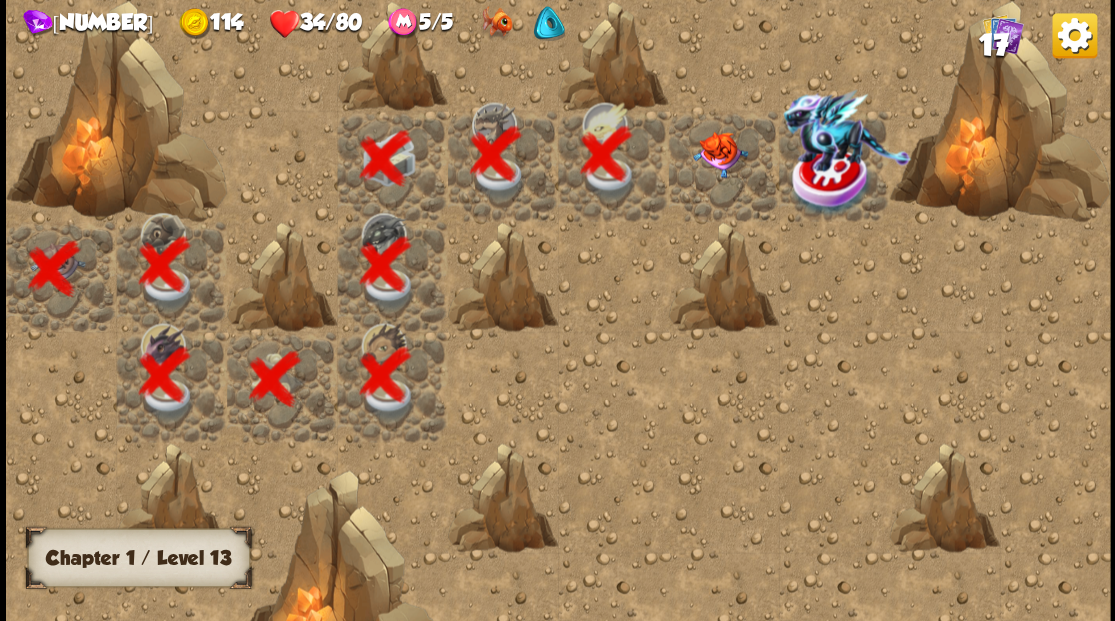 click at bounding box center (719, 154) 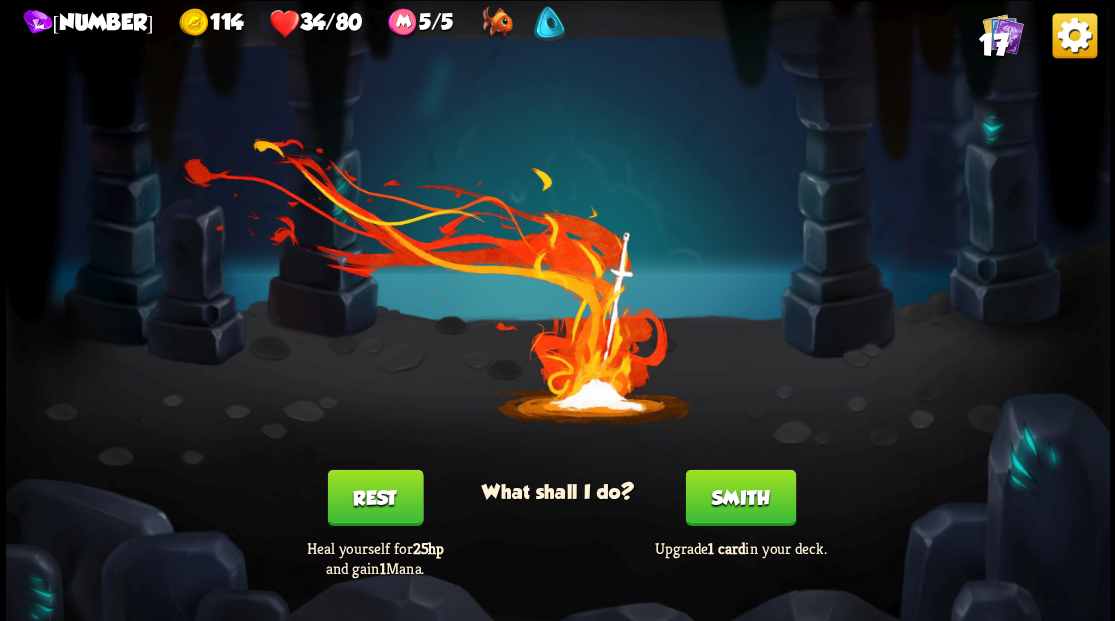 click on "Smith" at bounding box center (740, 497) 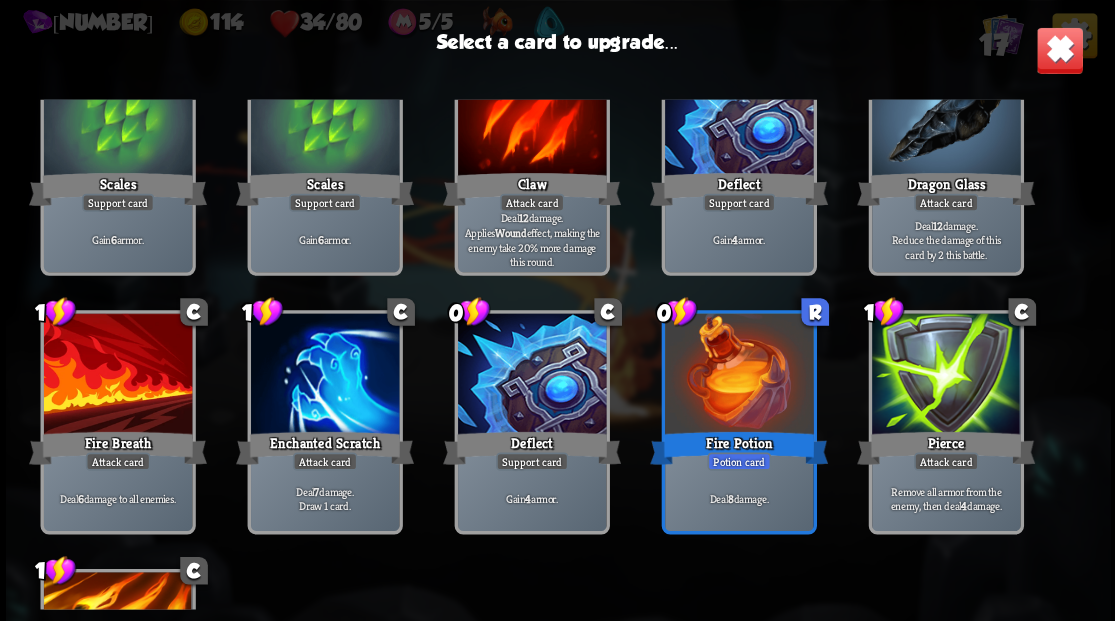 scroll, scrollTop: 466, scrollLeft: 0, axis: vertical 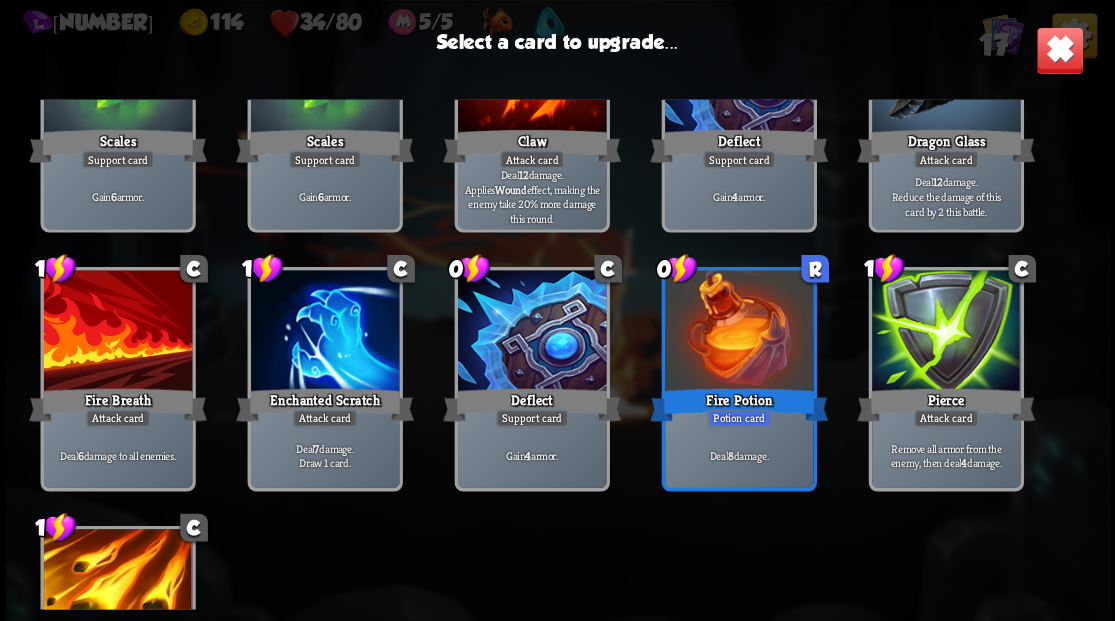 click at bounding box center (945, 332) 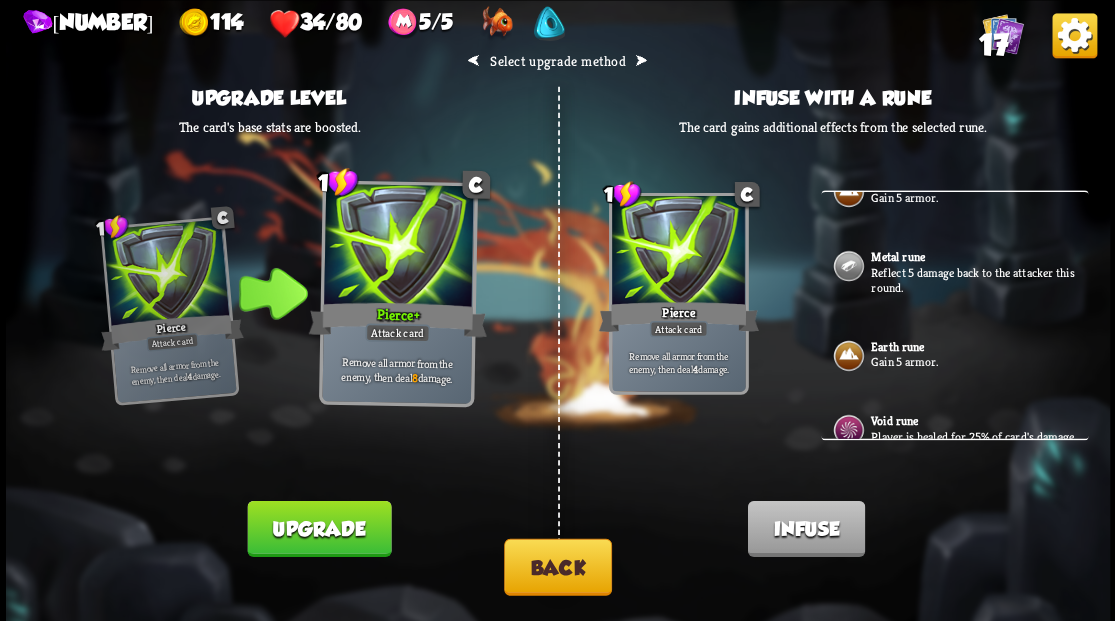 scroll, scrollTop: 56, scrollLeft: 0, axis: vertical 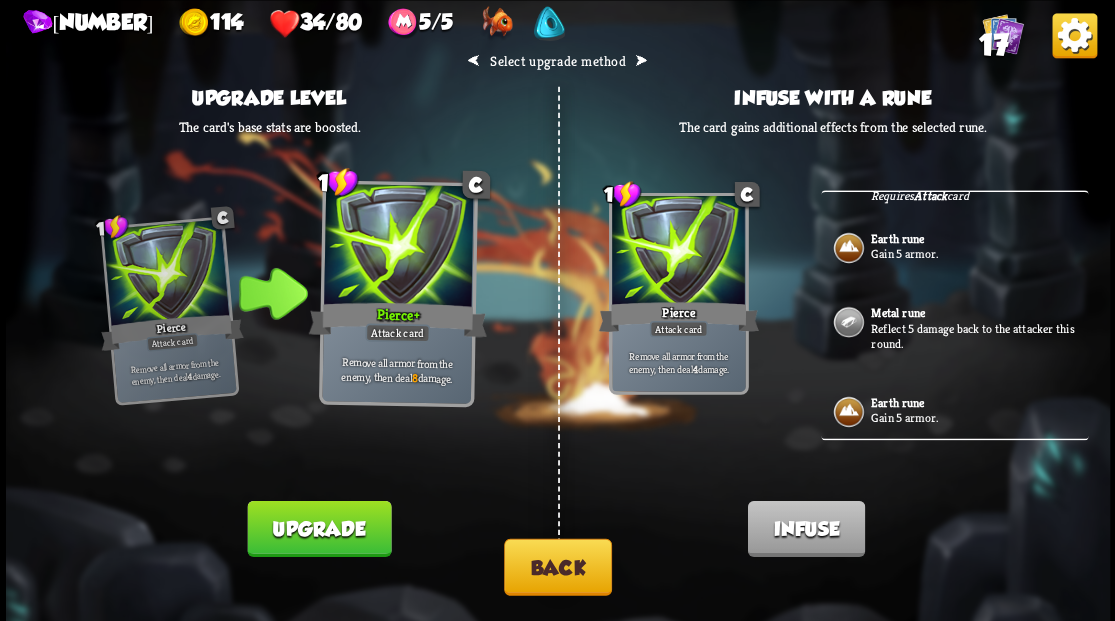 click on "Upgrade" at bounding box center (319, 528) 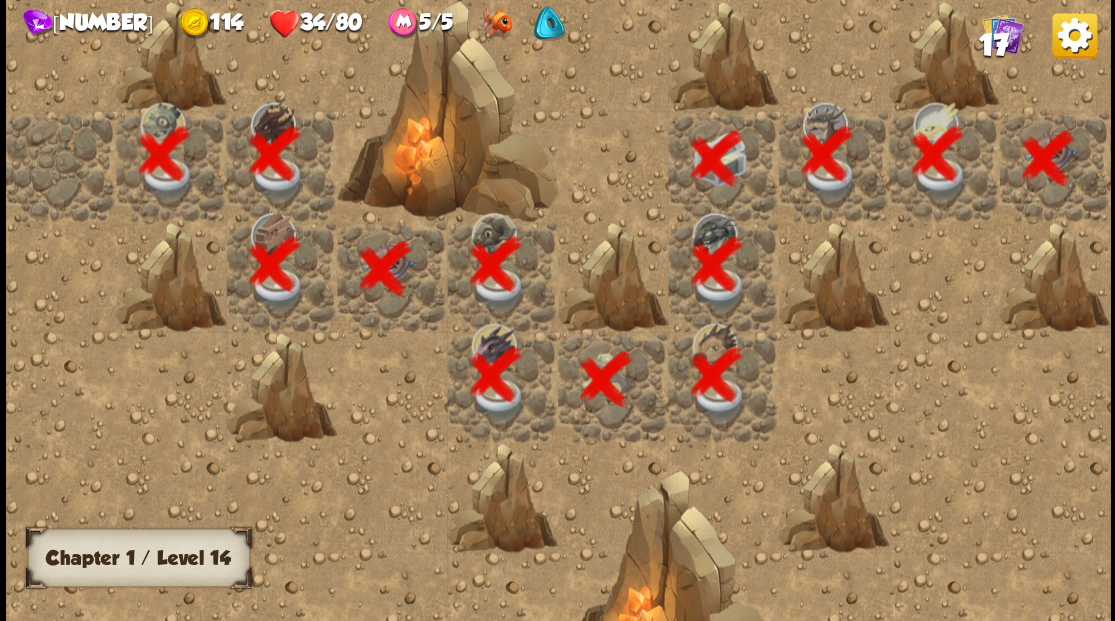 scroll, scrollTop: 0, scrollLeft: 384, axis: horizontal 